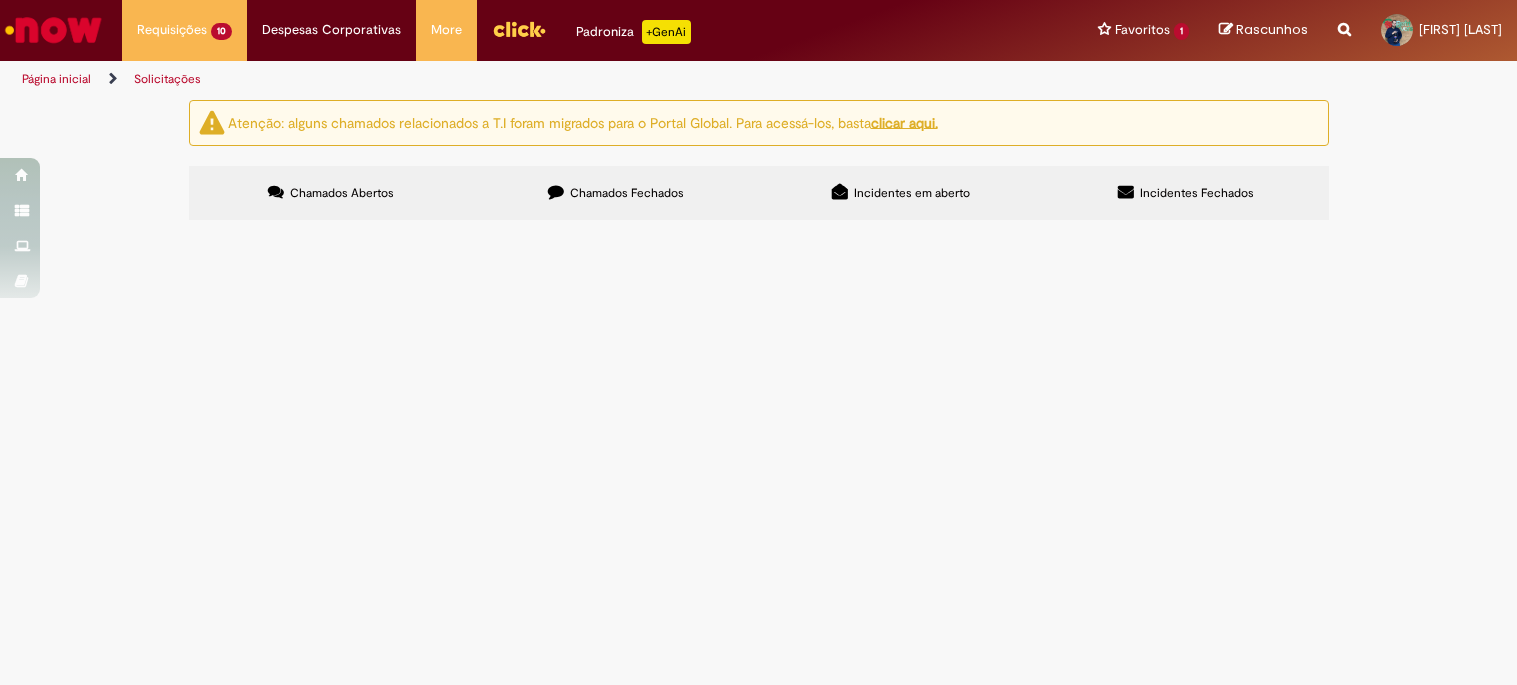 scroll, scrollTop: 0, scrollLeft: 0, axis: both 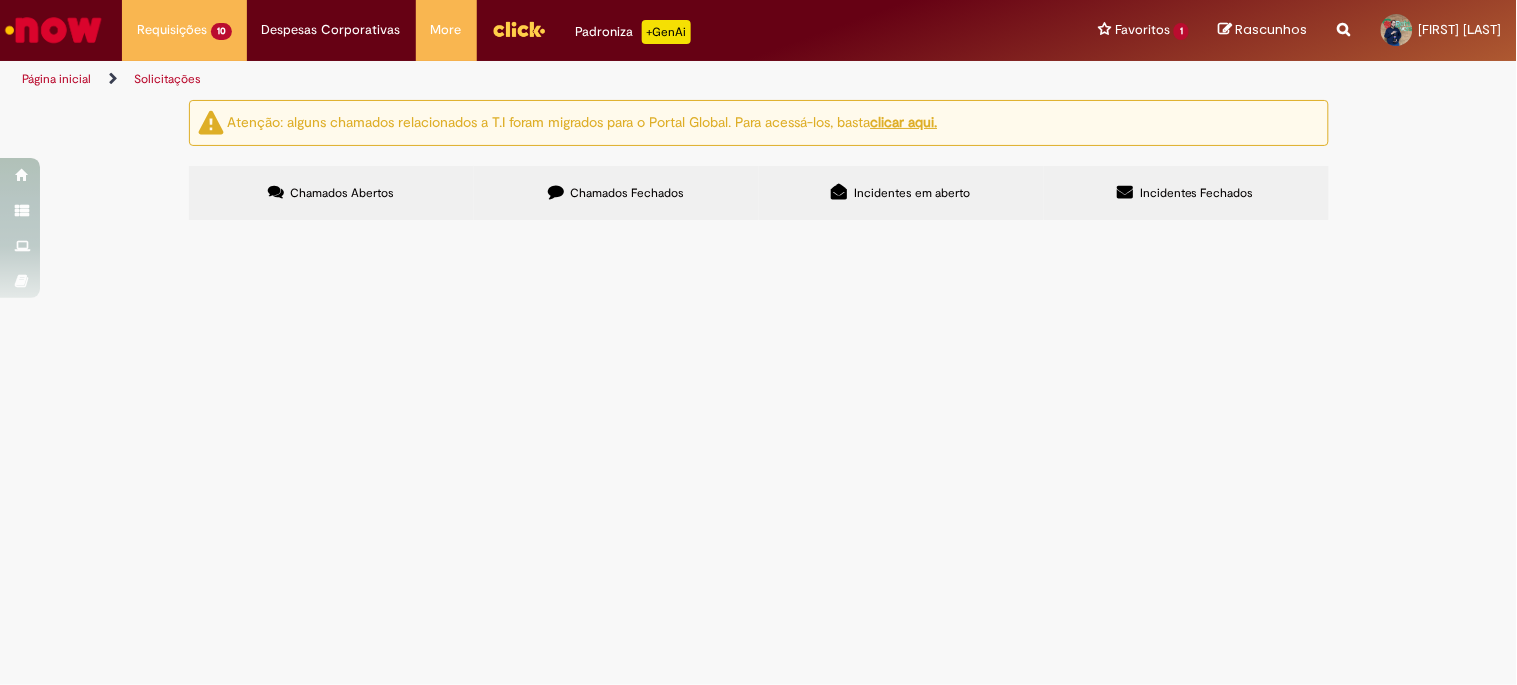 click on "Segundo orientação do time do CIT, solicito a emissão de NFD do açúcar Alto Alegre para devolução, como o mesmo veio para teste, não é homologado, sendo assim não tem como abrir CAR do mesmo" at bounding box center [0, 0] 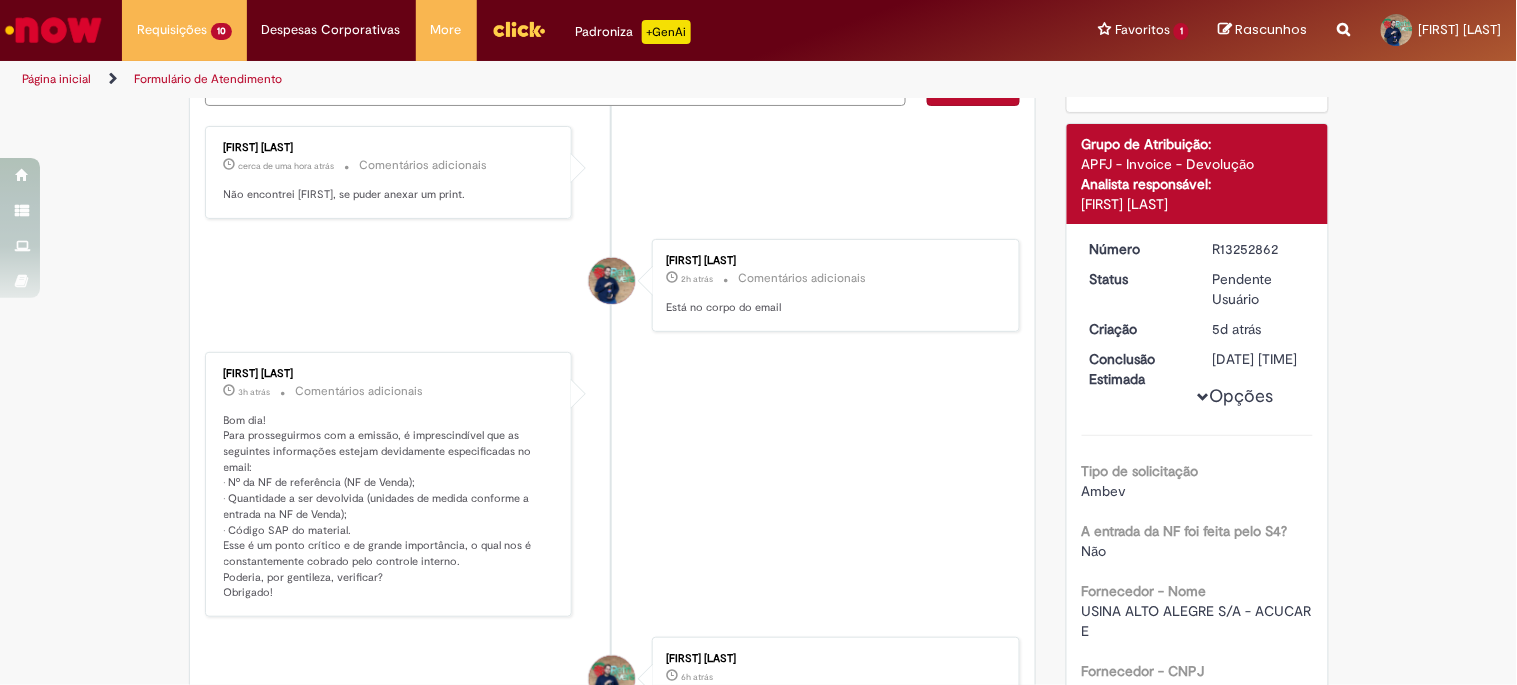 scroll, scrollTop: 0, scrollLeft: 0, axis: both 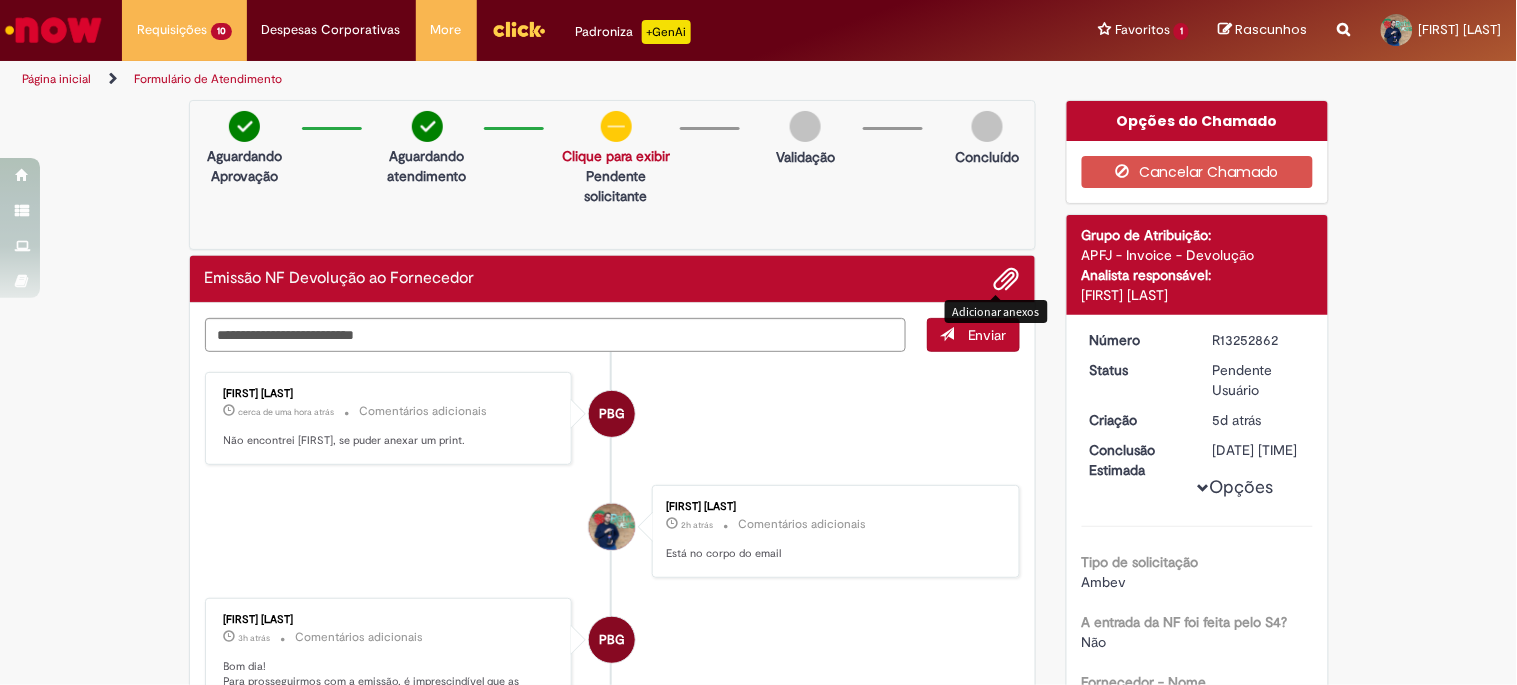 click at bounding box center [1007, 280] 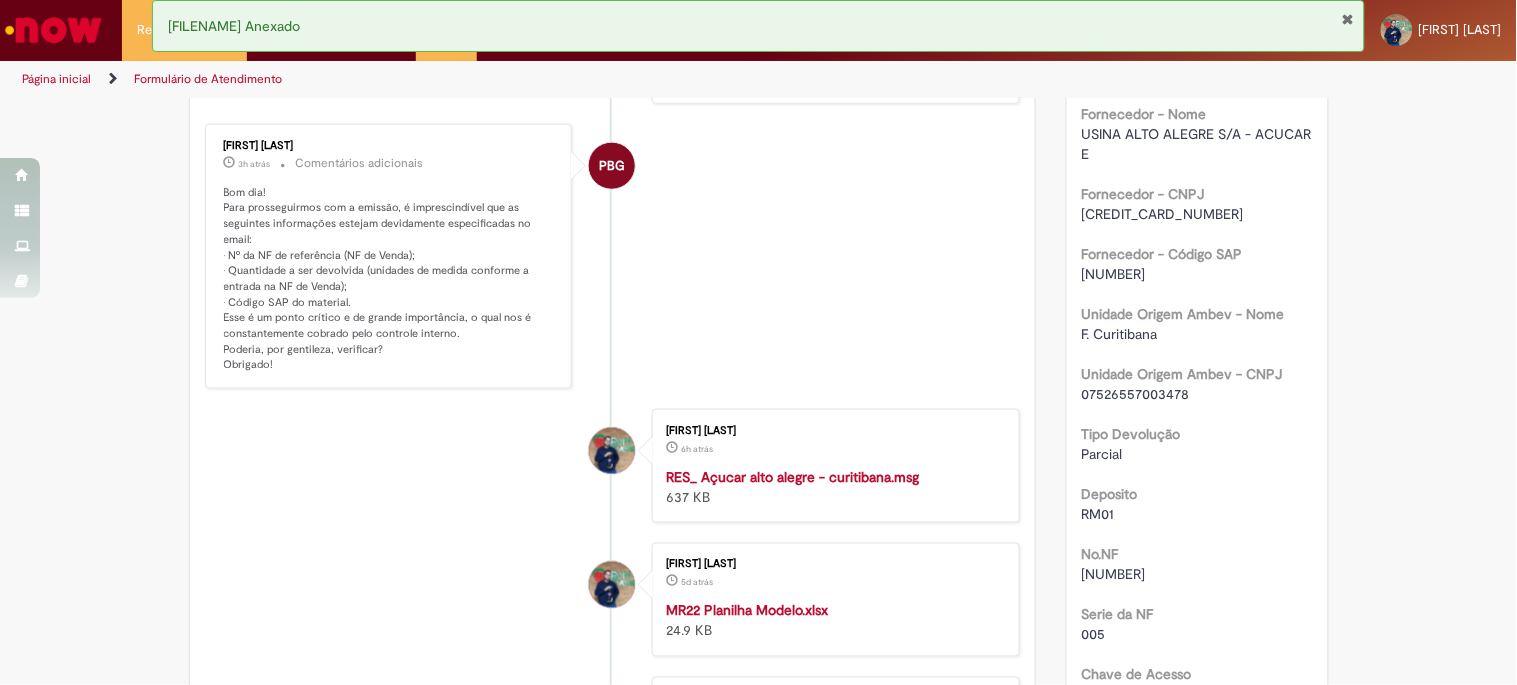 scroll, scrollTop: 13, scrollLeft: 0, axis: vertical 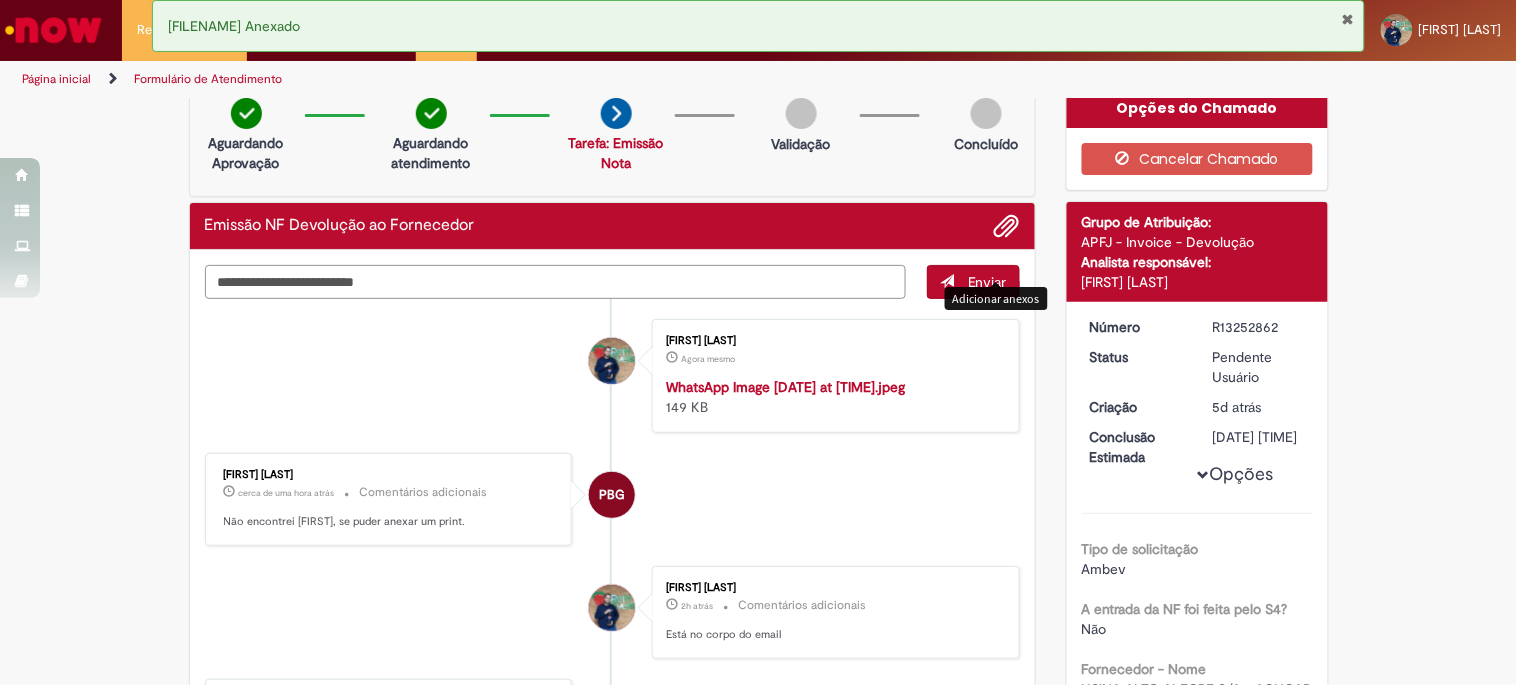 click at bounding box center (556, 282) 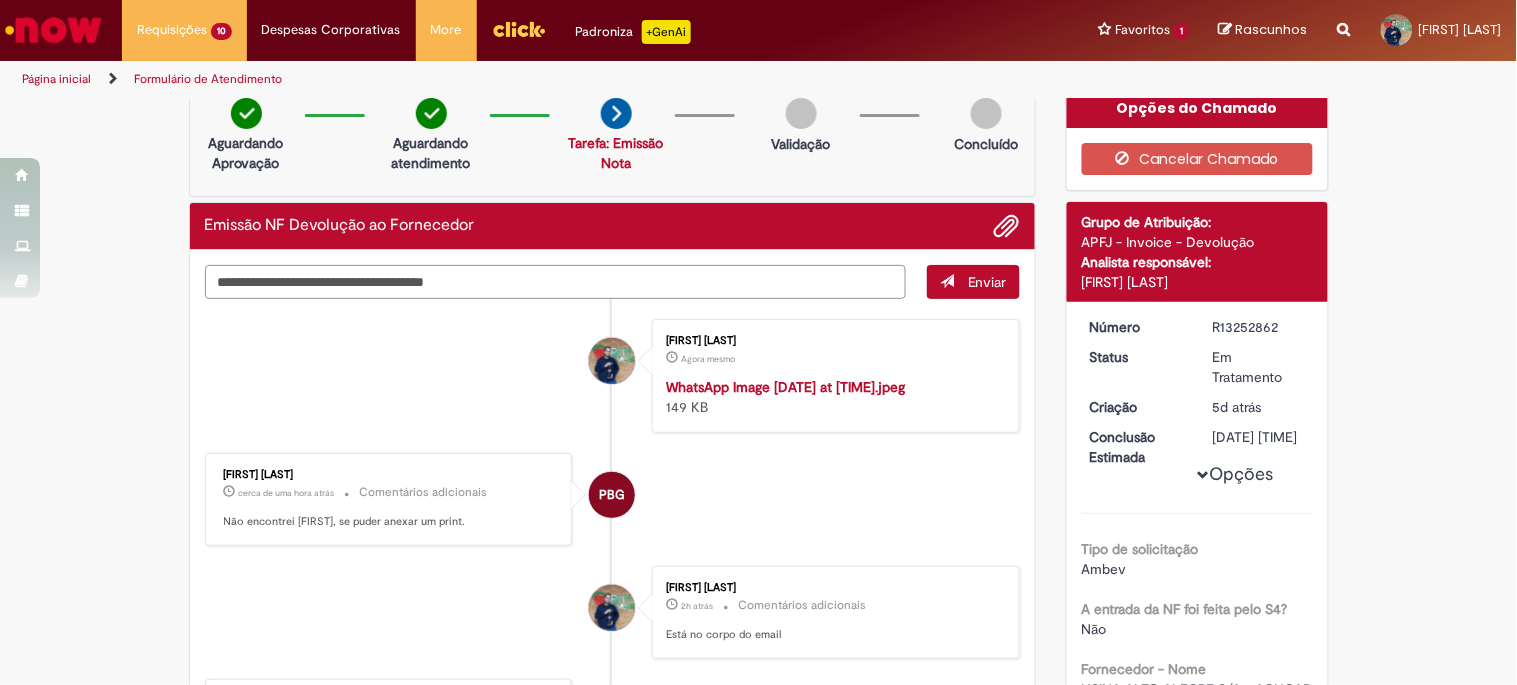 type on "**********" 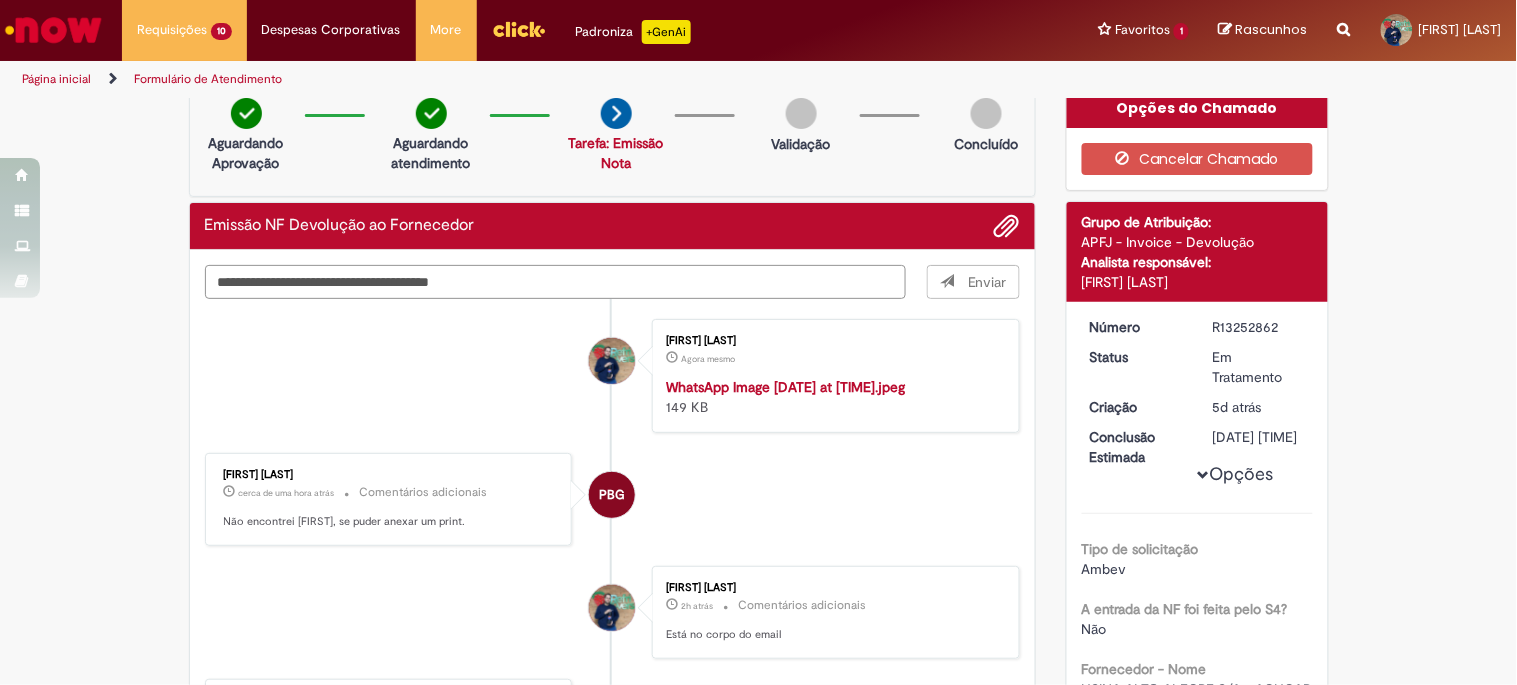 type 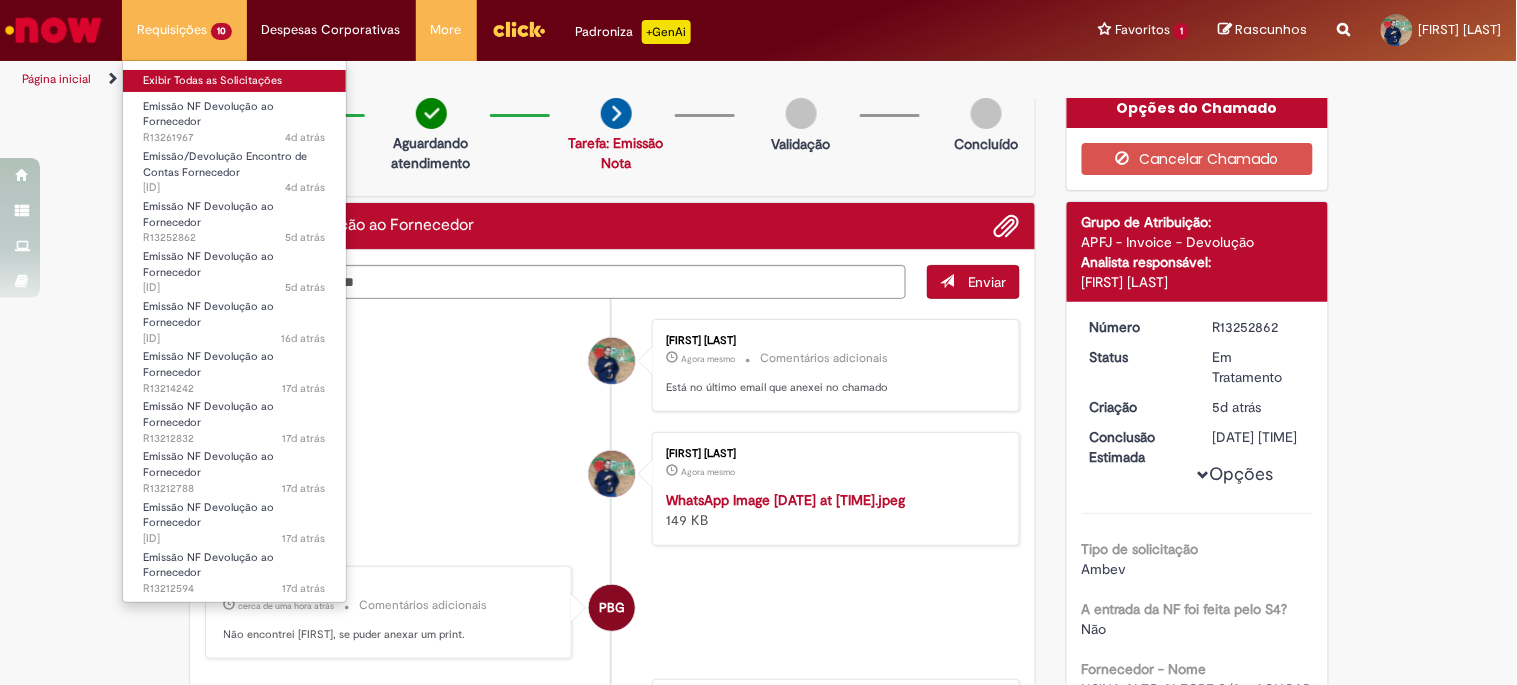 click on "Exibir Todas as Solicitações" at bounding box center [234, 81] 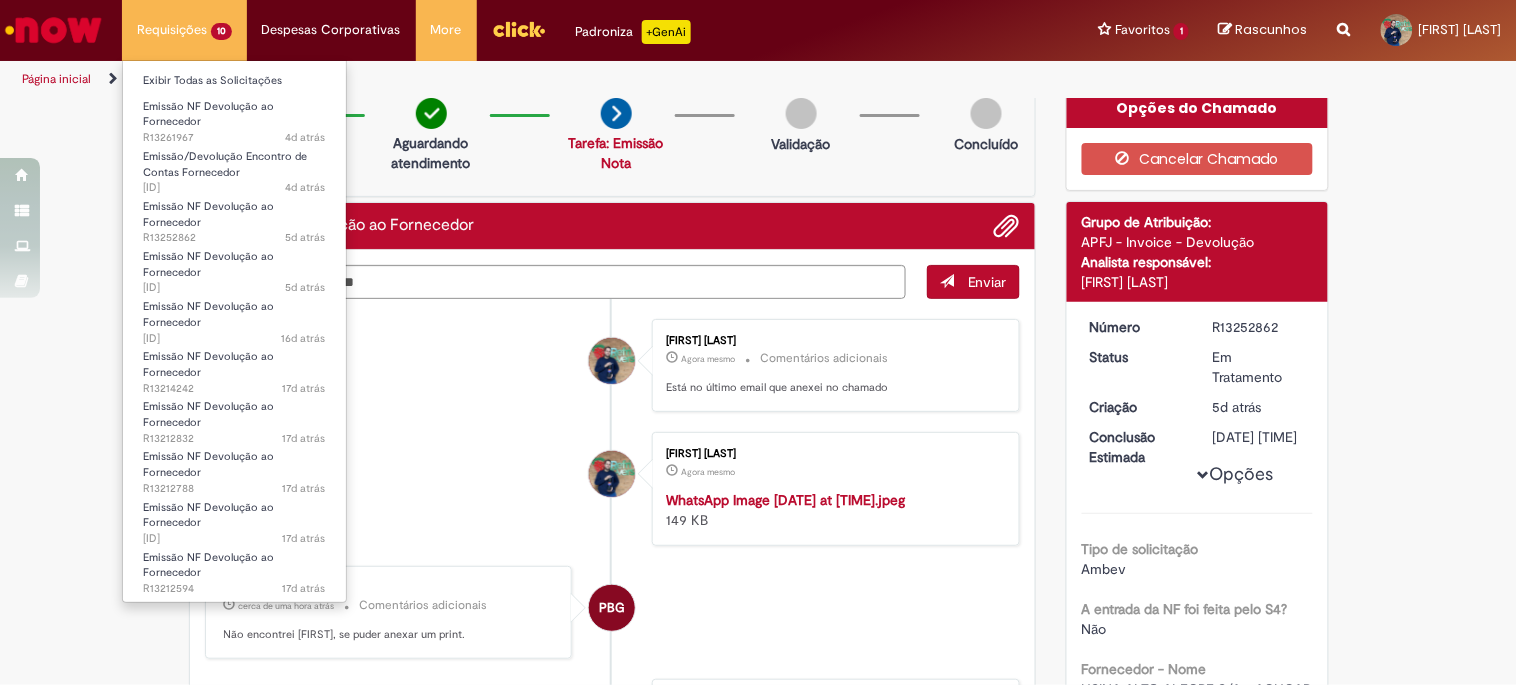 scroll, scrollTop: 0, scrollLeft: 0, axis: both 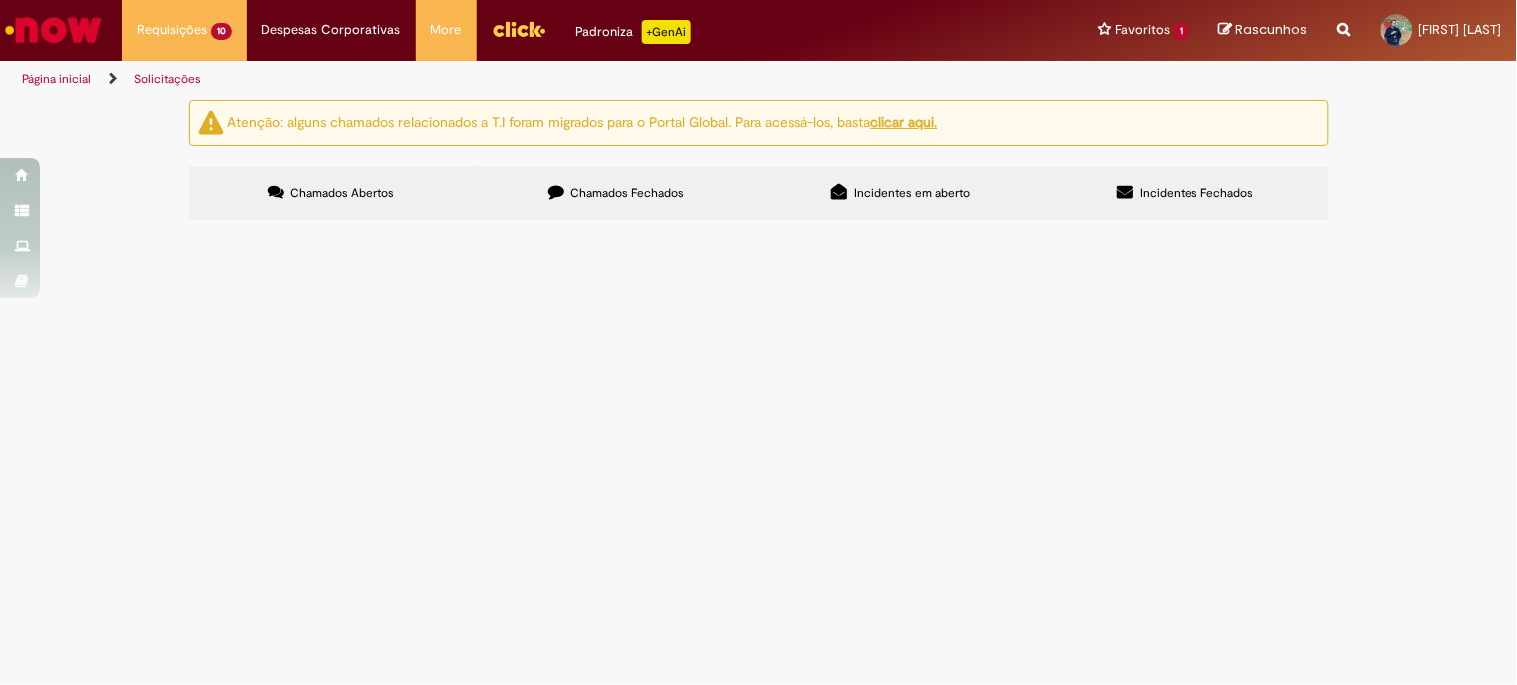 click on "Segundo orientação do time do CIT, solicito a emissão de NFD do açúcar Alto Alegre para devolução, como o mesmo veio para teste, não é homologado, sendo assim não tem como abrir CAR do mesmo" at bounding box center (0, 0) 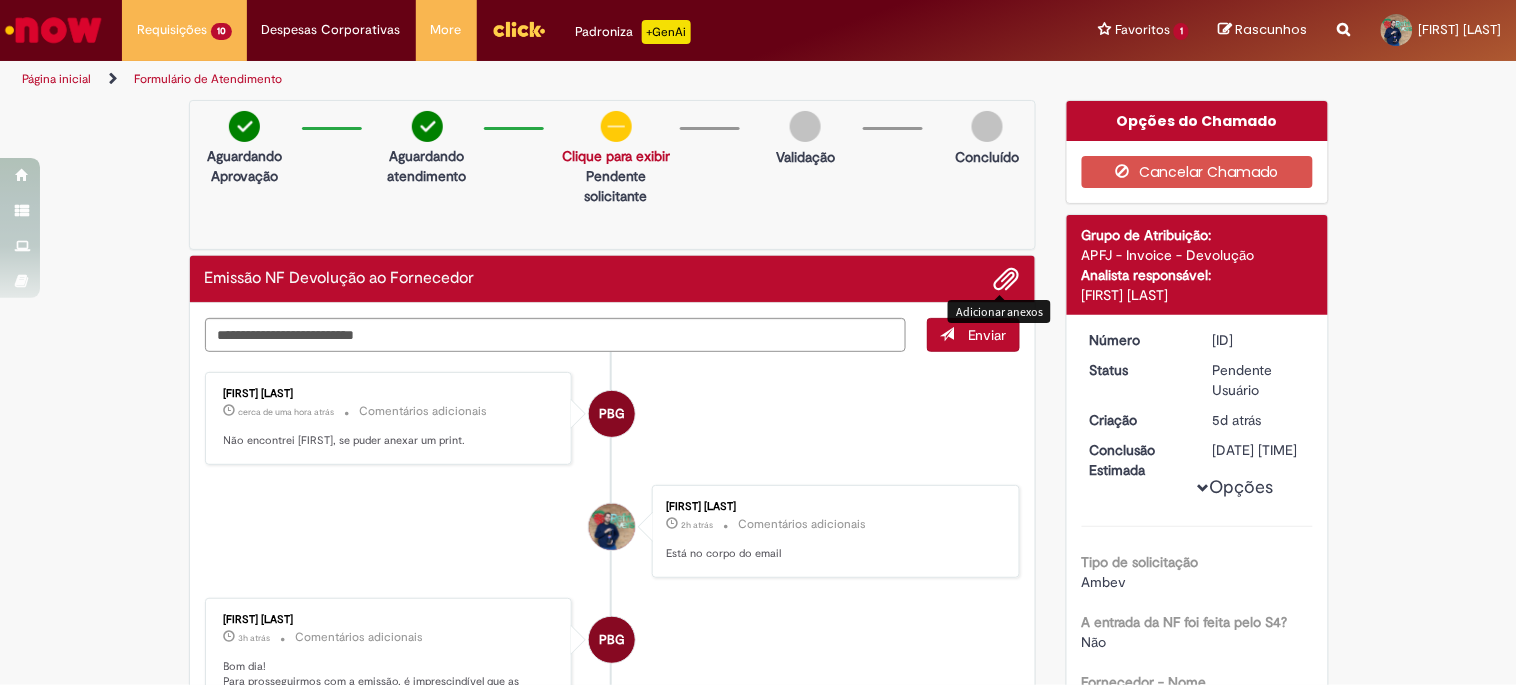 click at bounding box center [1007, 280] 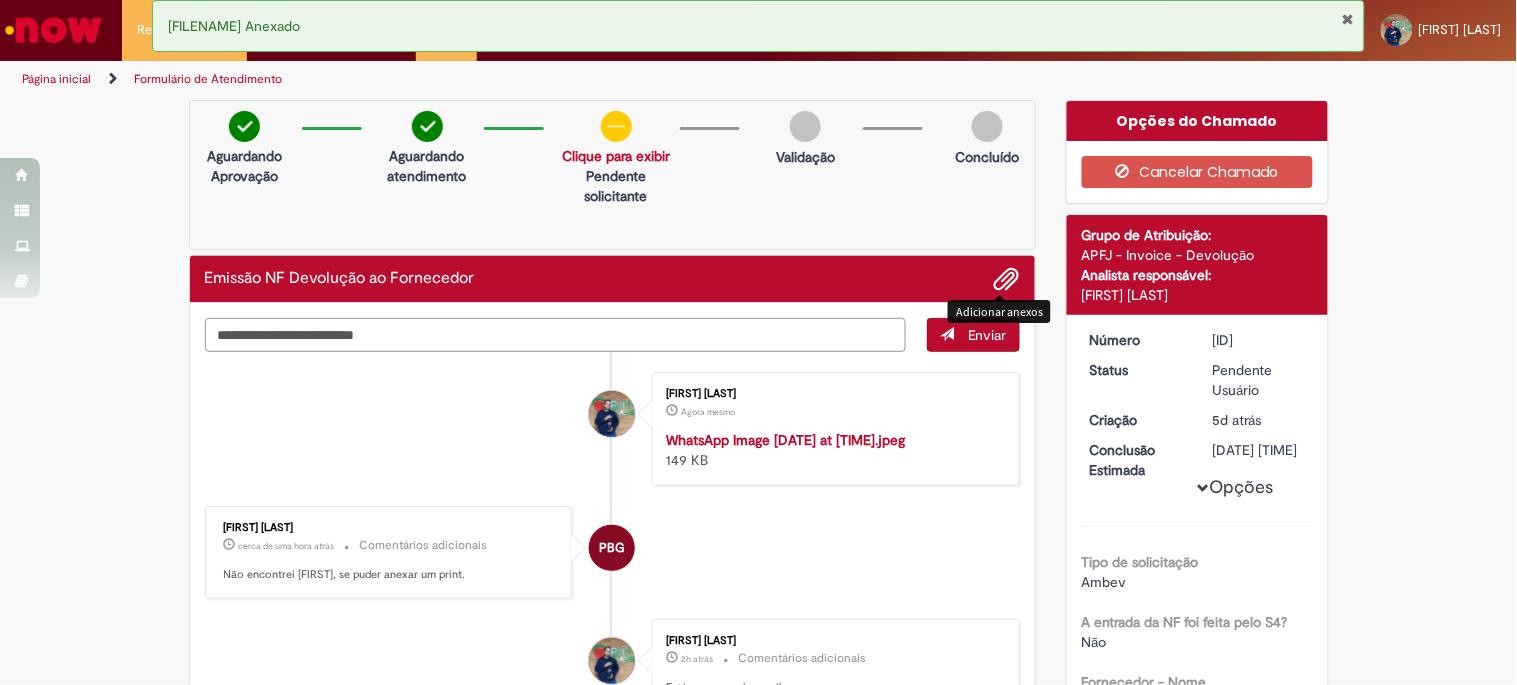 click at bounding box center [556, 335] 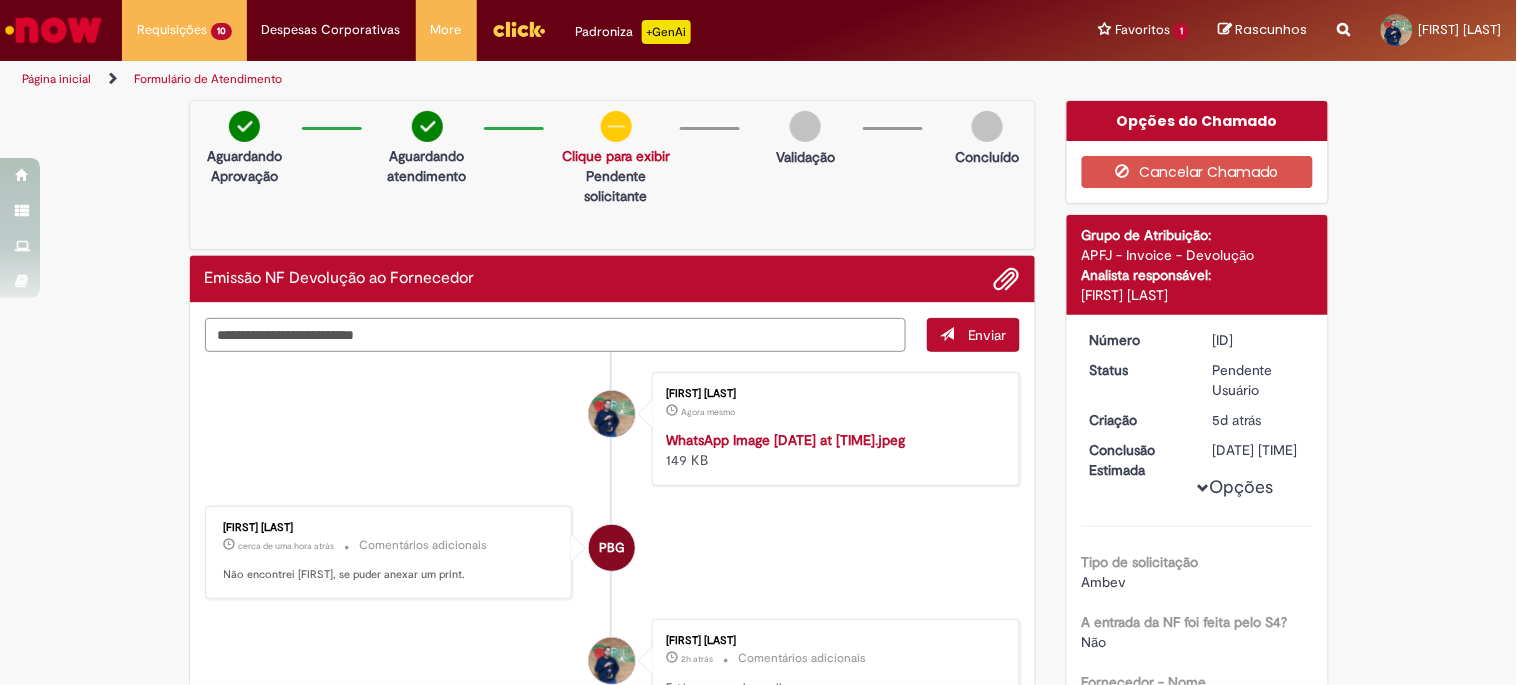type on "*" 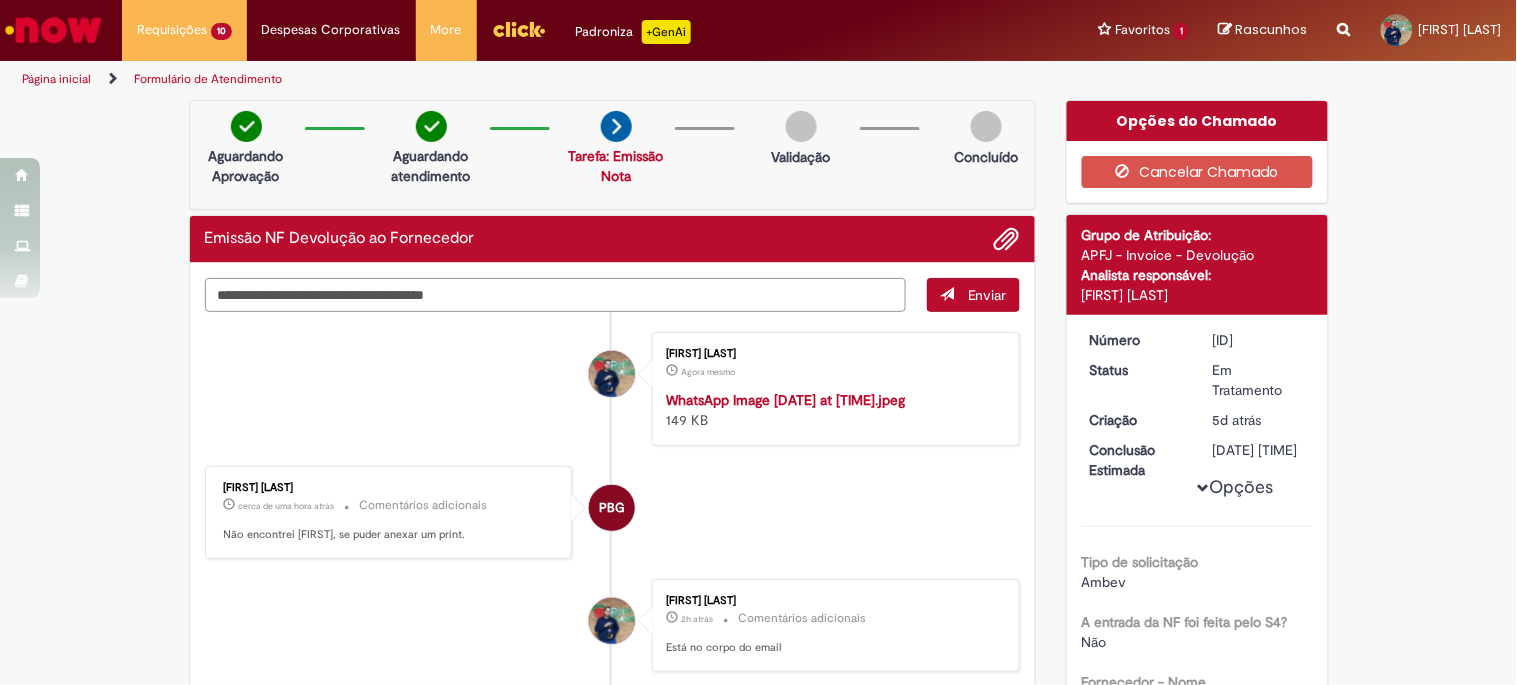 type on "**********" 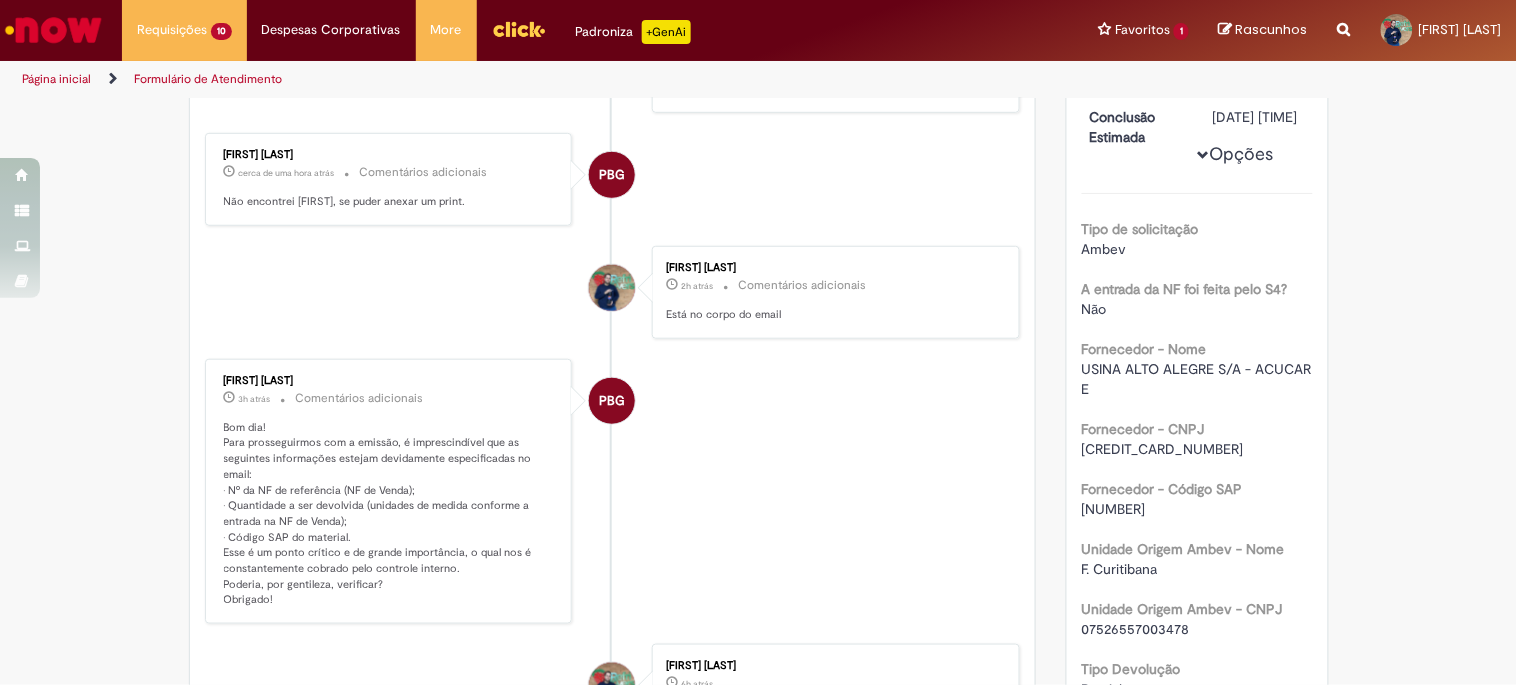 scroll, scrollTop: 444, scrollLeft: 0, axis: vertical 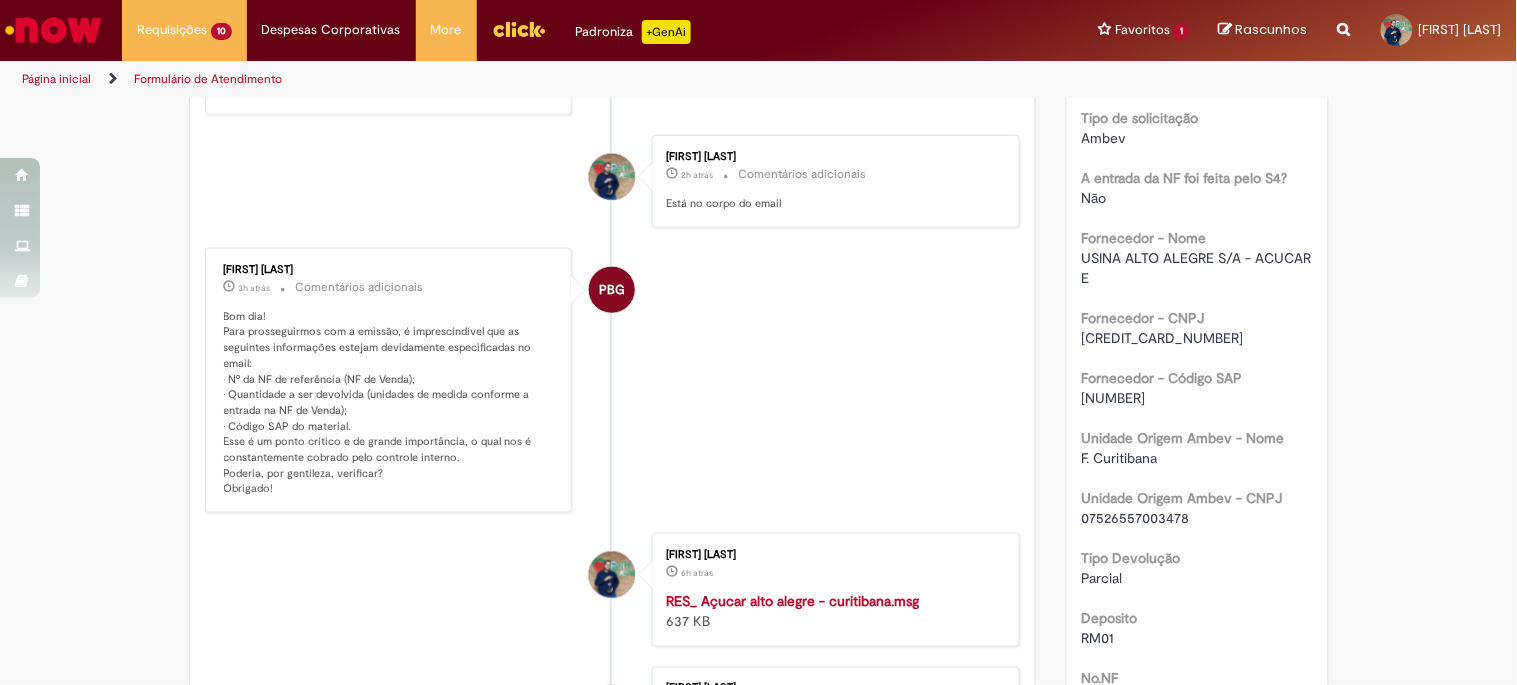 type 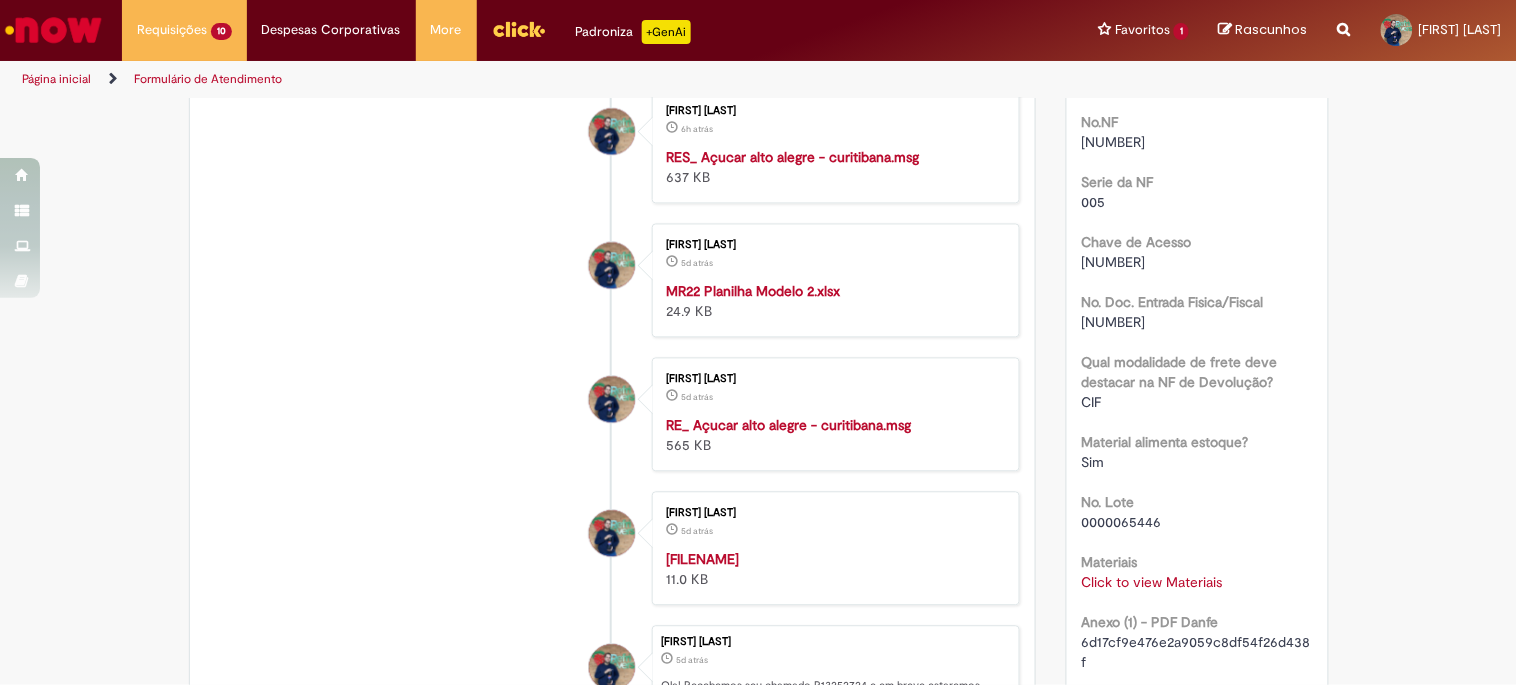scroll, scrollTop: 1111, scrollLeft: 0, axis: vertical 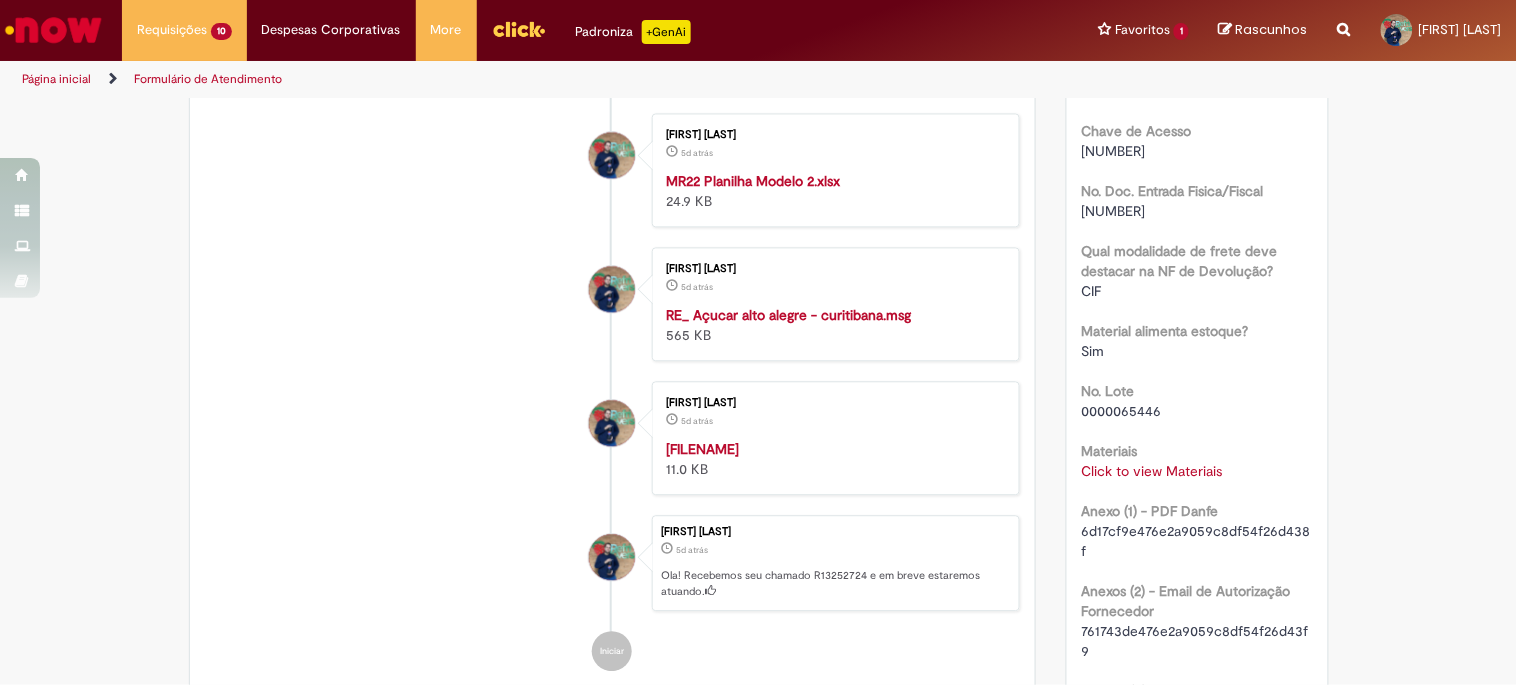 click on "5d atrás 5 dias atrás" at bounding box center [832, 285] 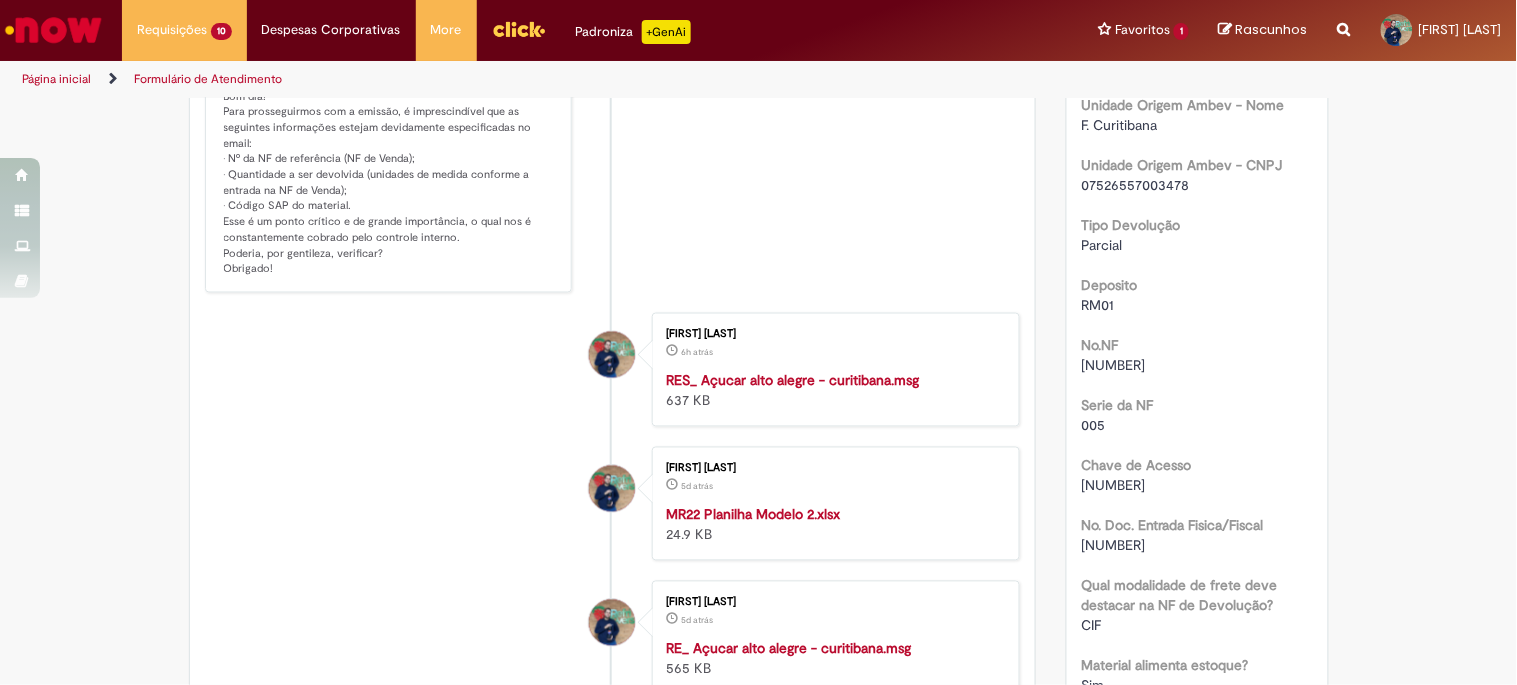 scroll, scrollTop: 333, scrollLeft: 0, axis: vertical 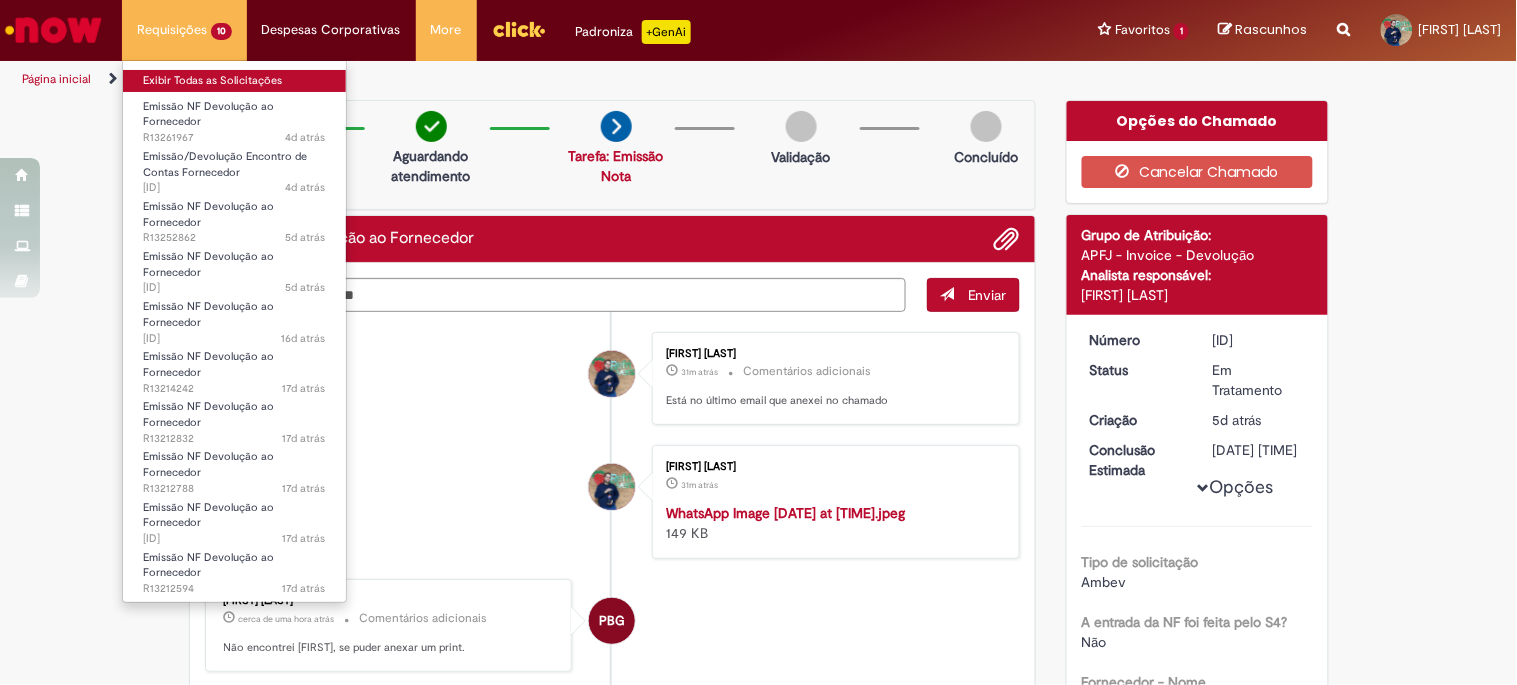 click on "Exibir Todas as Solicitações" at bounding box center [234, 81] 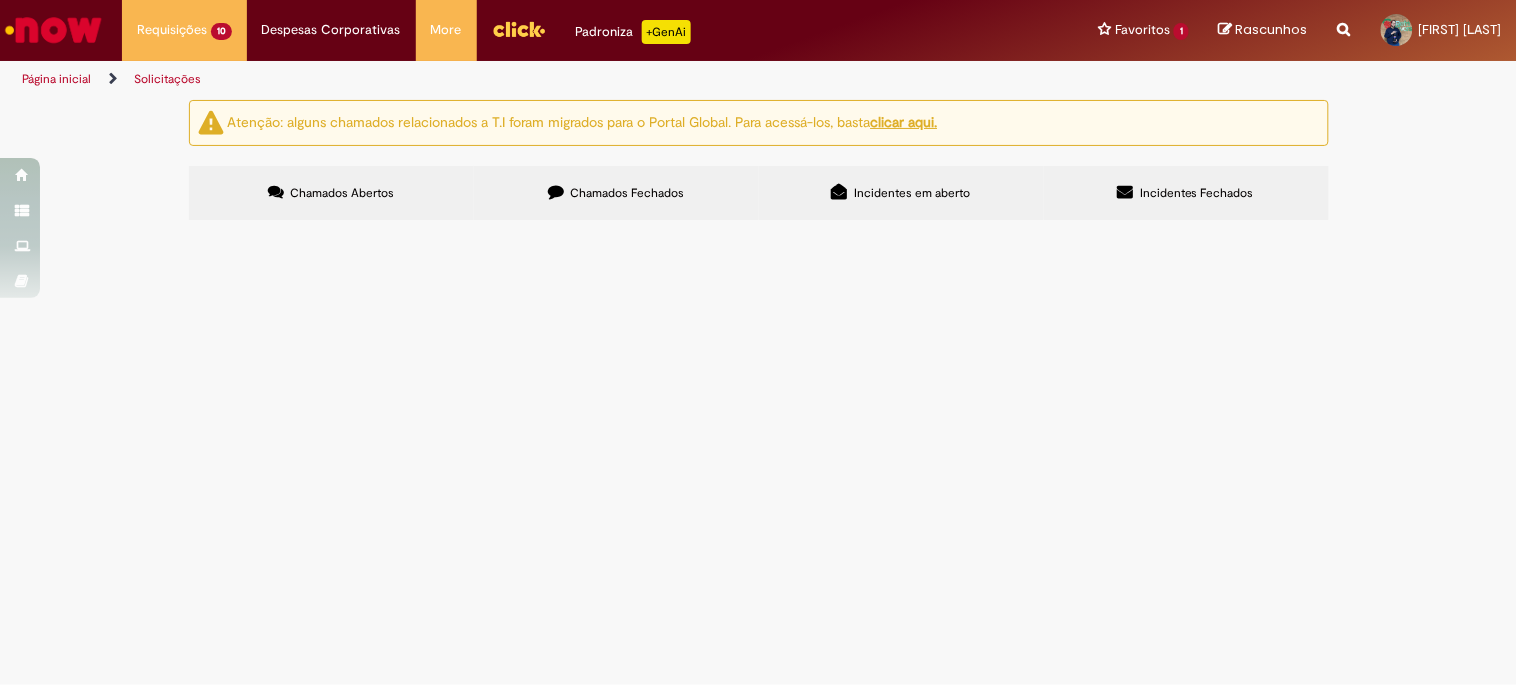 scroll, scrollTop: 111, scrollLeft: 0, axis: vertical 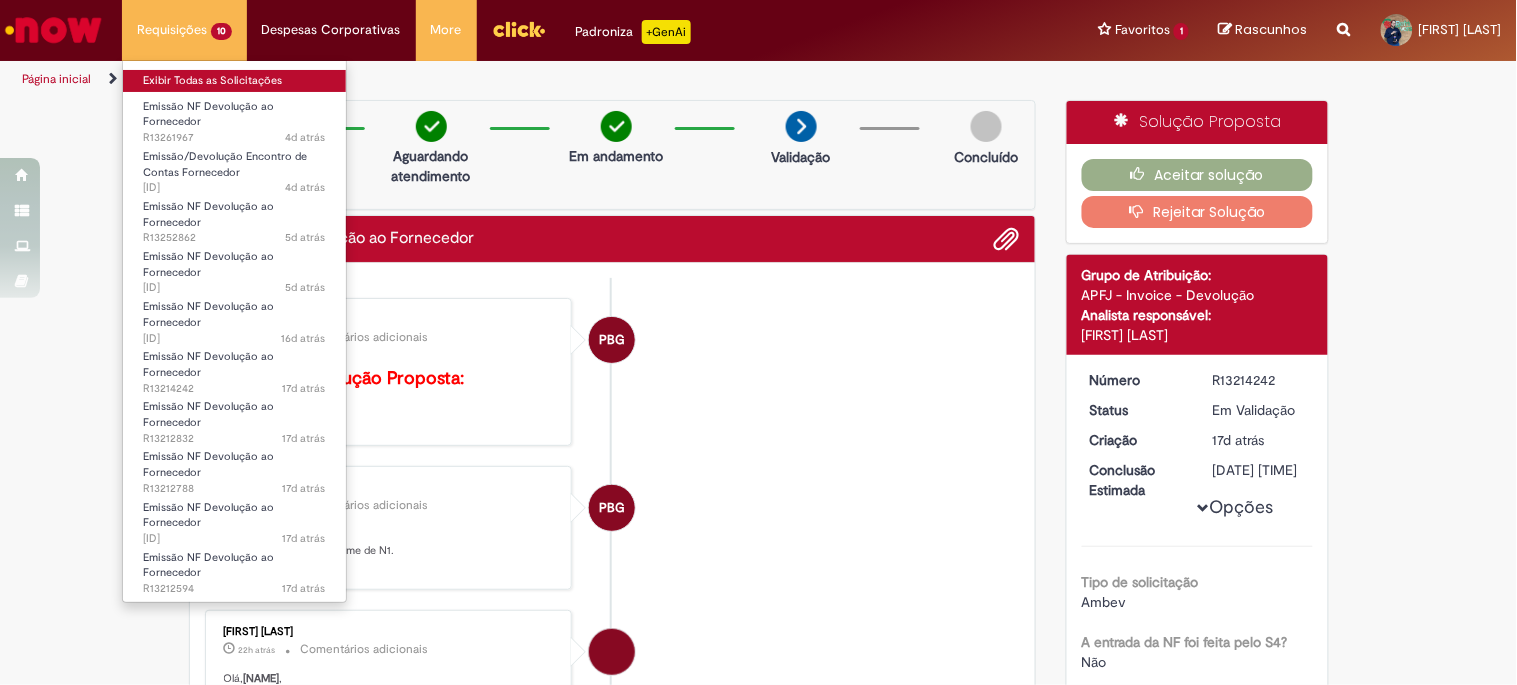 click on "Exibir Todas as Solicitações" at bounding box center (234, 81) 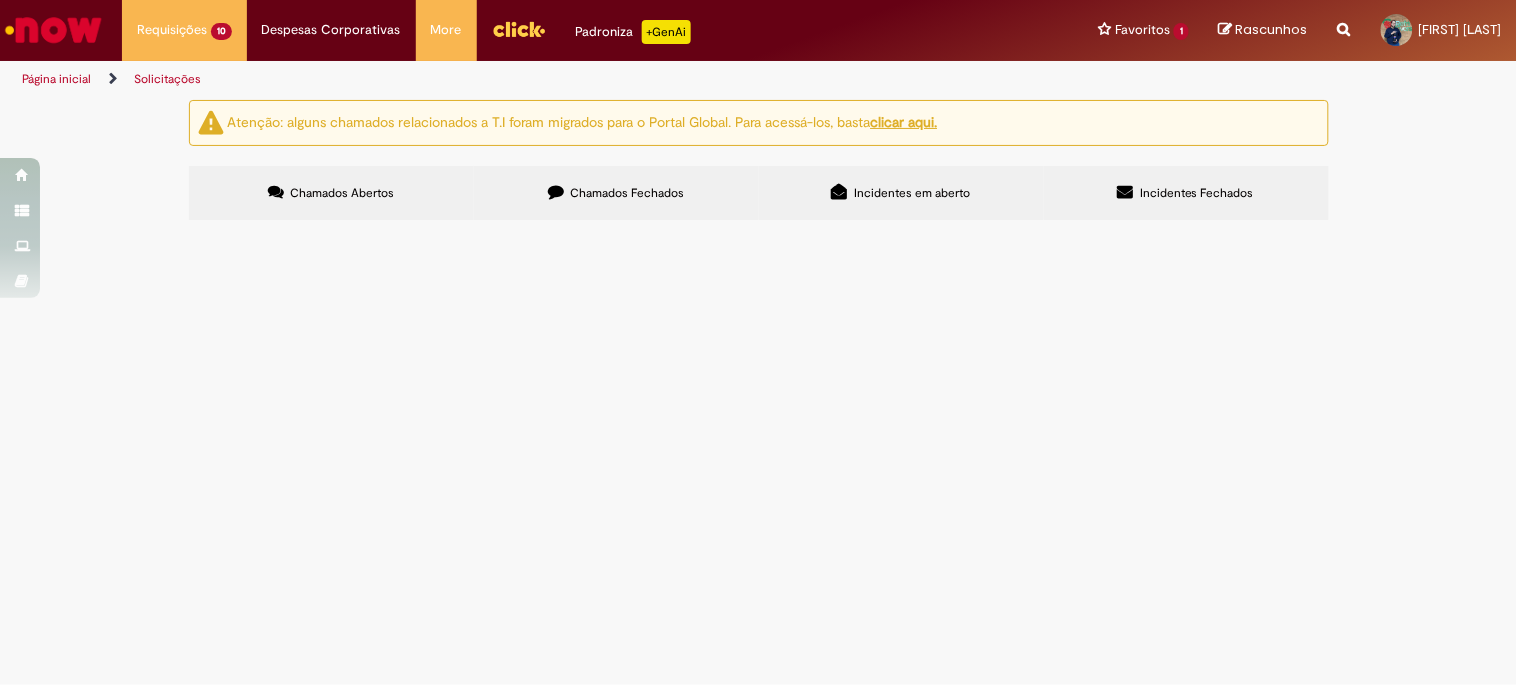 scroll, scrollTop: 313, scrollLeft: 0, axis: vertical 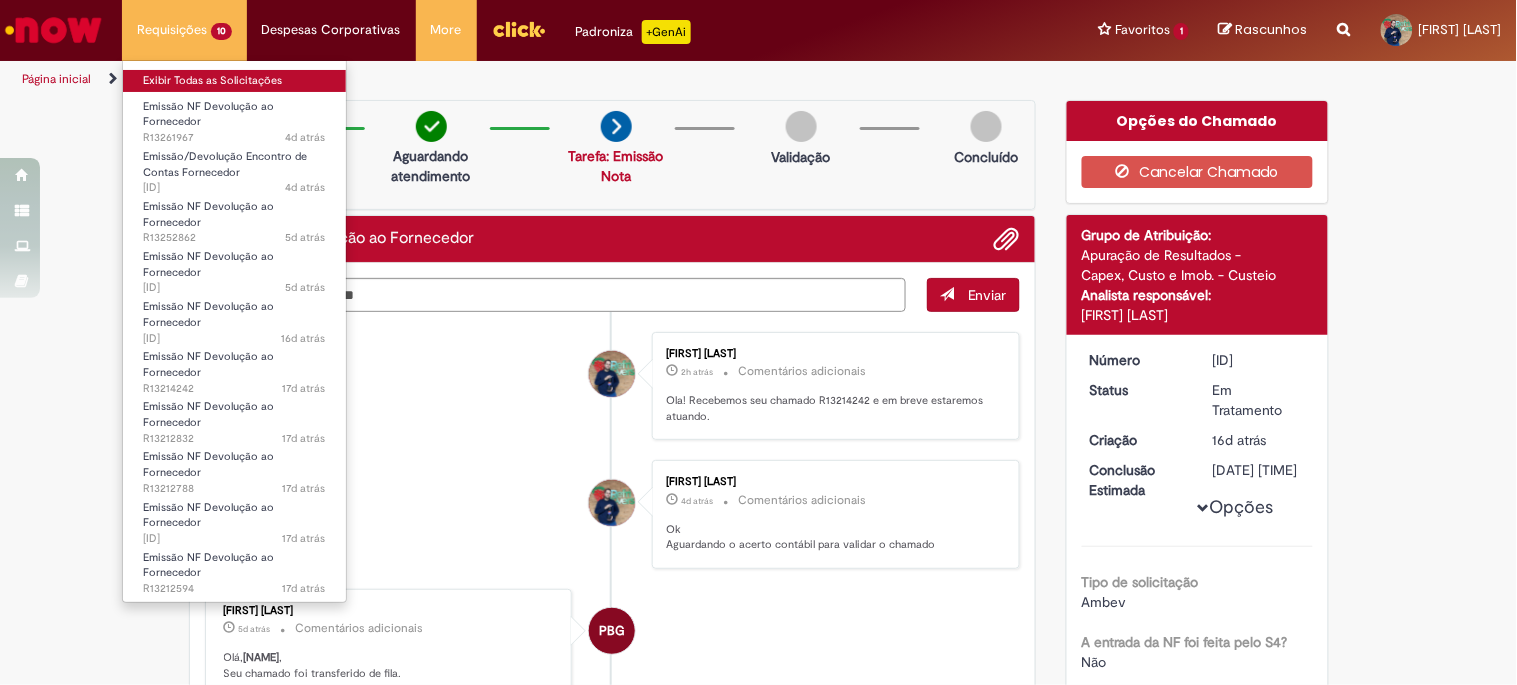 click on "Exibir Todas as Solicitações" at bounding box center [234, 81] 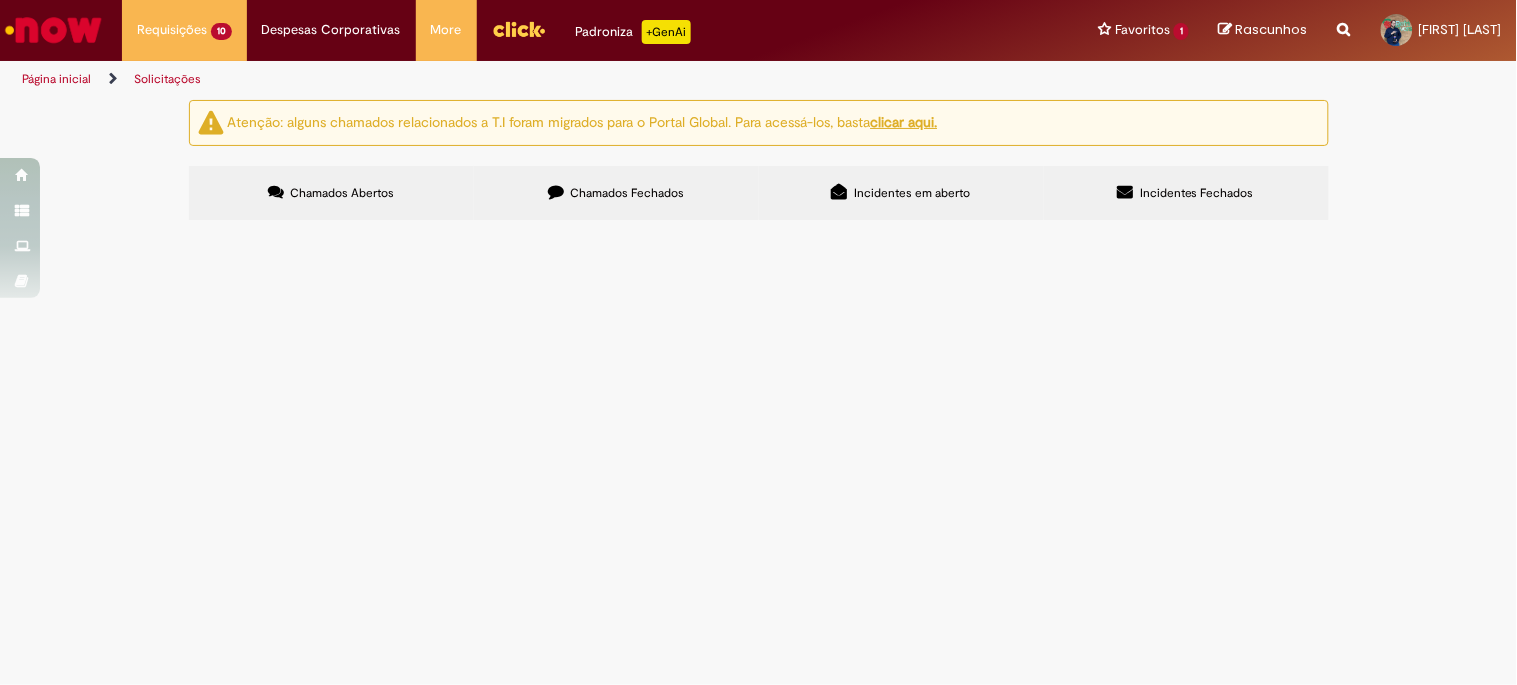 scroll, scrollTop: 313, scrollLeft: 0, axis: vertical 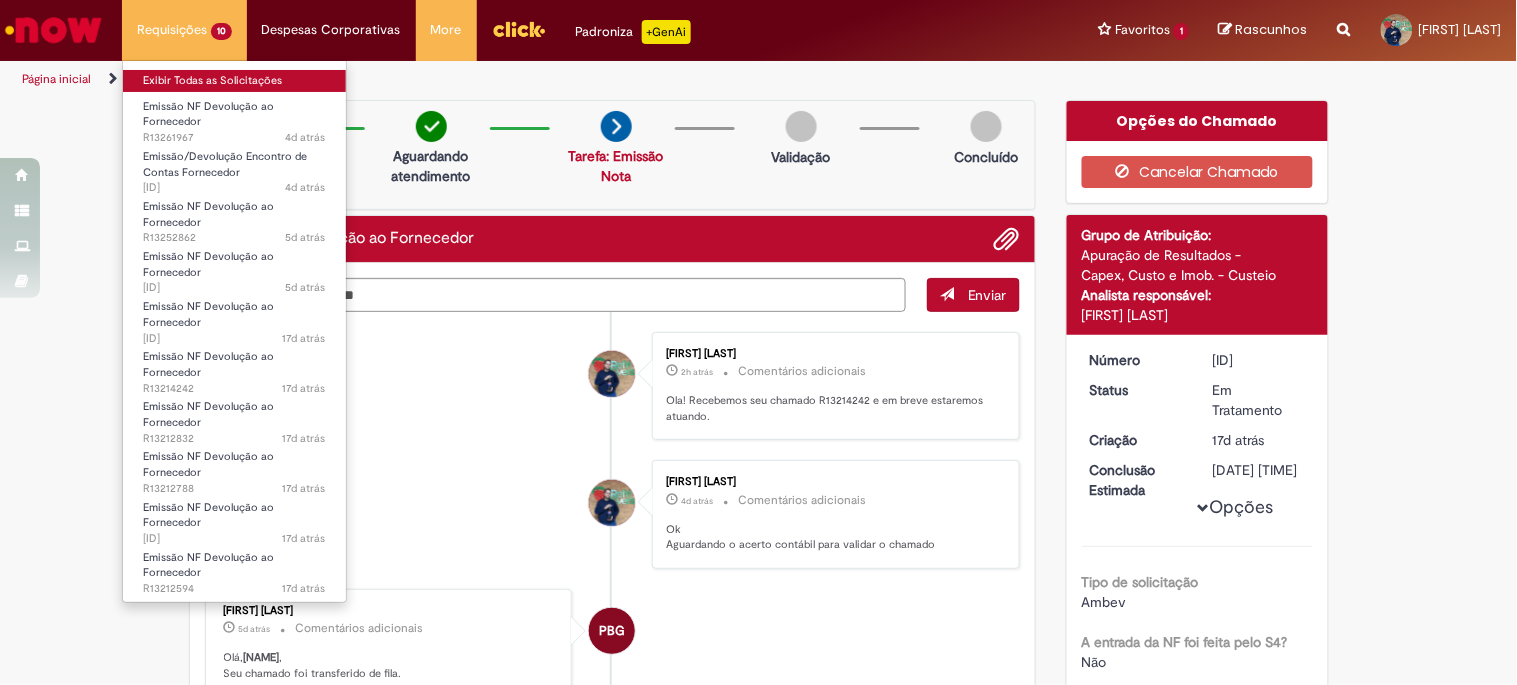 click on "Exibir Todas as Solicitações" at bounding box center [234, 81] 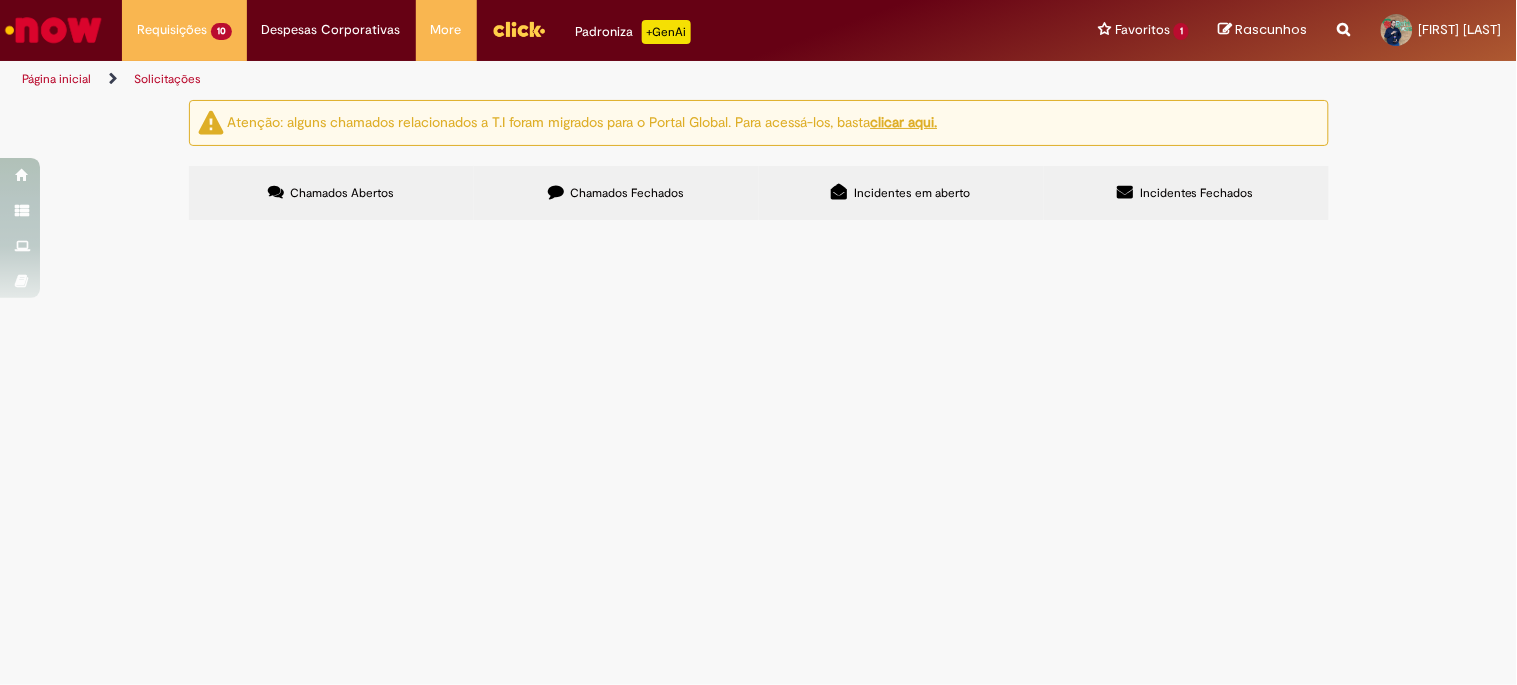 scroll, scrollTop: 313, scrollLeft: 0, axis: vertical 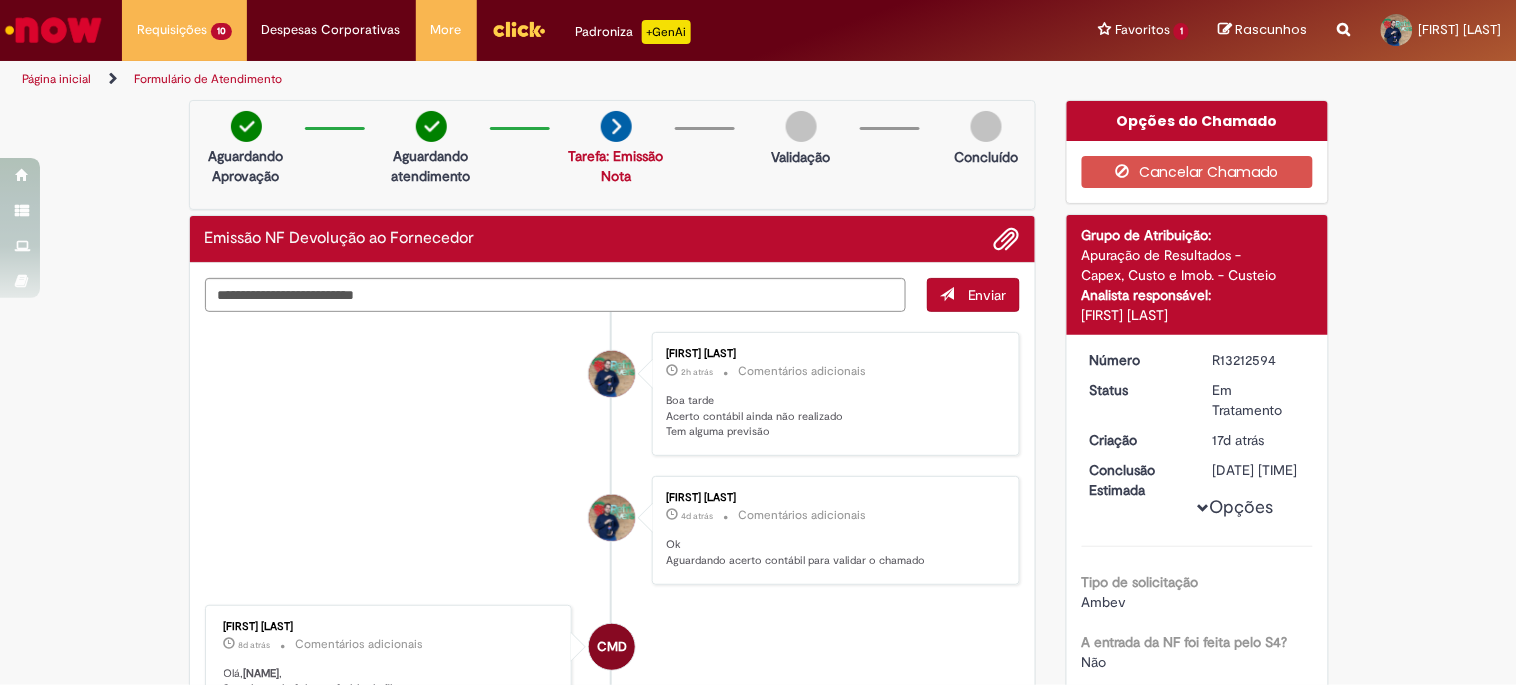 click at bounding box center [53, 30] 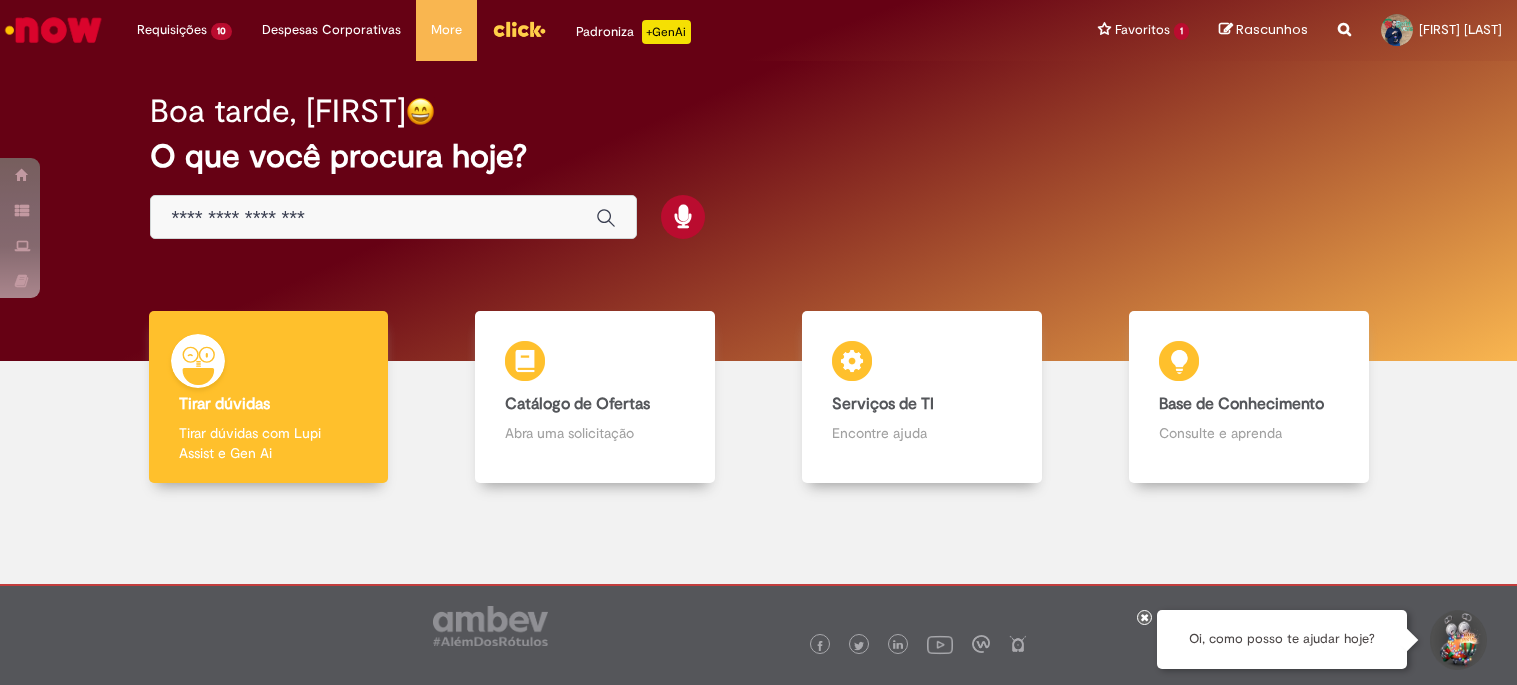scroll, scrollTop: 0, scrollLeft: 0, axis: both 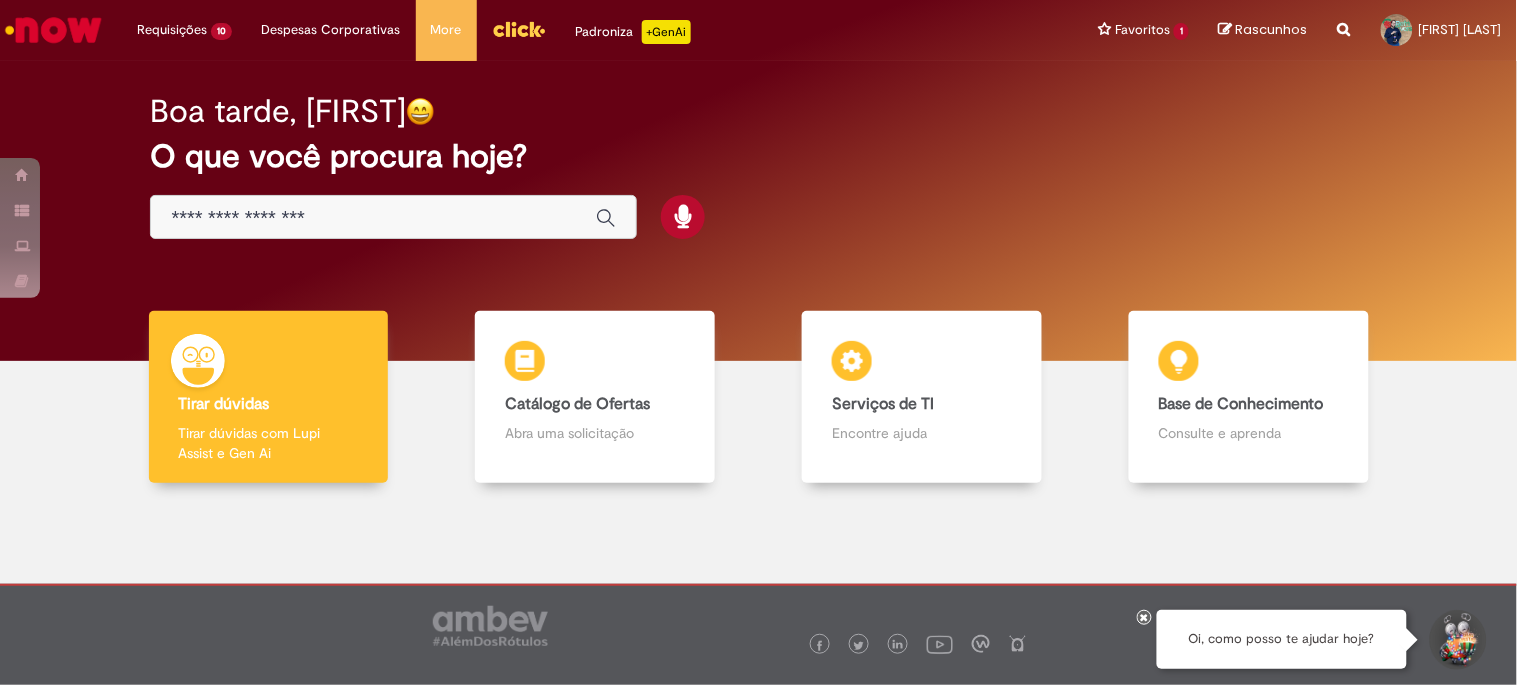 click at bounding box center [373, 218] 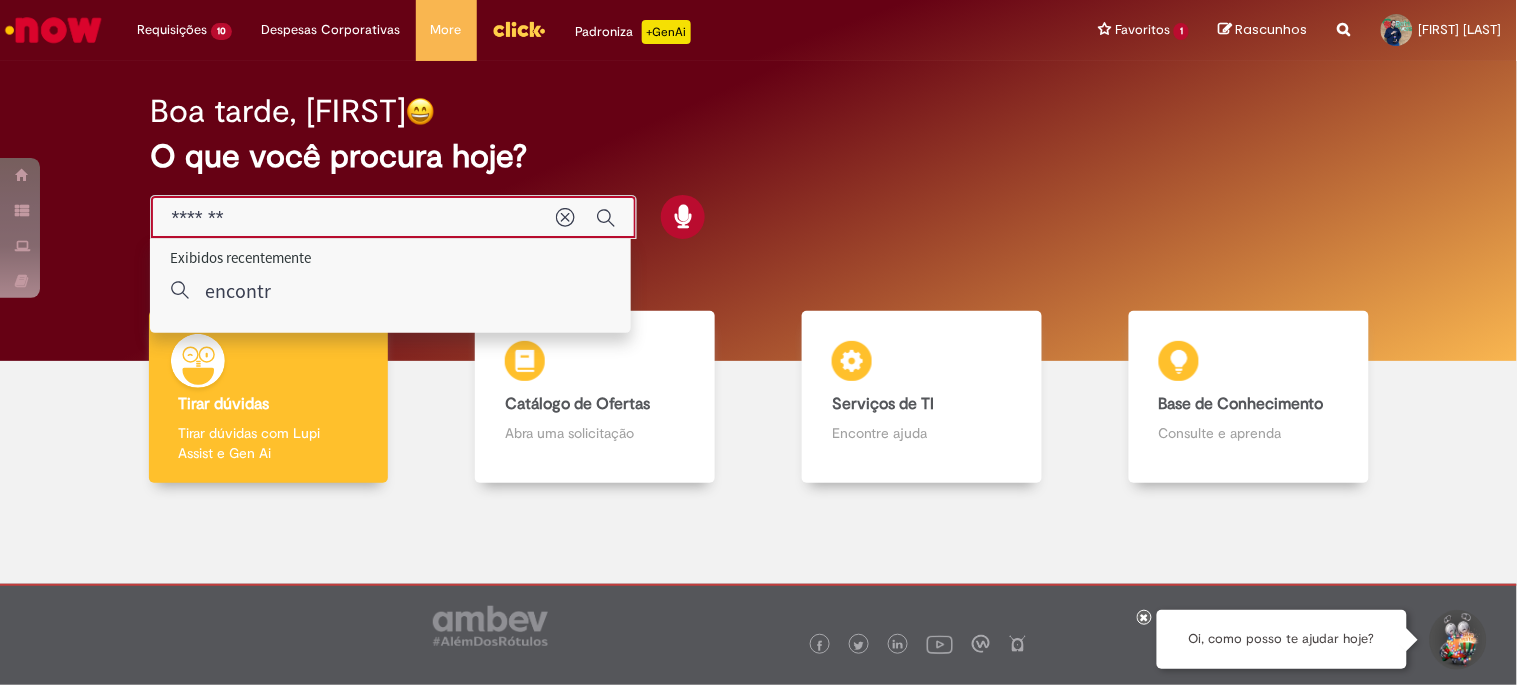 type on "********" 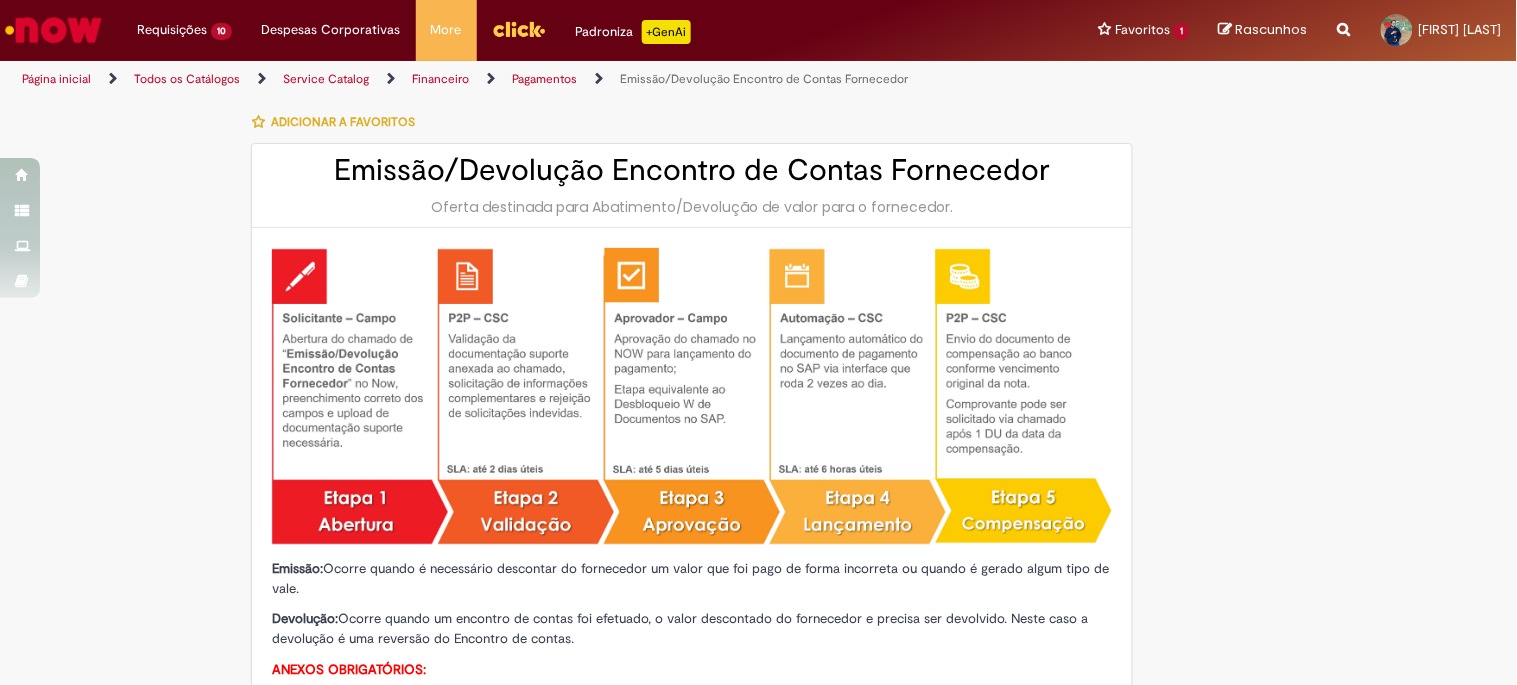 type on "********" 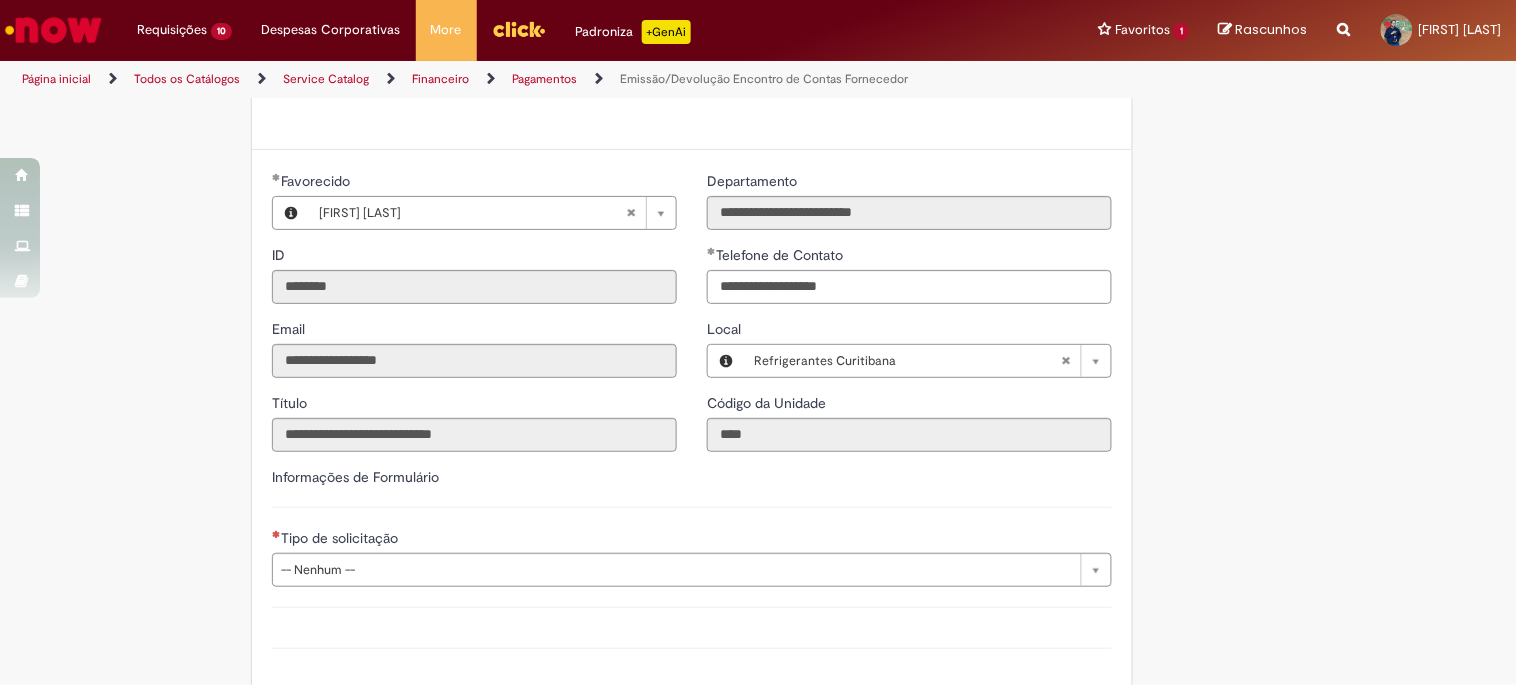 scroll, scrollTop: 1111, scrollLeft: 0, axis: vertical 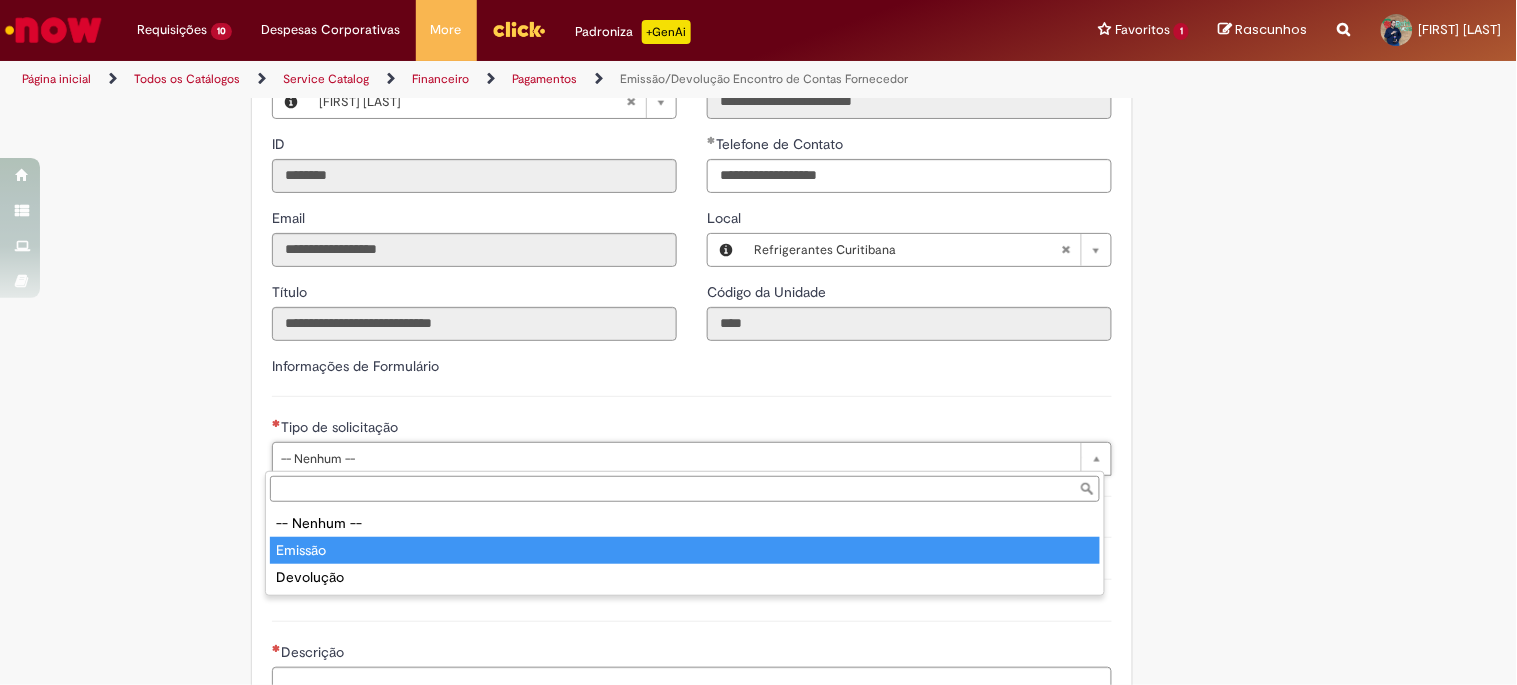 type on "*******" 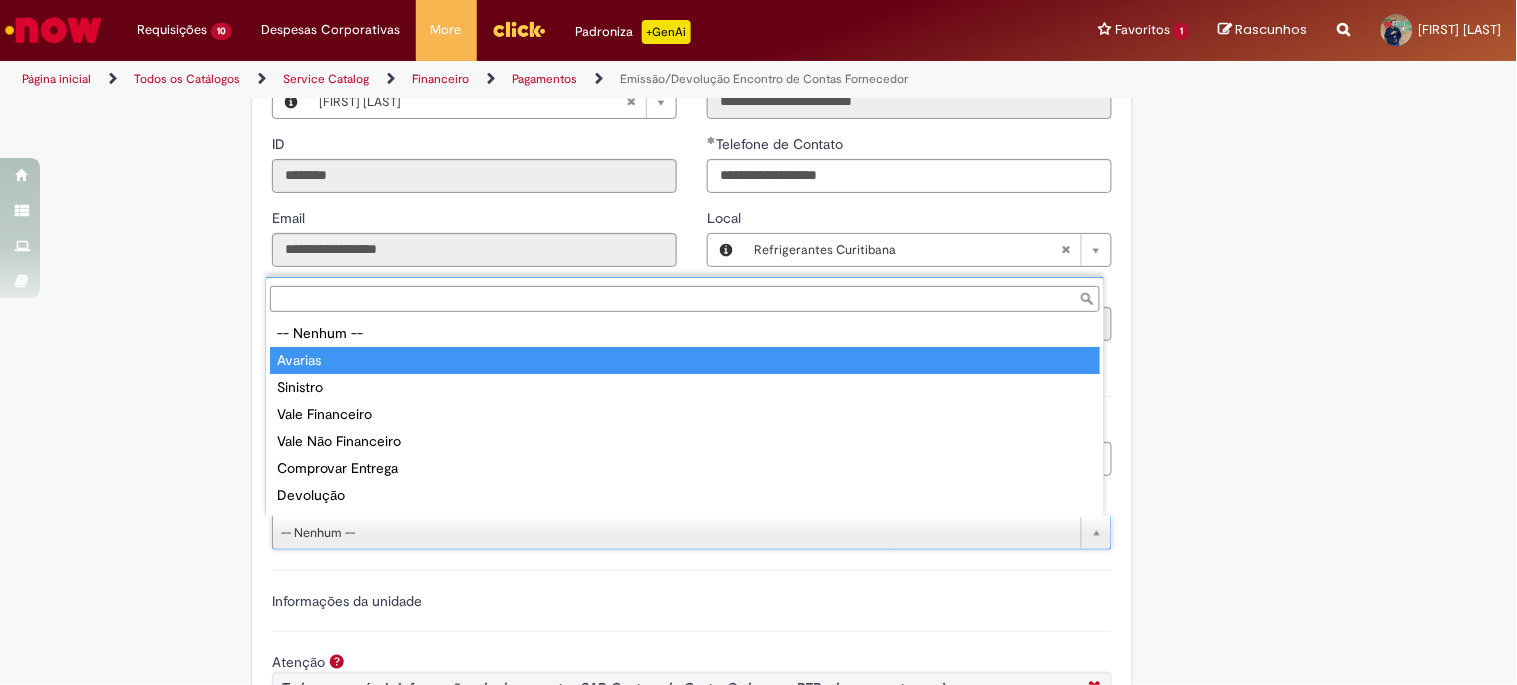 type on "*******" 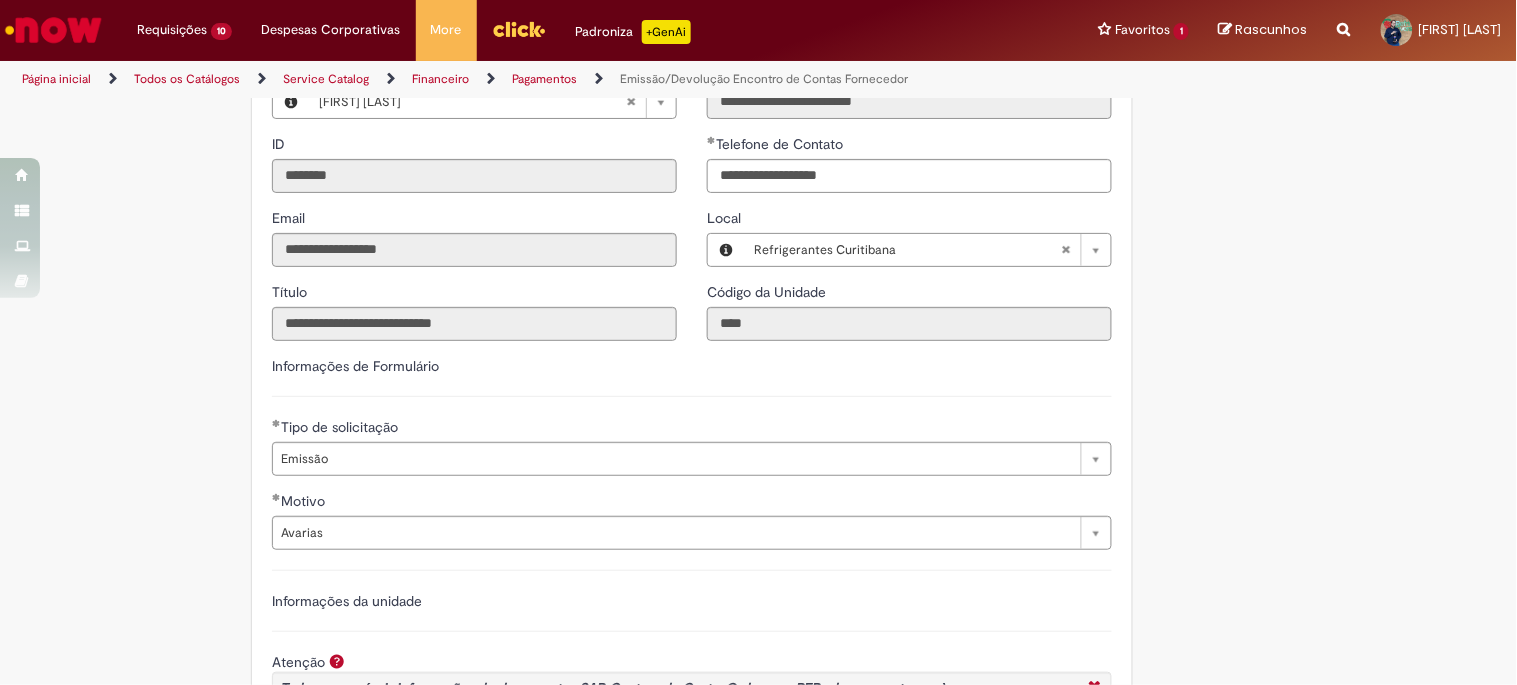 click on "Informações da unidade" at bounding box center (692, 611) 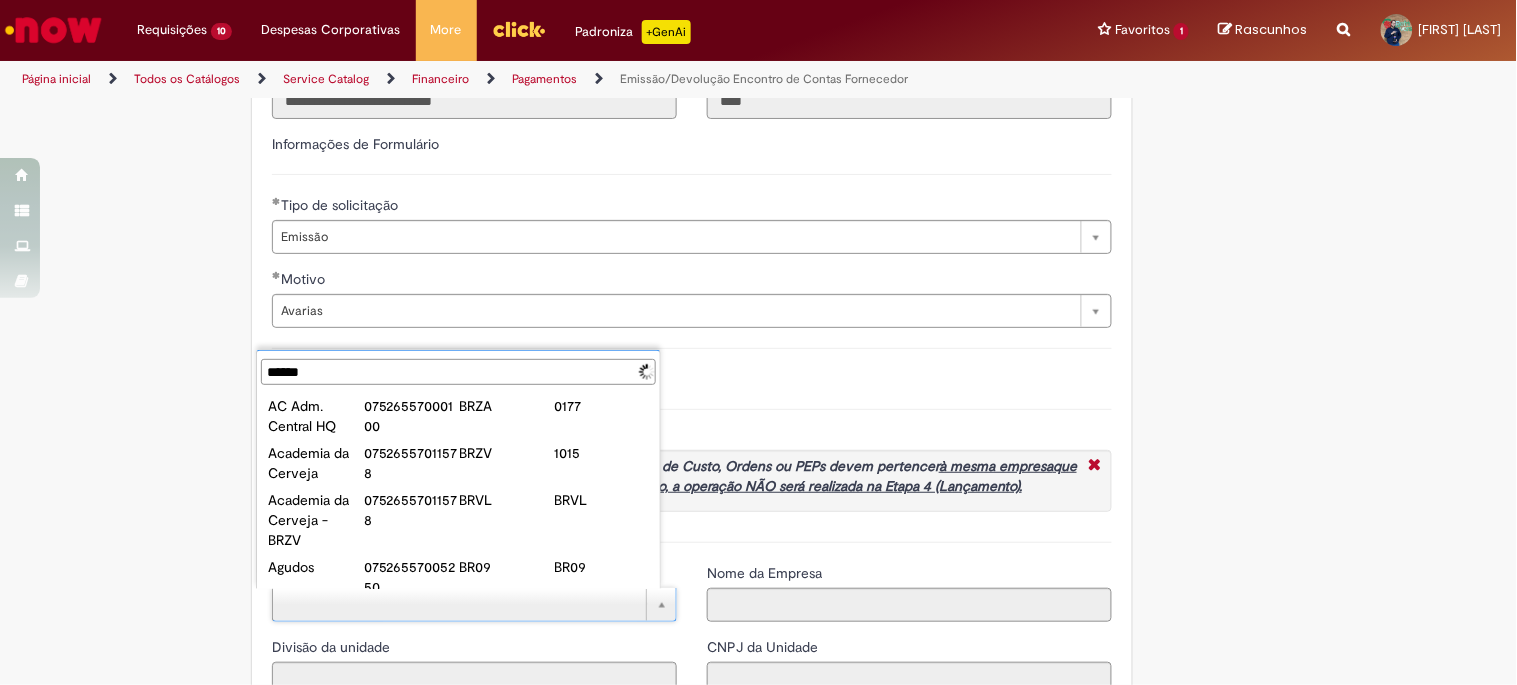 type on "*******" 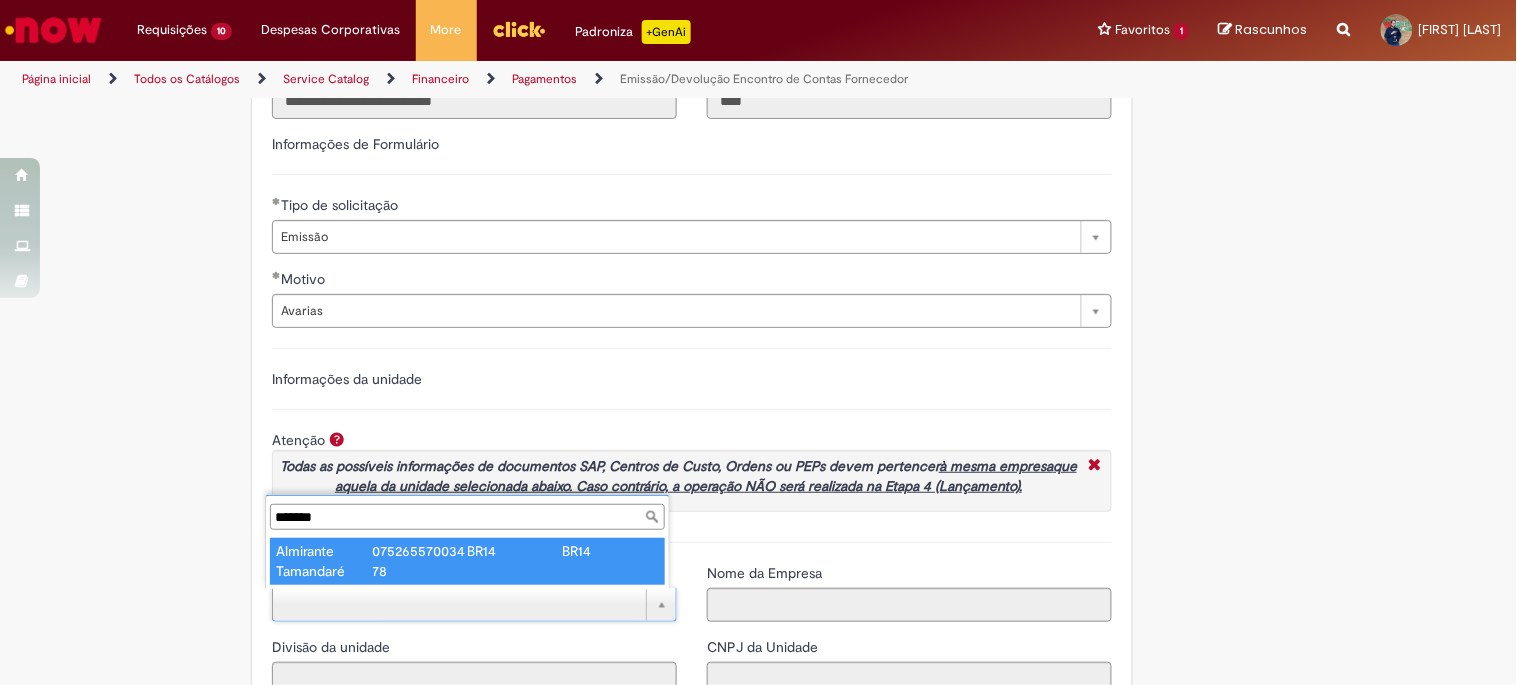 type on "**********" 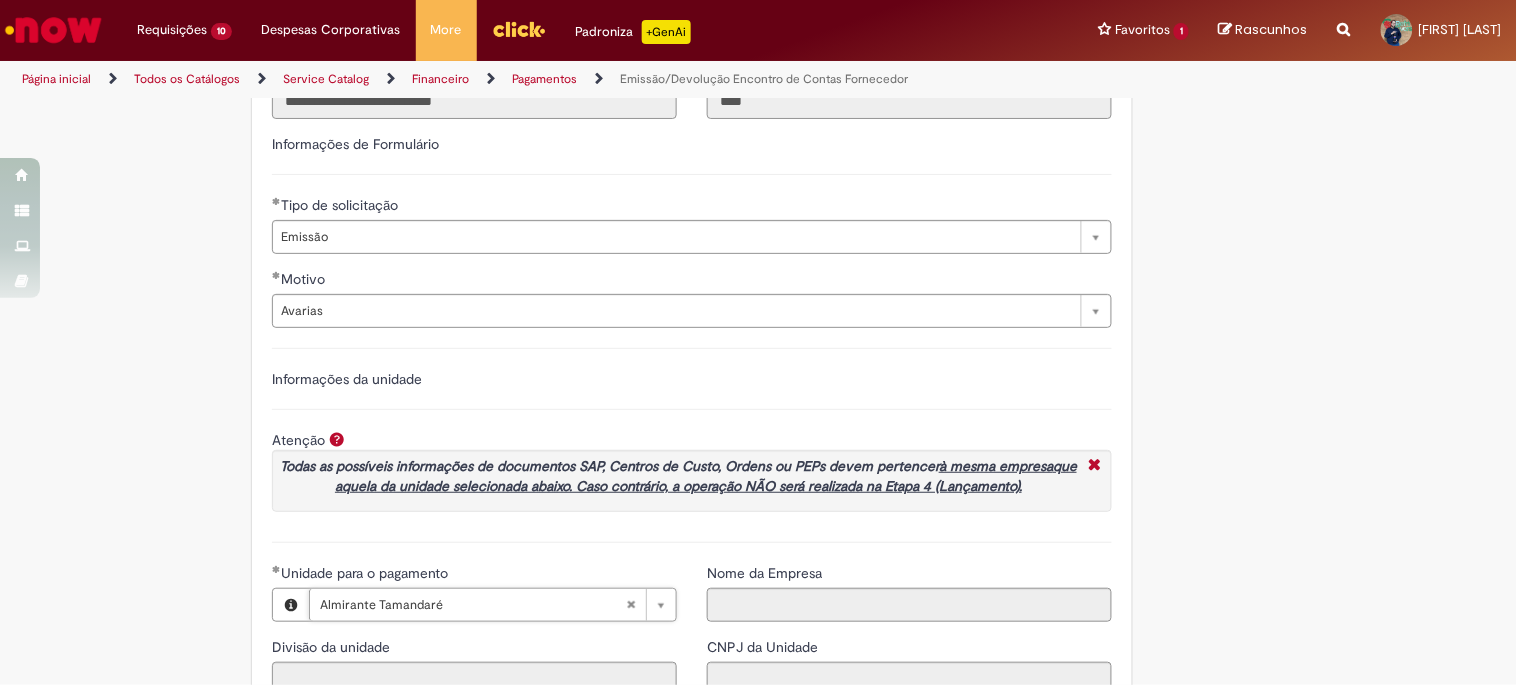 type on "****" 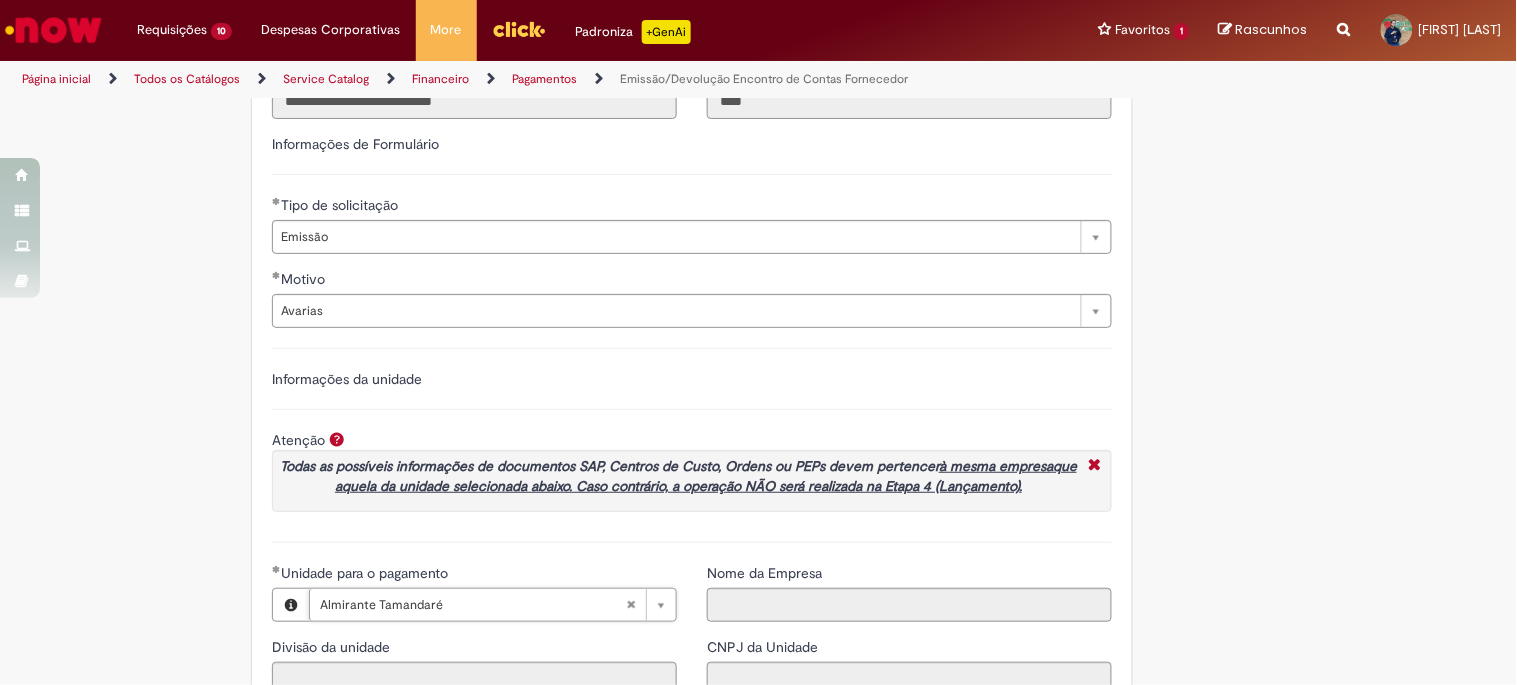 type on "****" 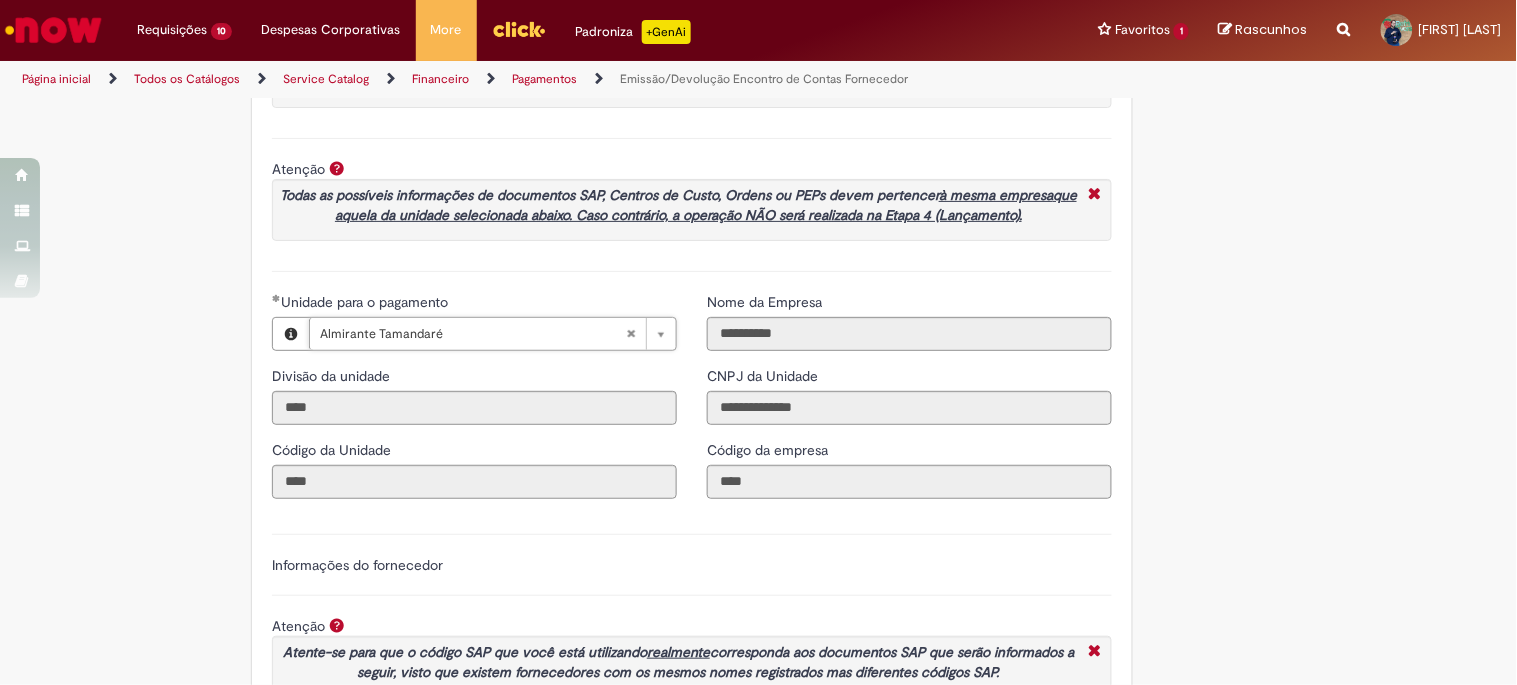 scroll, scrollTop: 2000, scrollLeft: 0, axis: vertical 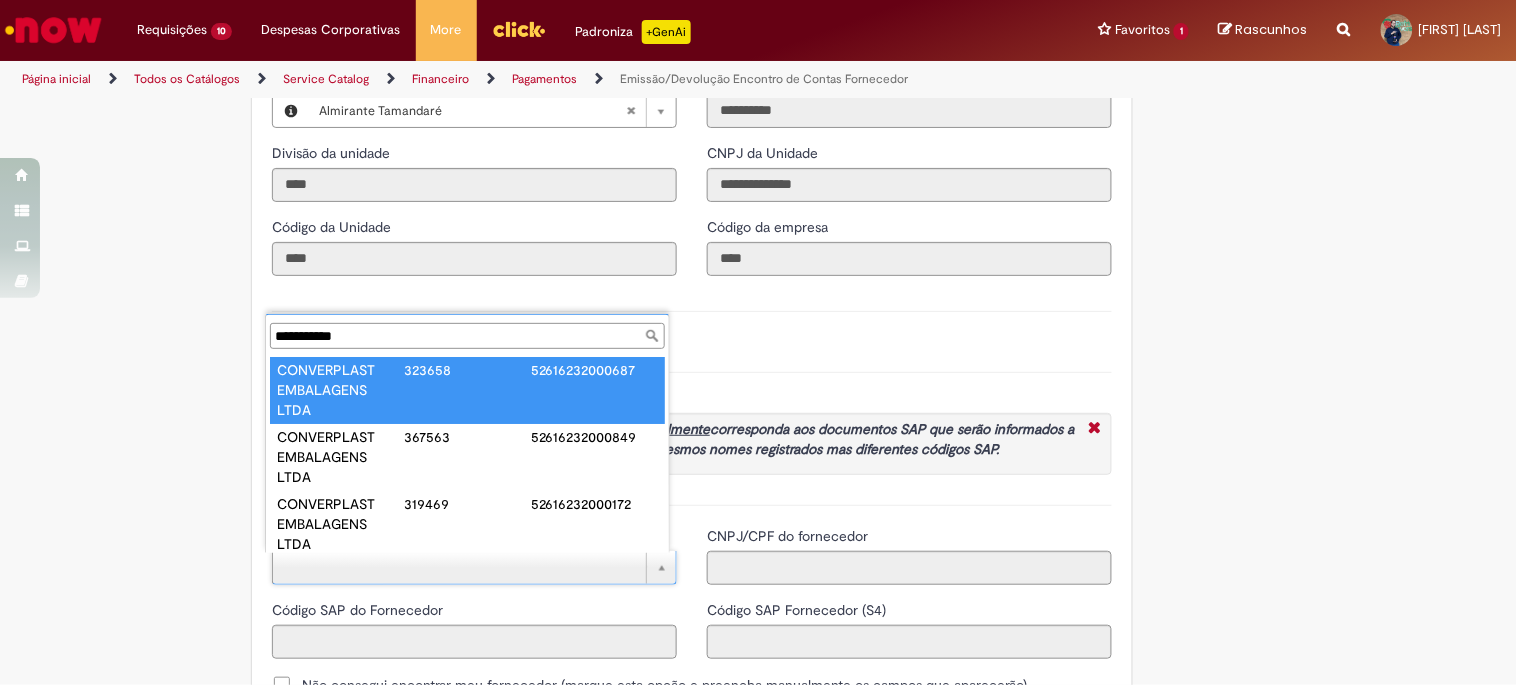 type on "**********" 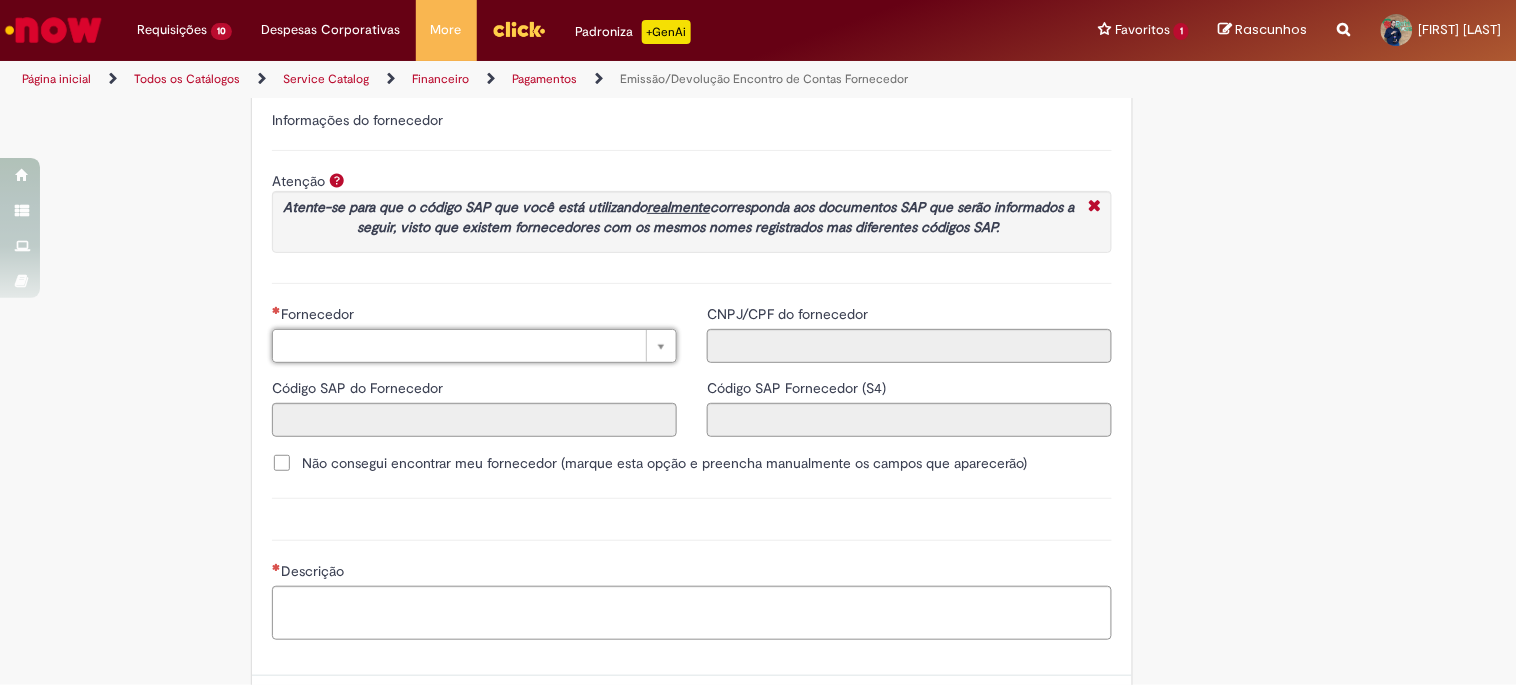 scroll, scrollTop: 2333, scrollLeft: 0, axis: vertical 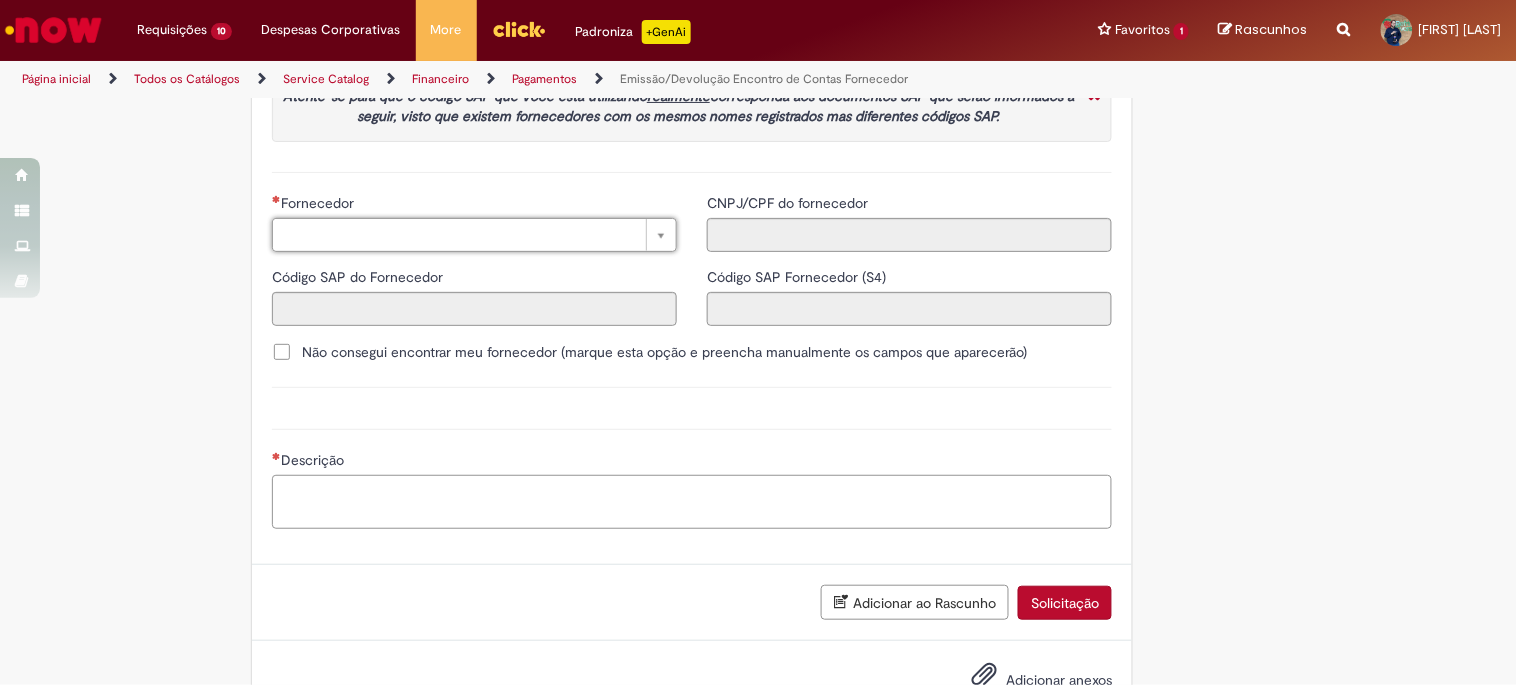 click on "Descrição" at bounding box center [692, 502] 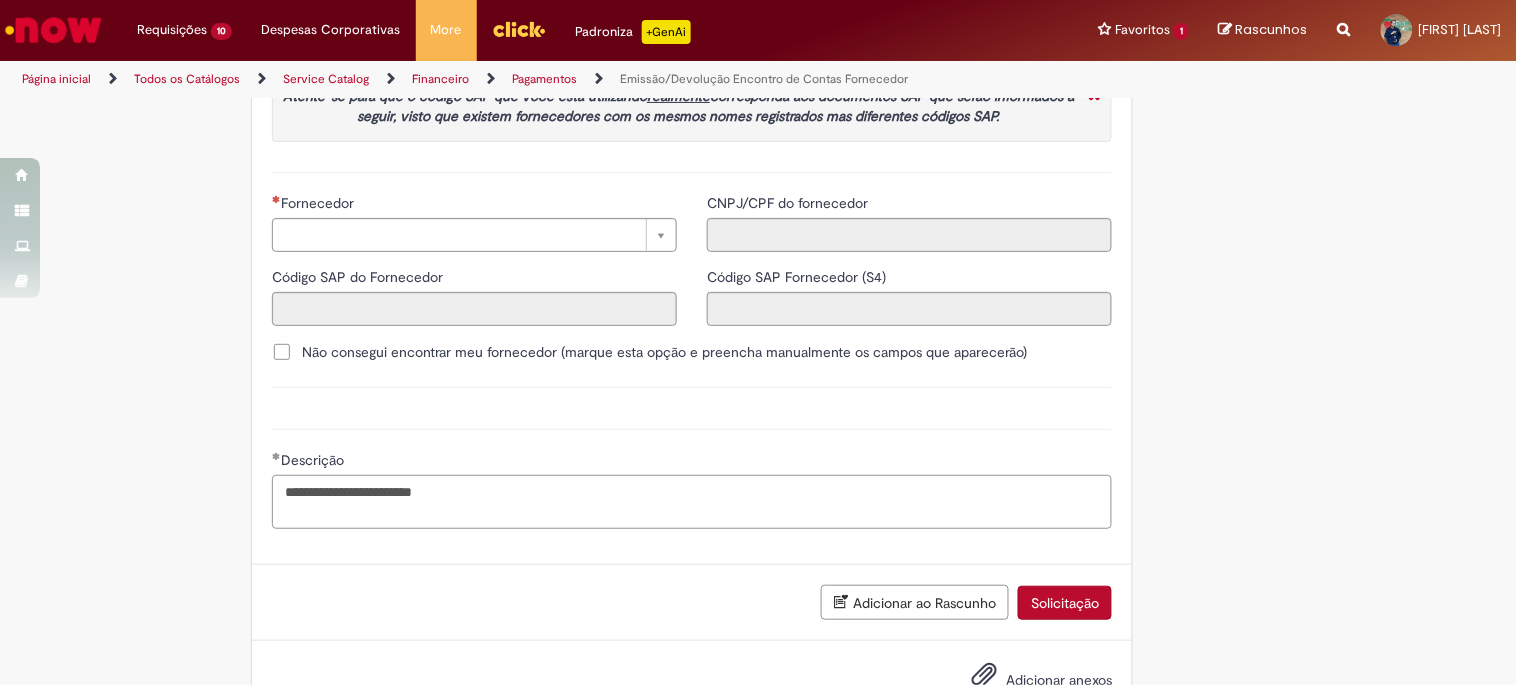 type on "**********" 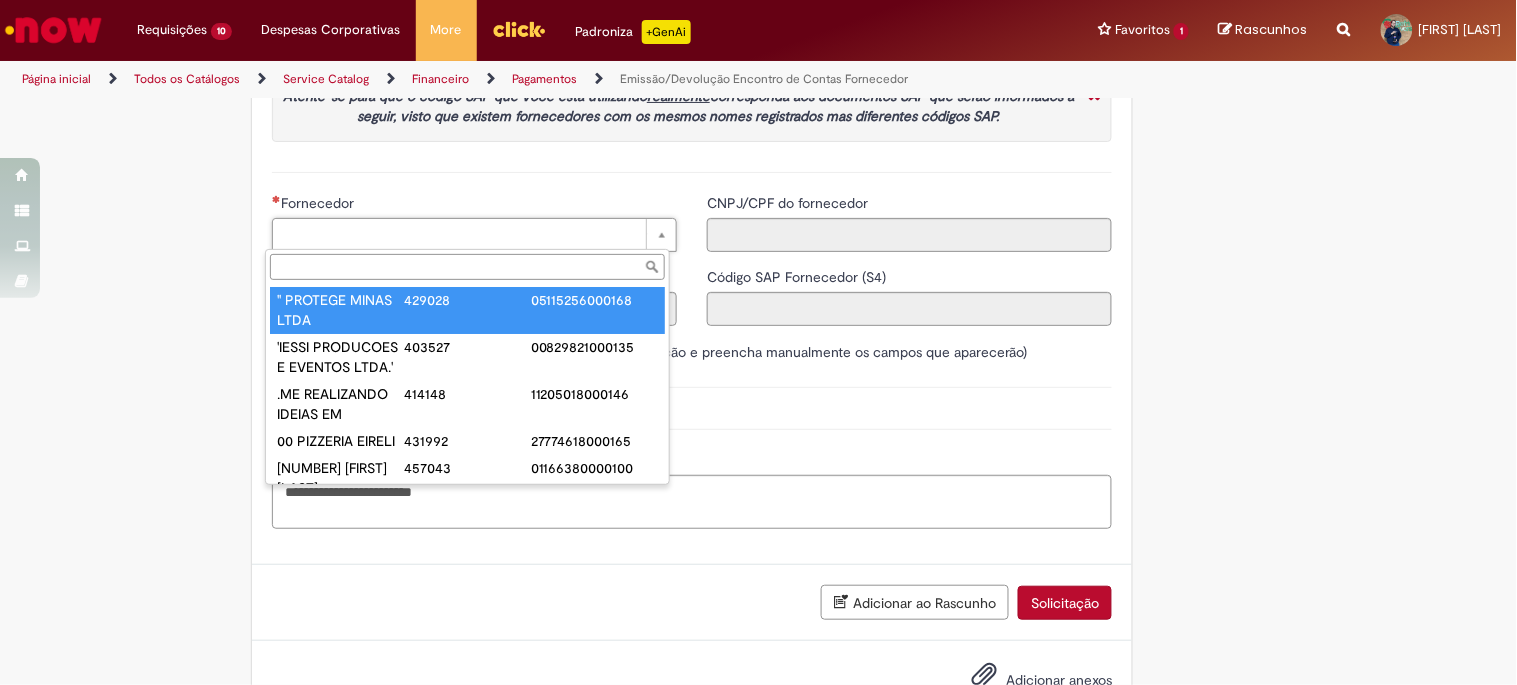 paste on "**********" 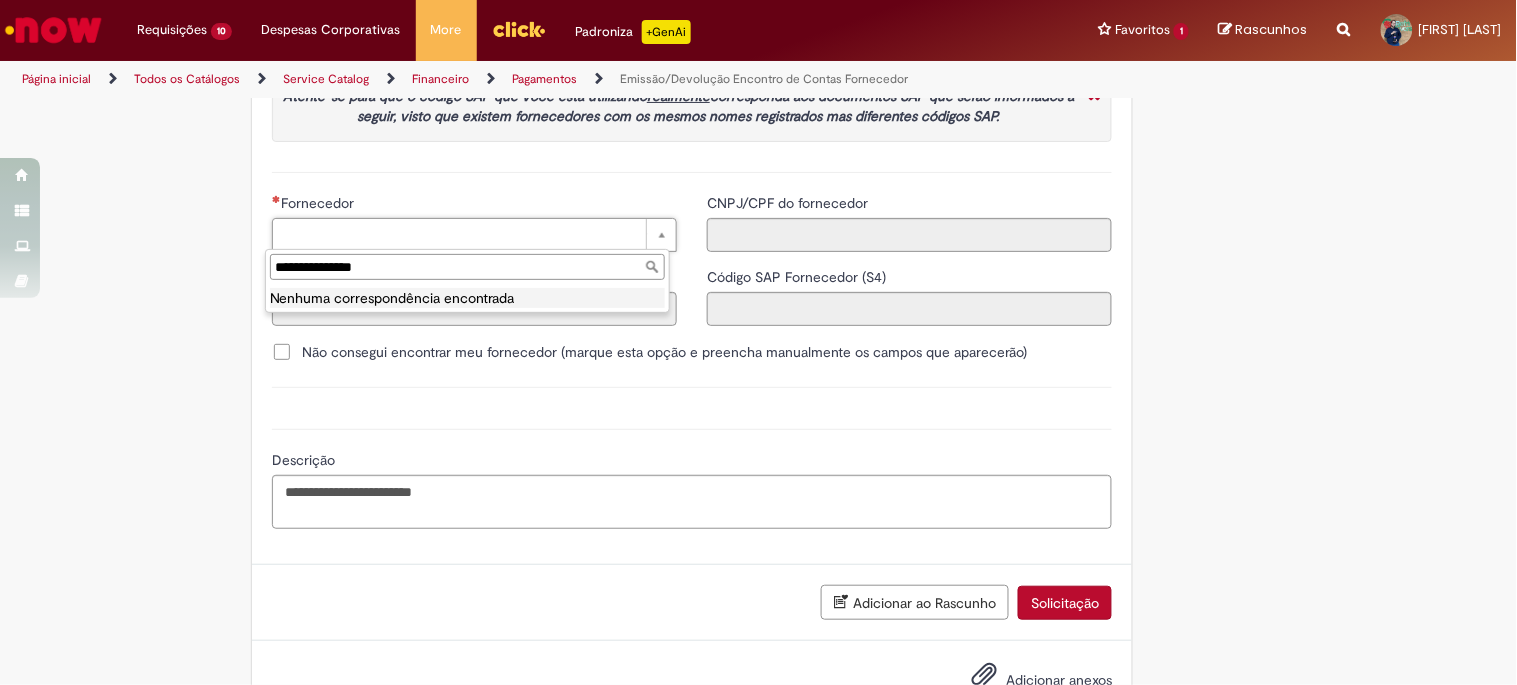type on "**********" 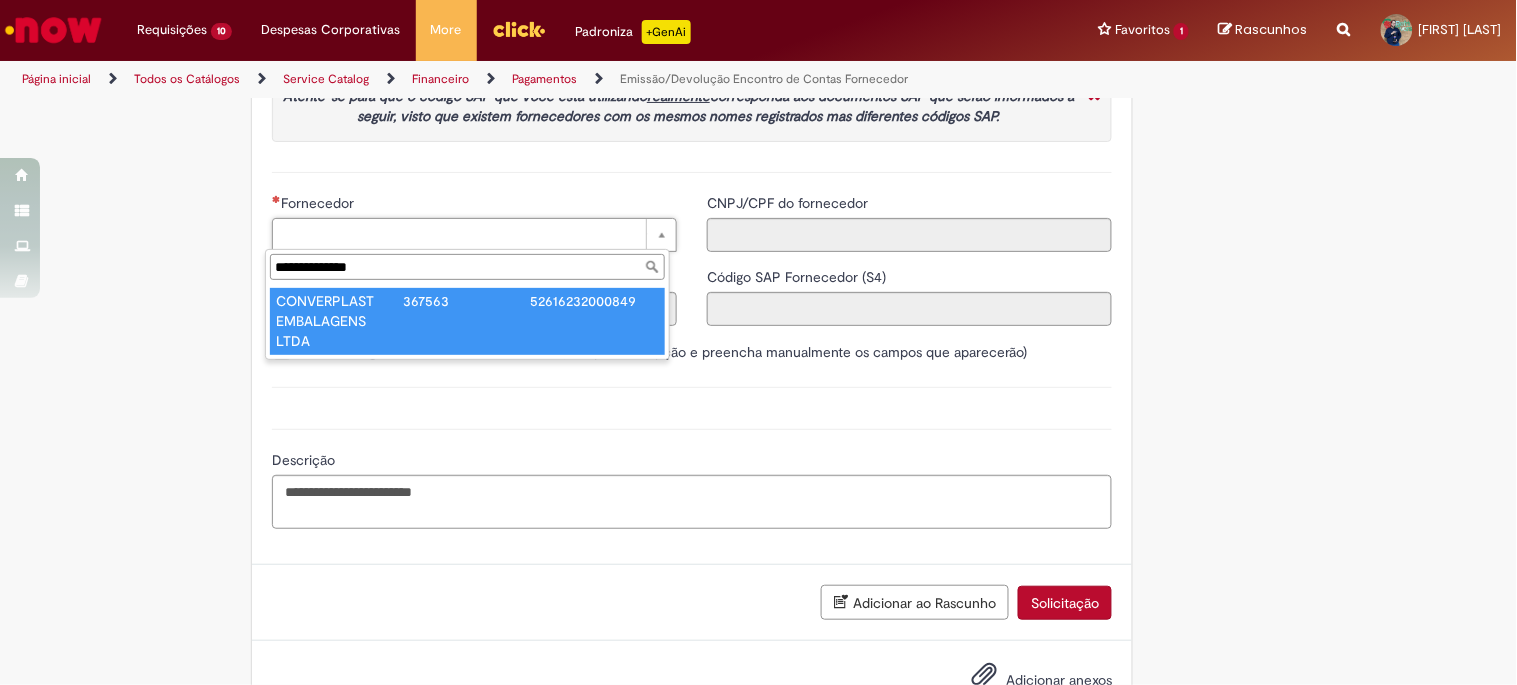 type on "**********" 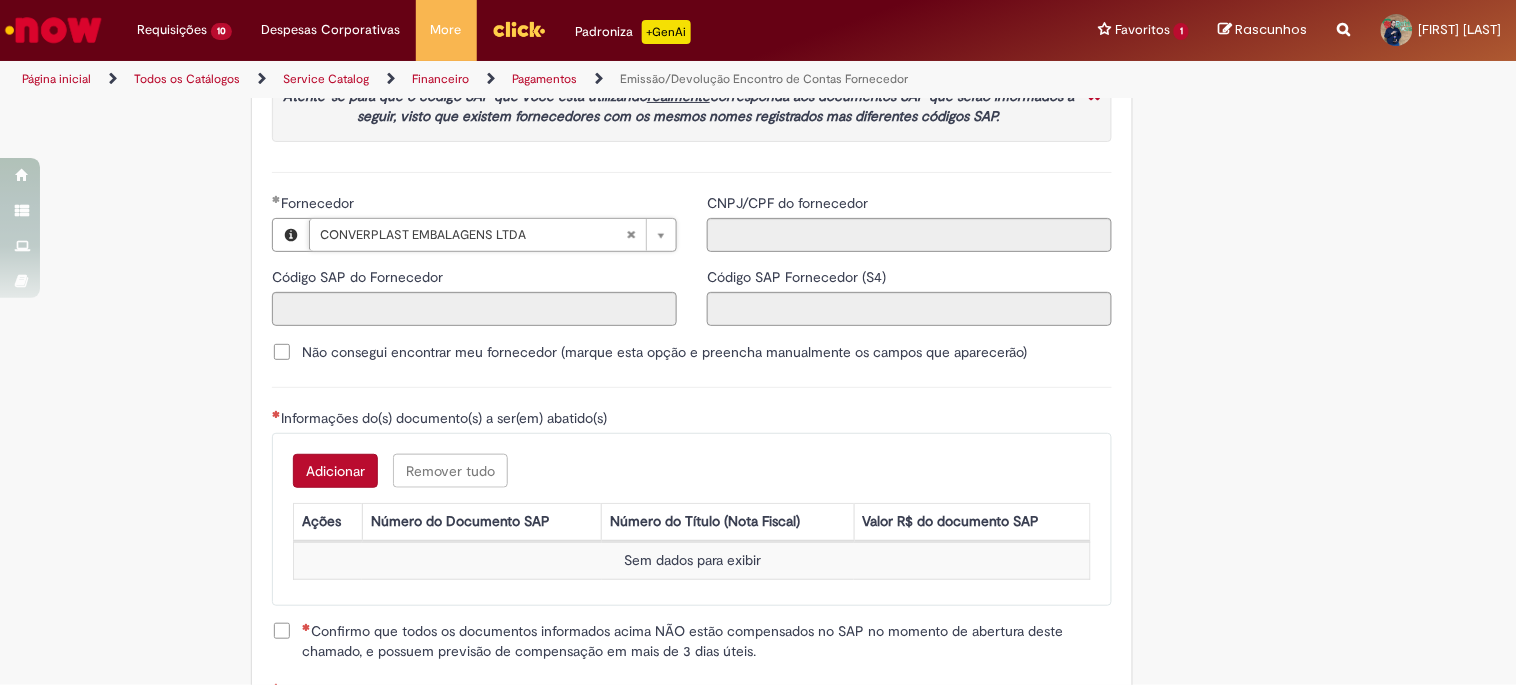 type on "******" 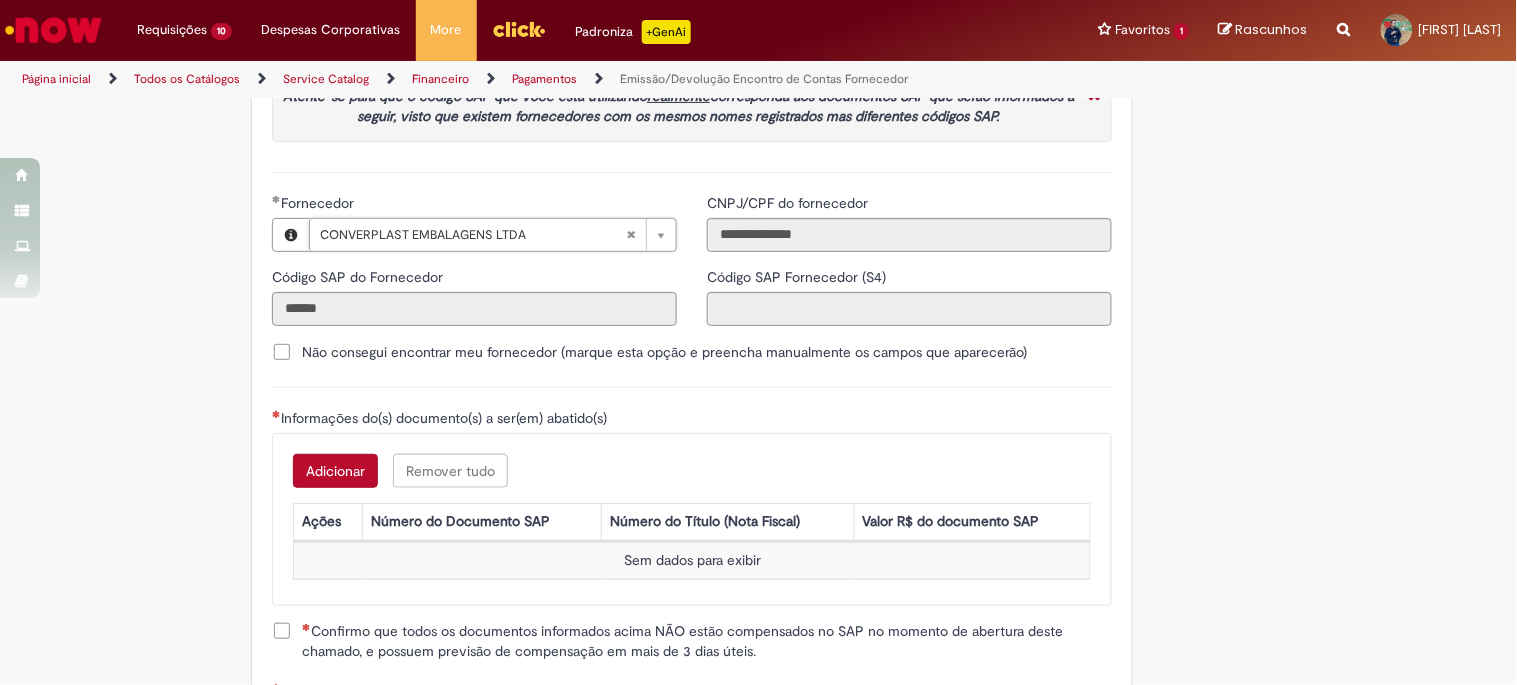 type on "**********" 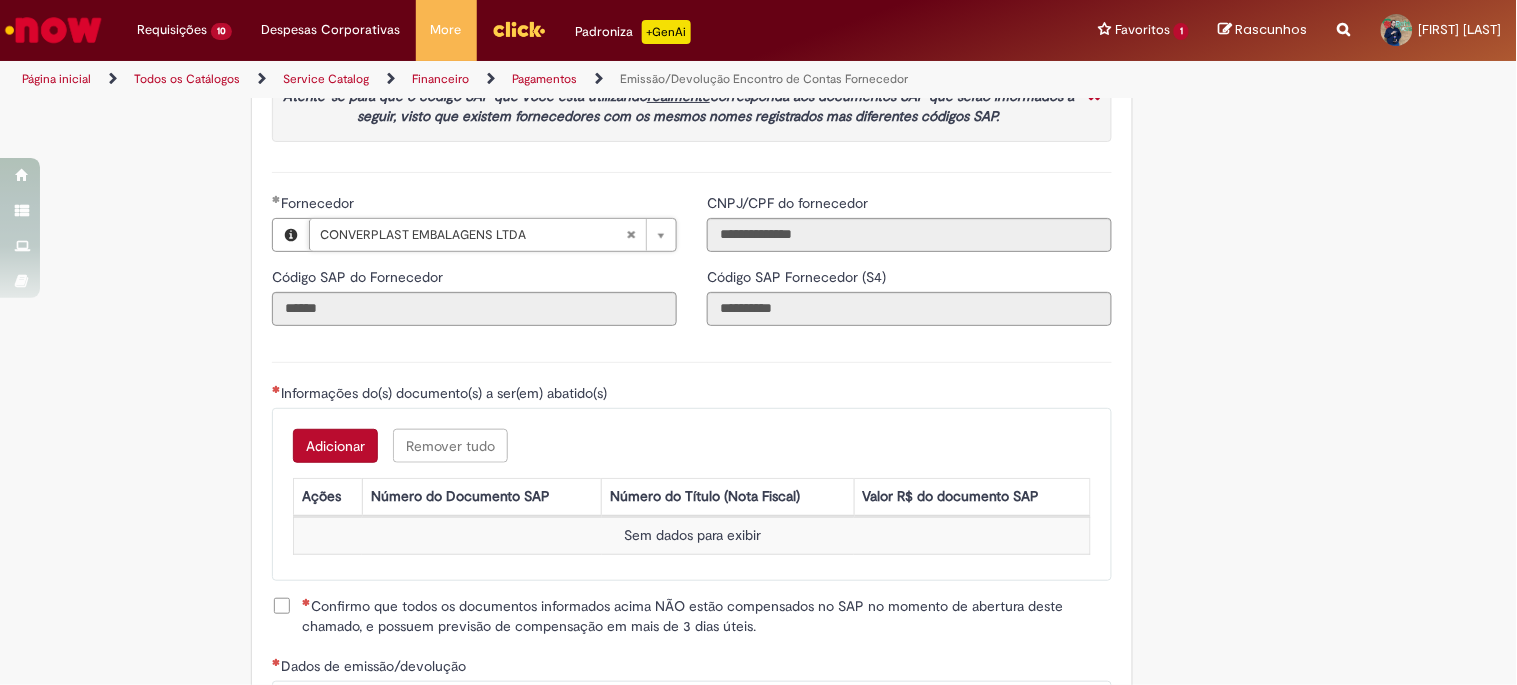scroll, scrollTop: 2444, scrollLeft: 0, axis: vertical 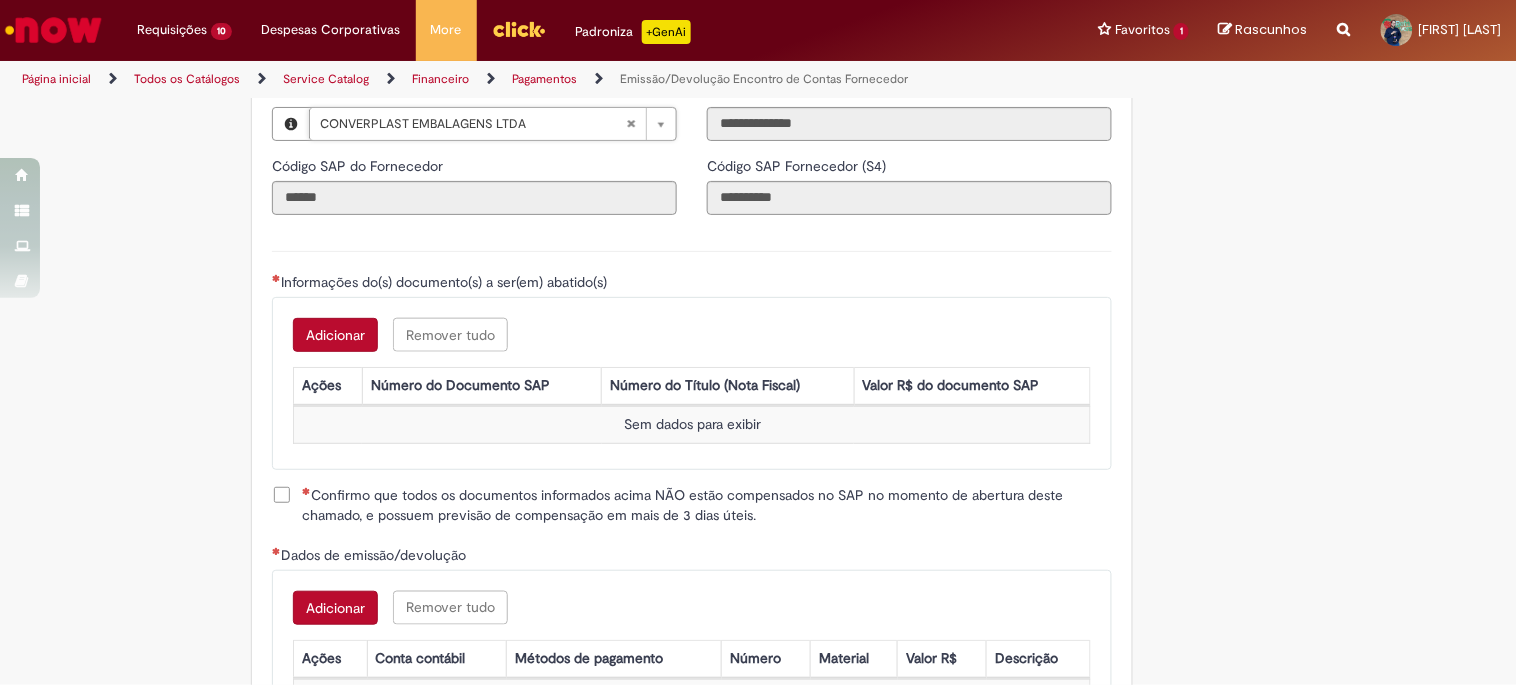 click on "Adicionar" at bounding box center (335, 335) 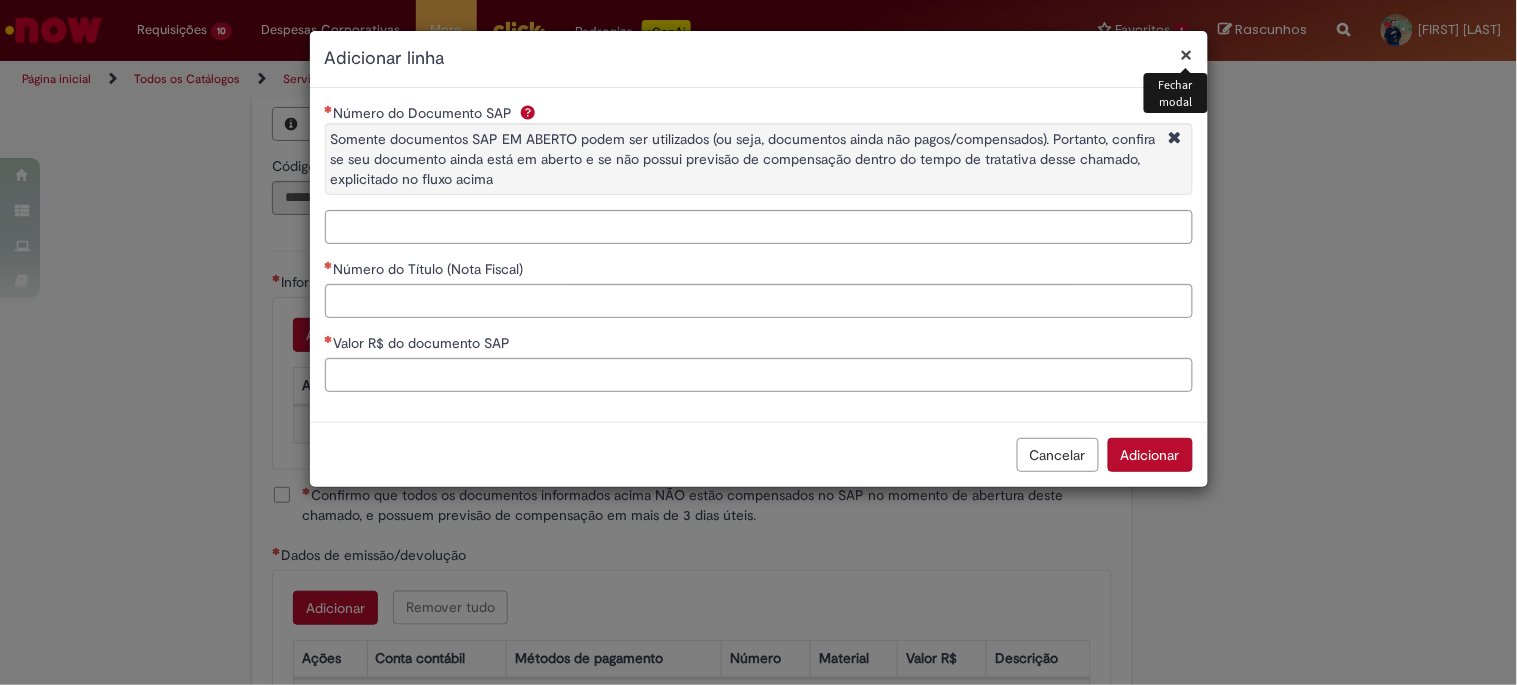 click on "Número do Documento SAP Somente documentos SAP EM ABERTO podem ser utilizados (ou seja, documentos ainda não pagos/compensados). Portanto, confira se seu documento ainda está em aberto e se não possui previsão de compensação dentro do tempo de tratativa desse chamado, explicitado no fluxo acima Número do Título (Nota Fiscal) Valor R$ do documento SAP" at bounding box center [759, 255] 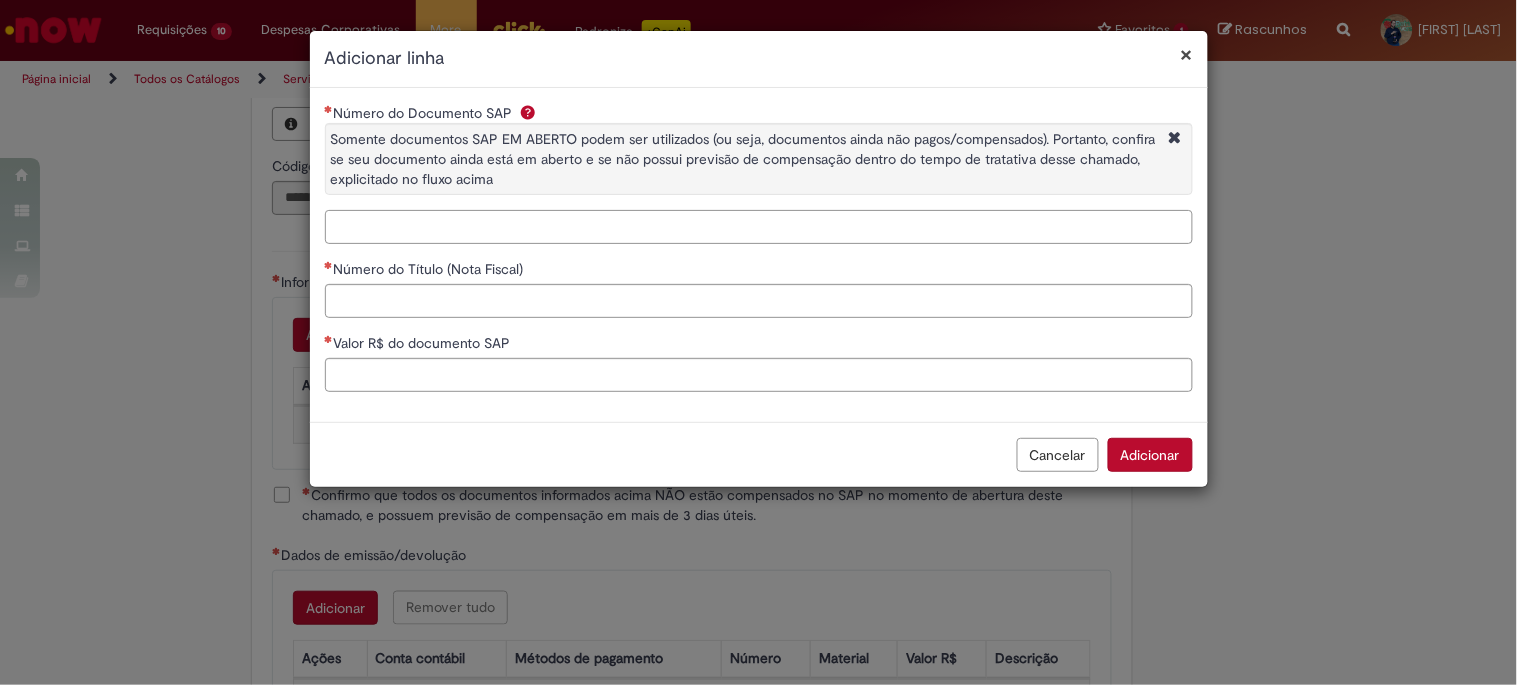 click on "Número do Documento SAP Somente documentos SAP EM ABERTO podem ser utilizados (ou seja, documentos ainda não pagos/compensados). Portanto, confira se seu documento ainda está em aberto e se não possui previsão de compensação dentro do tempo de tratativa desse chamado, explicitado no fluxo acima" at bounding box center (759, 227) 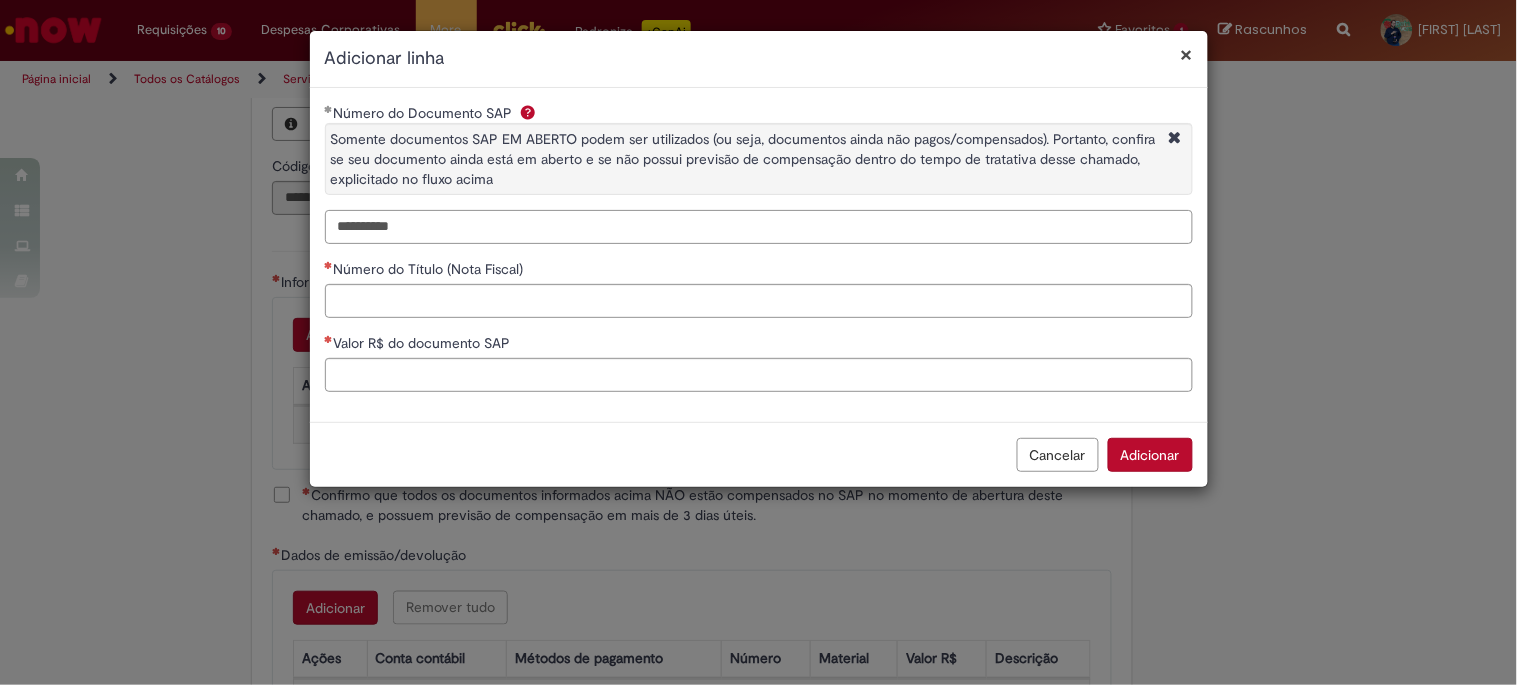 type on "**********" 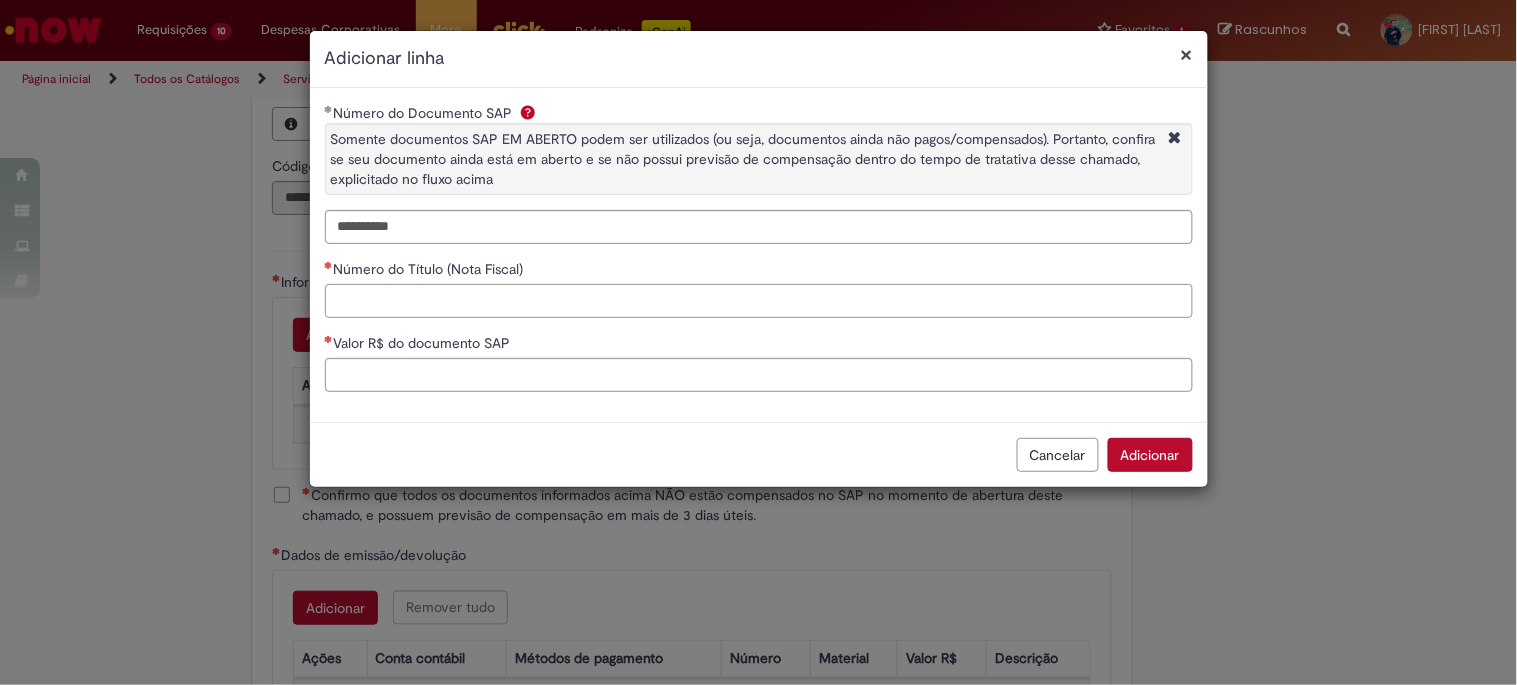 click on "Número do Título (Nota Fiscal)" at bounding box center [759, 301] 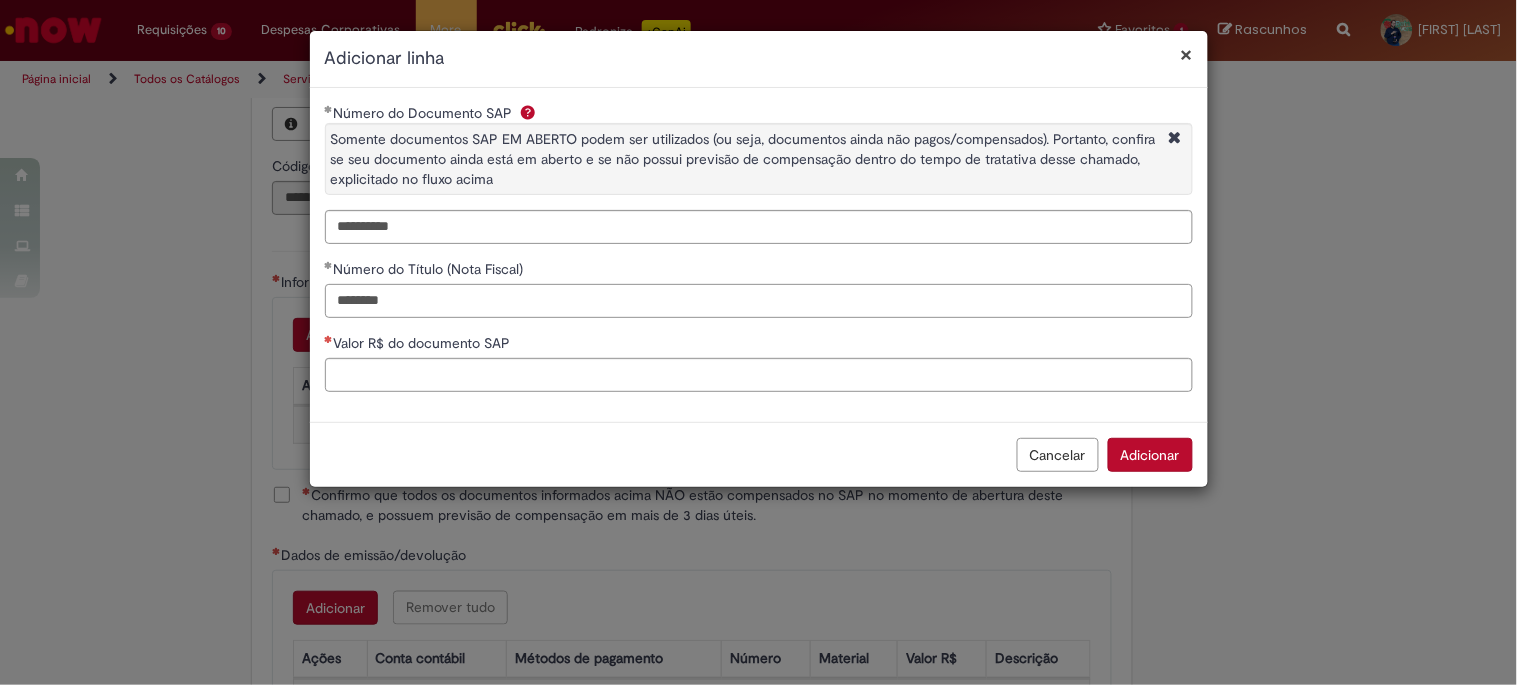 type on "********" 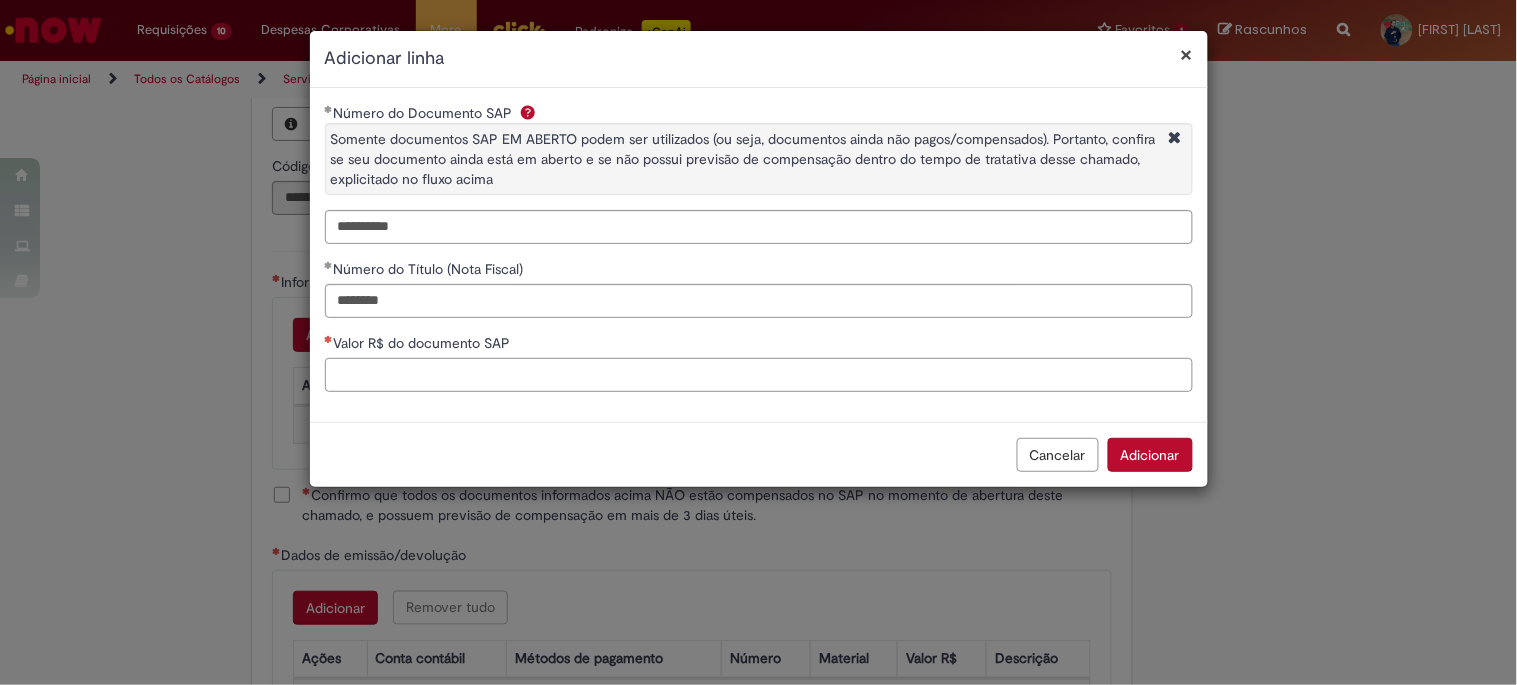 click on "Valor R$ do documento SAP" at bounding box center [759, 362] 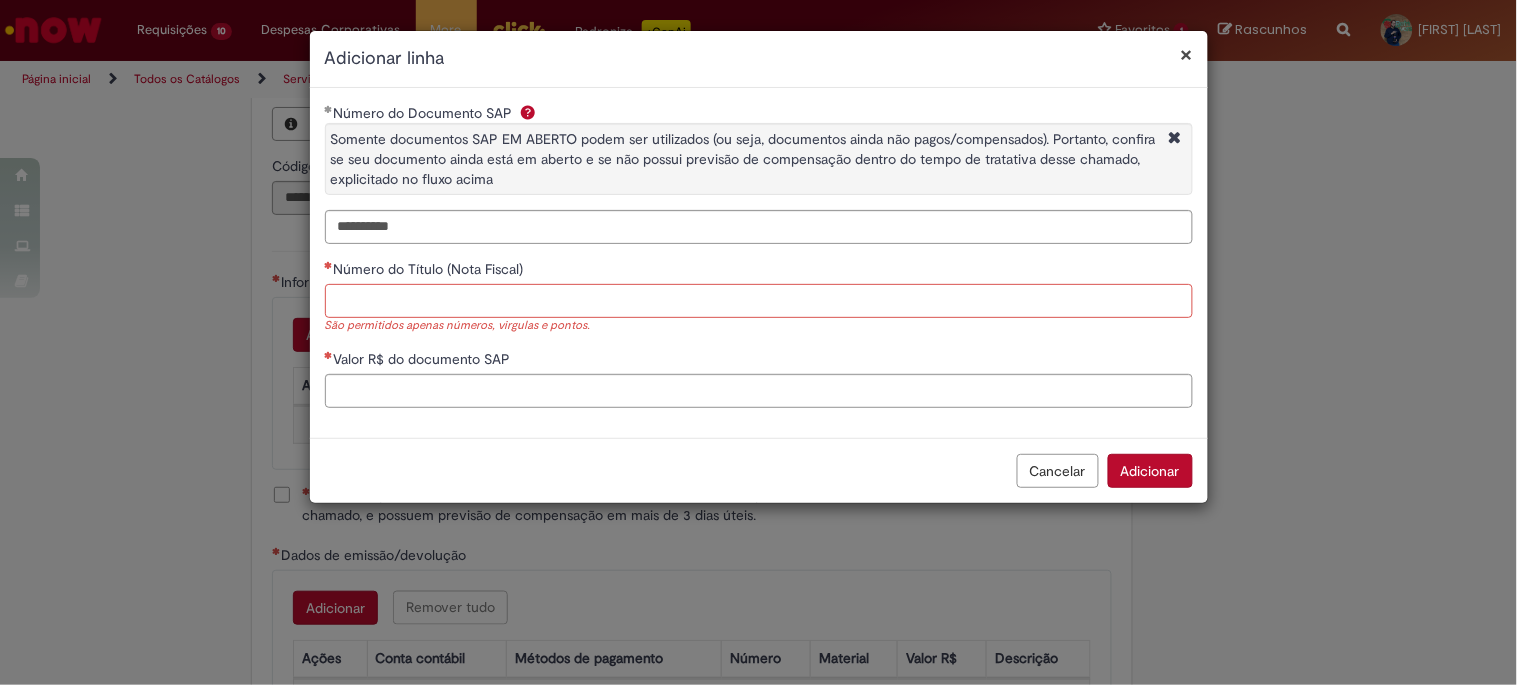 click on "Número do Título (Nota Fiscal)" at bounding box center [759, 301] 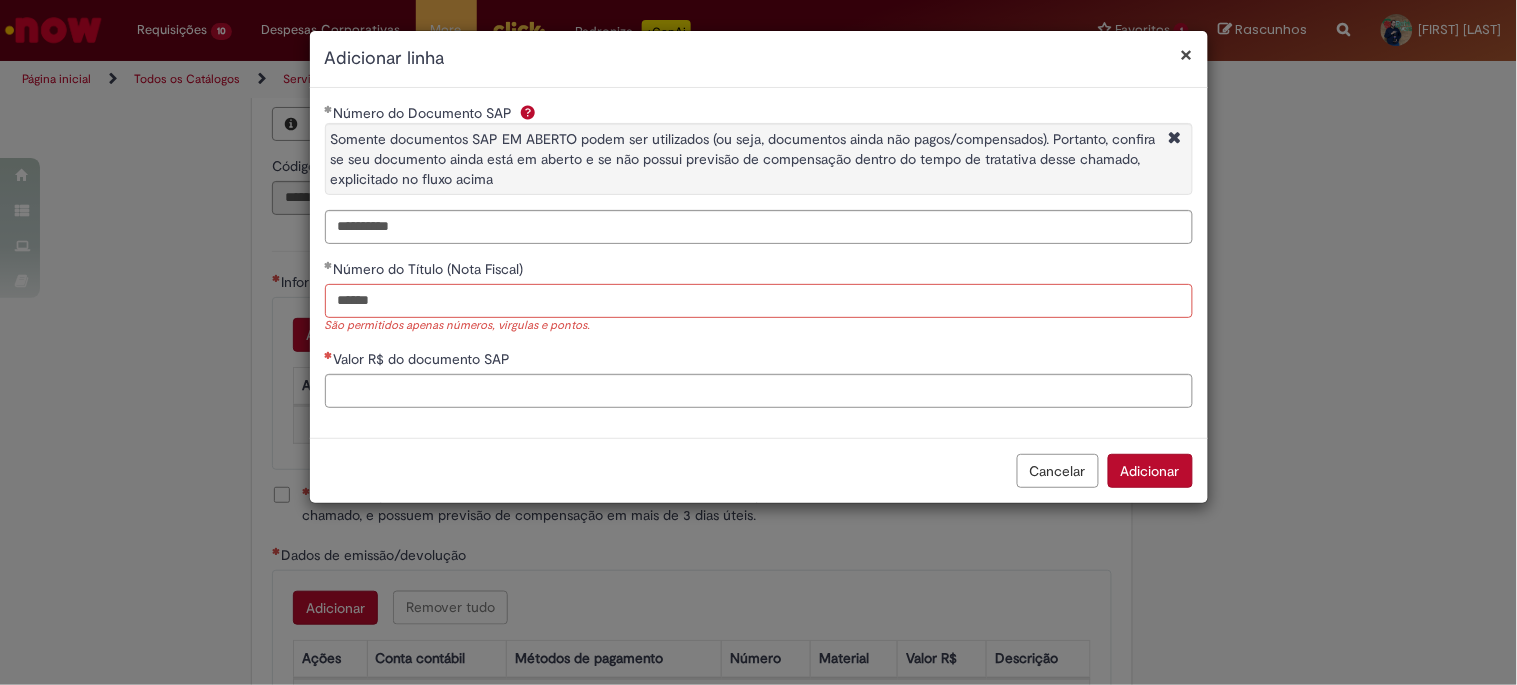 type on "******" 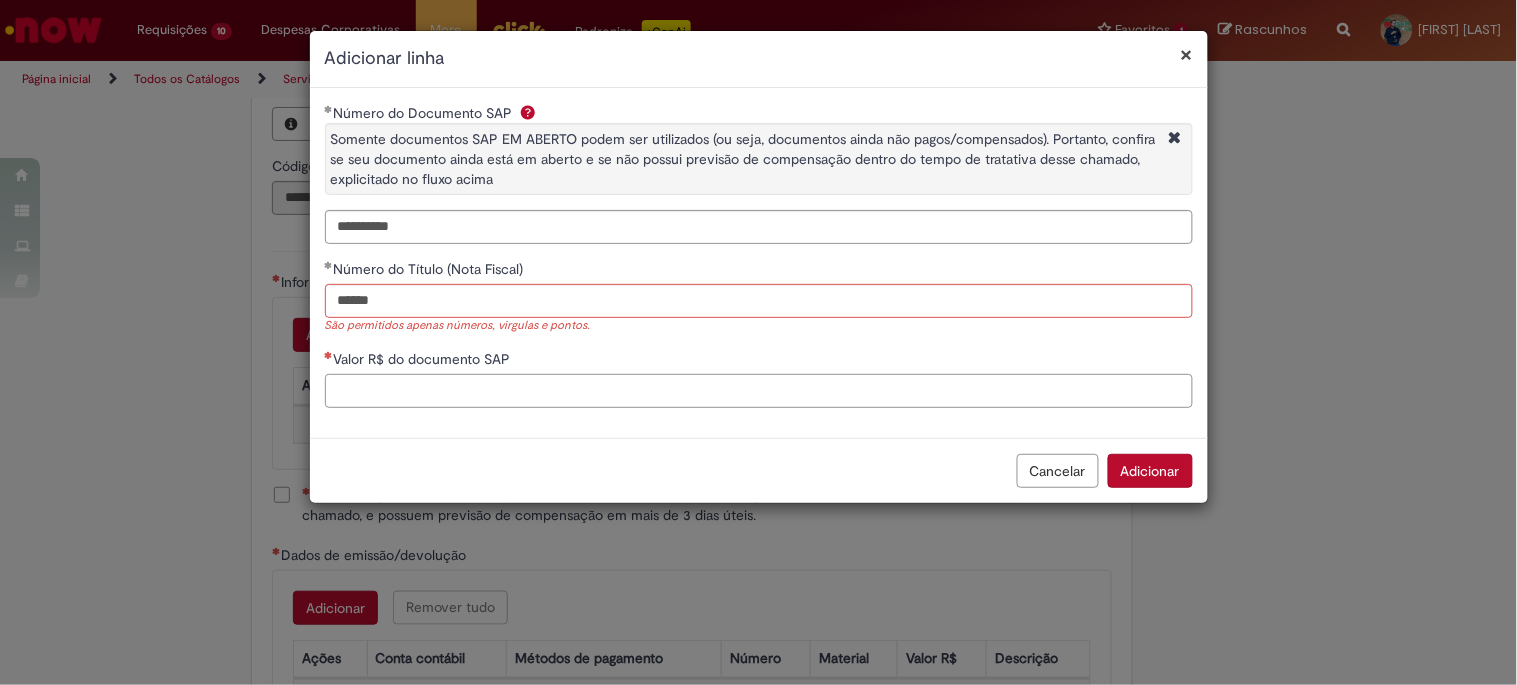 click on "**********" at bounding box center [759, 263] 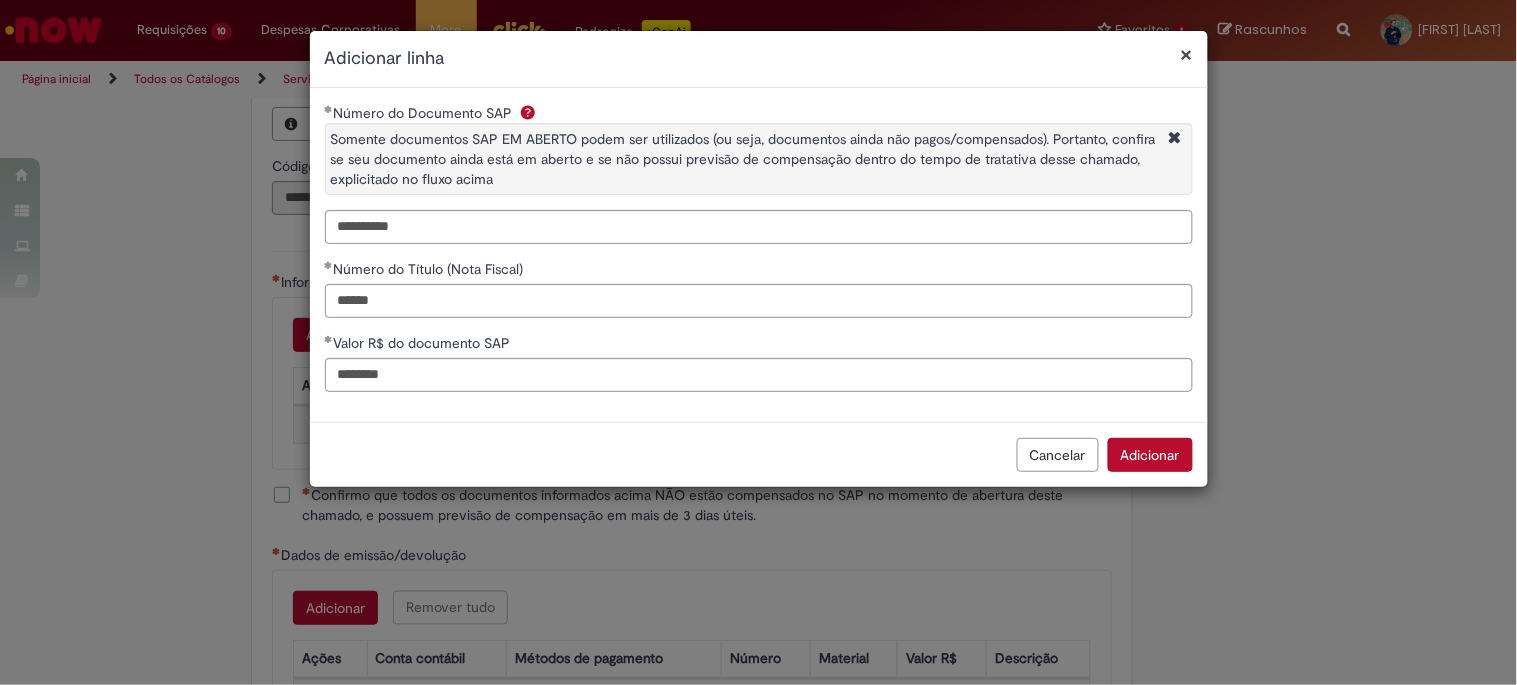 type on "*********" 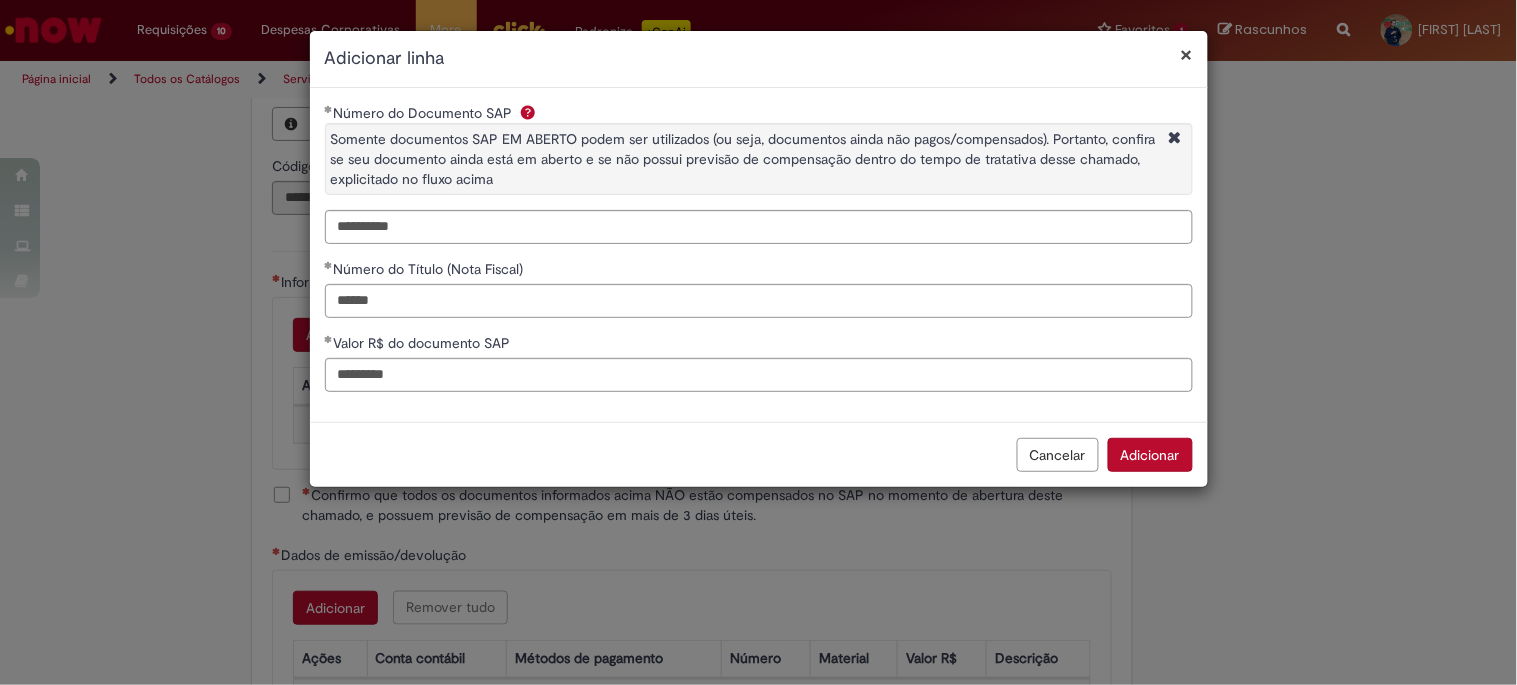 click on "Adicionar" at bounding box center (1150, 455) 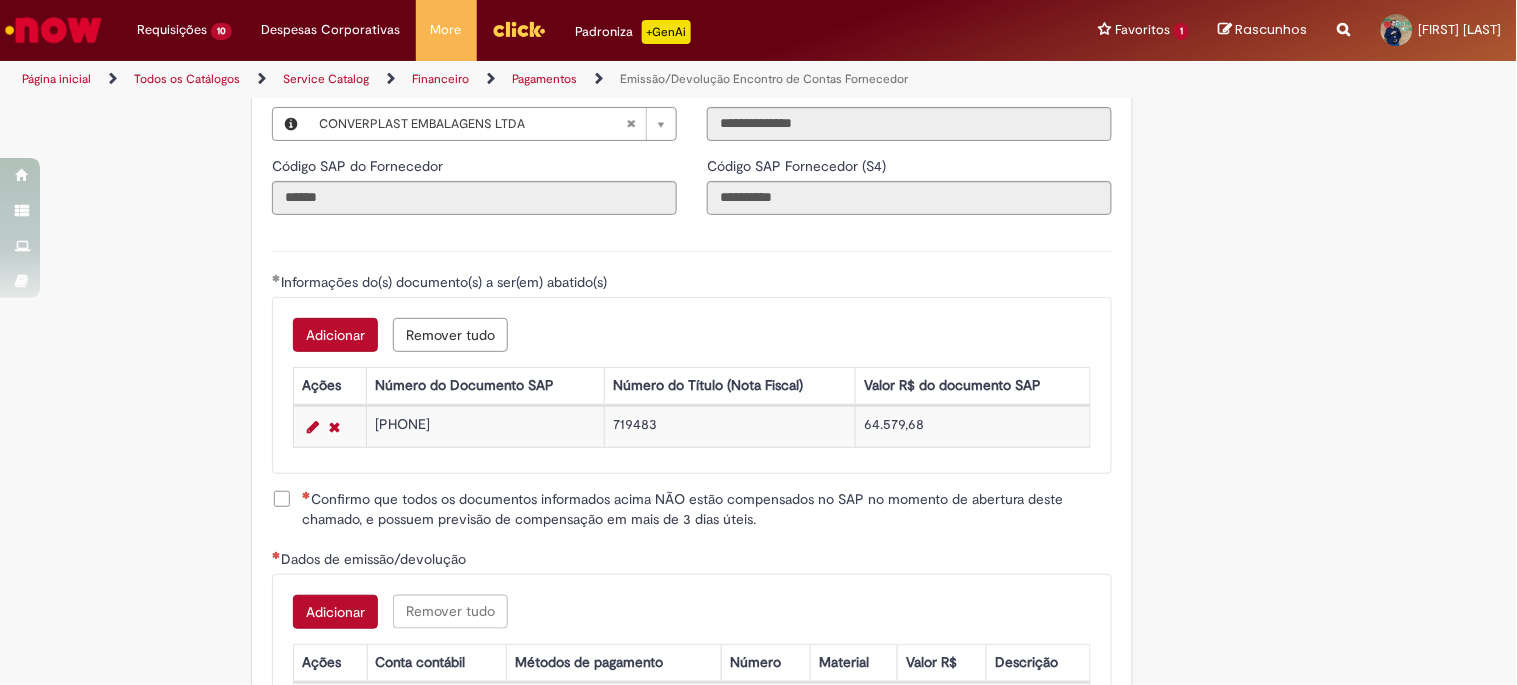 click on "Confirmo que todos os documentos informados acima NÃO estão compensados no SAP no momento de abertura deste chamado, e possuem previsão de compensação em mais de 3 dias úteis." at bounding box center [707, 509] 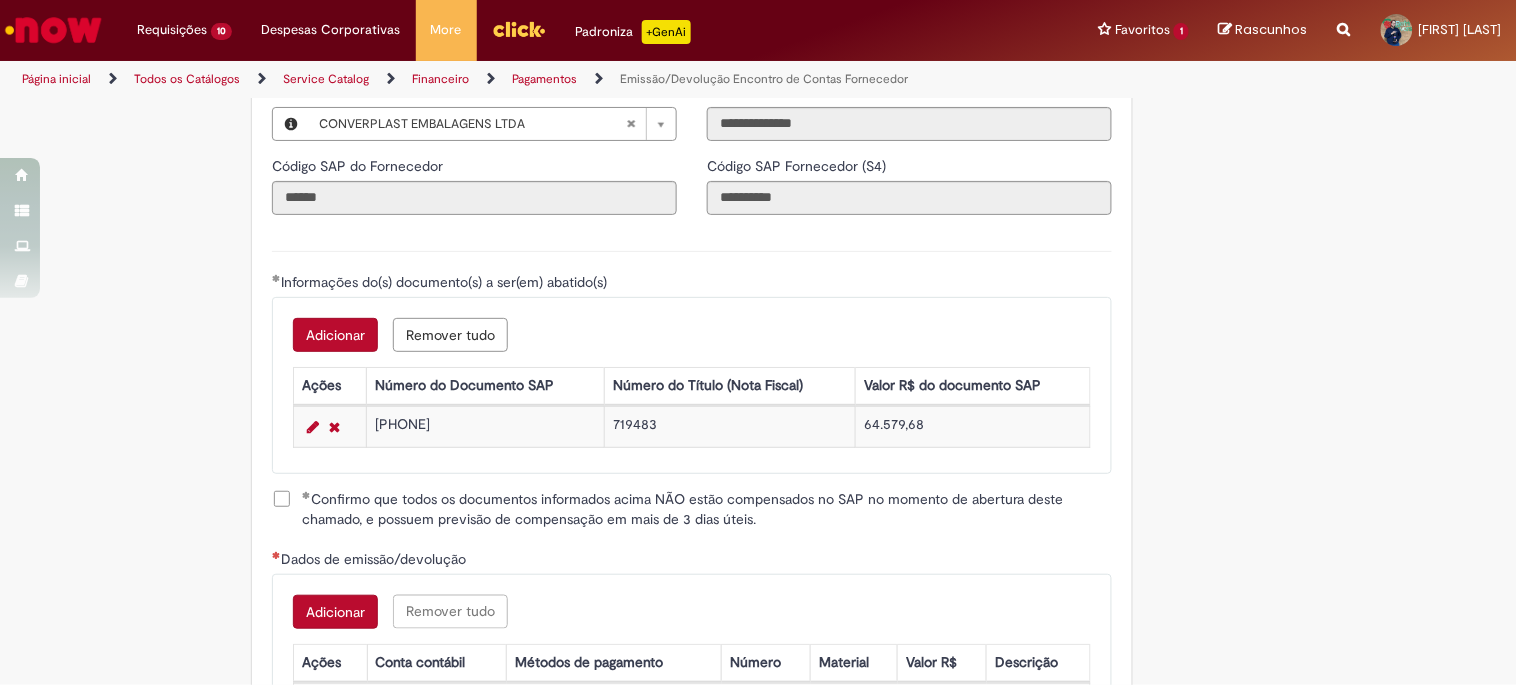 scroll, scrollTop: 2555, scrollLeft: 0, axis: vertical 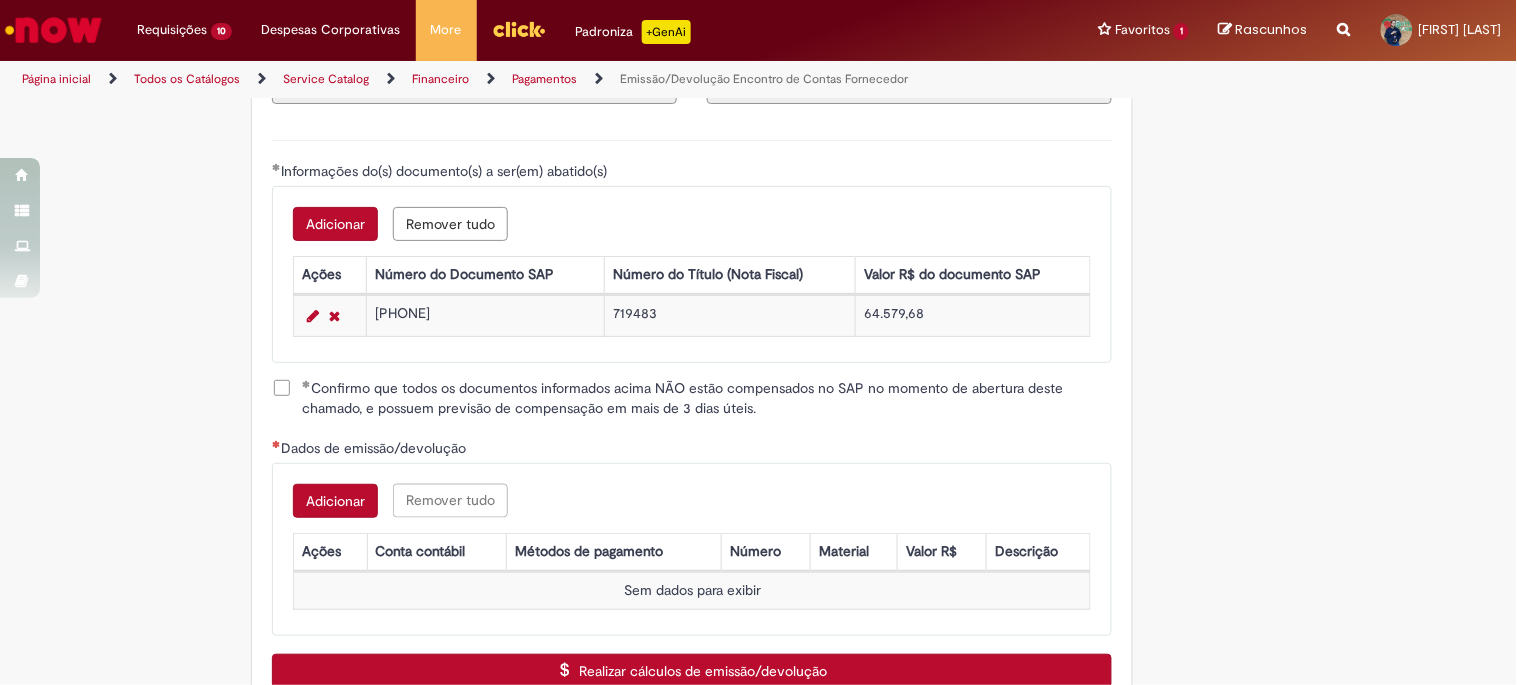click on "Adicionar" at bounding box center [335, 501] 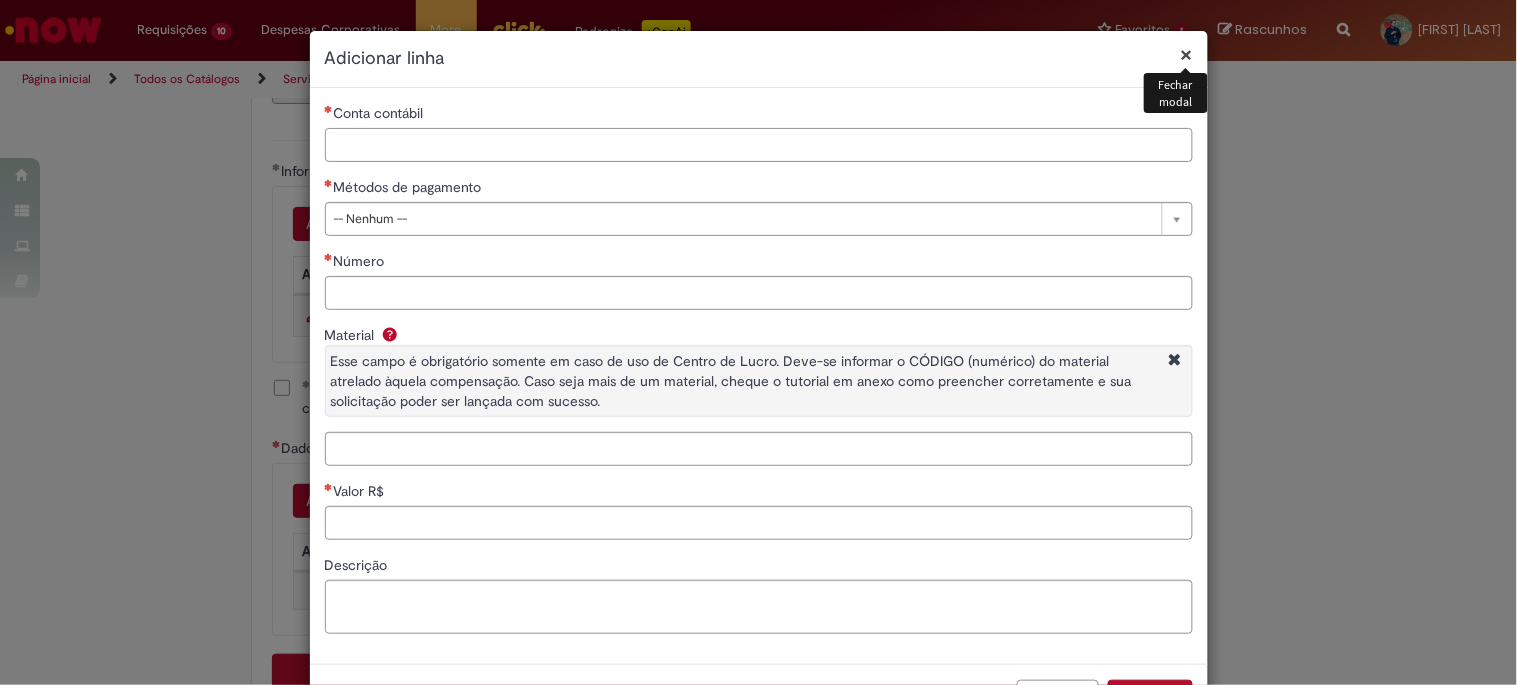 click on "Conta contábil" at bounding box center (759, 145) 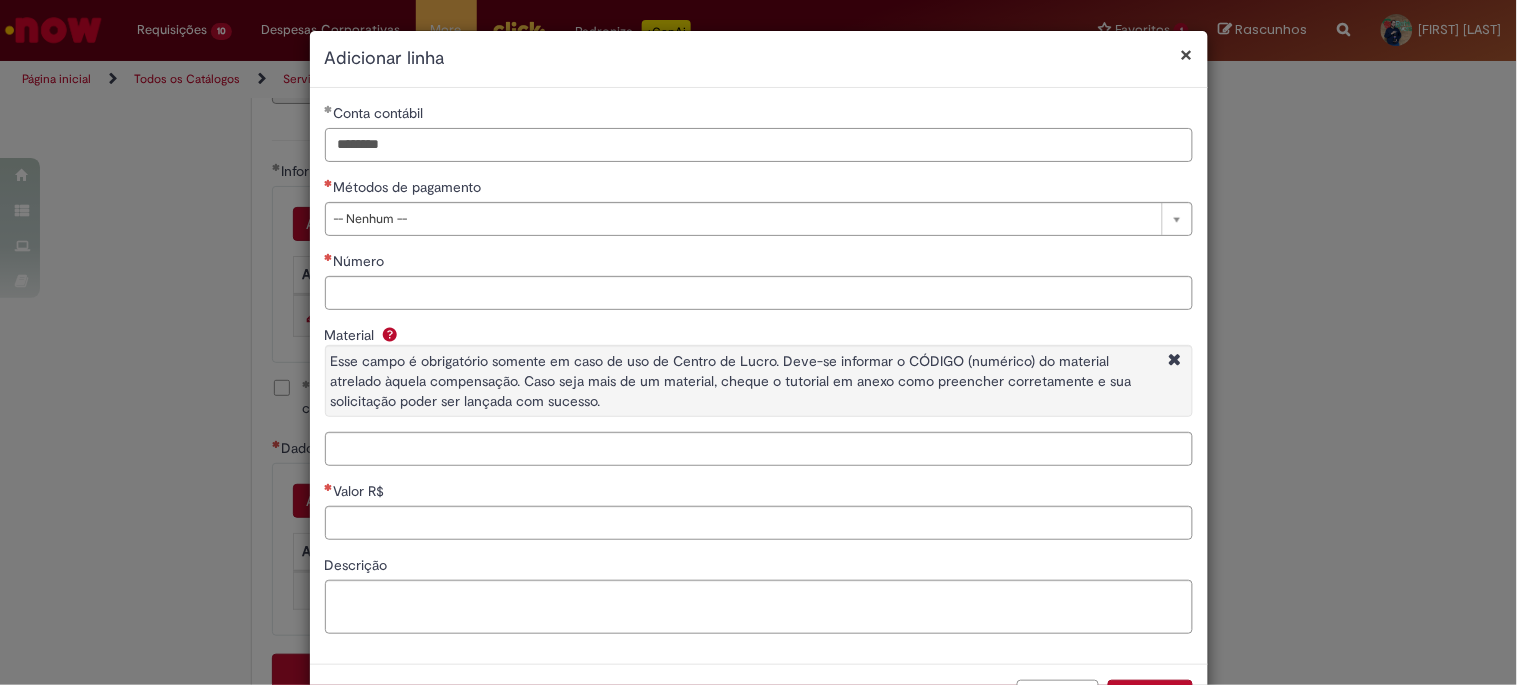 type on "********" 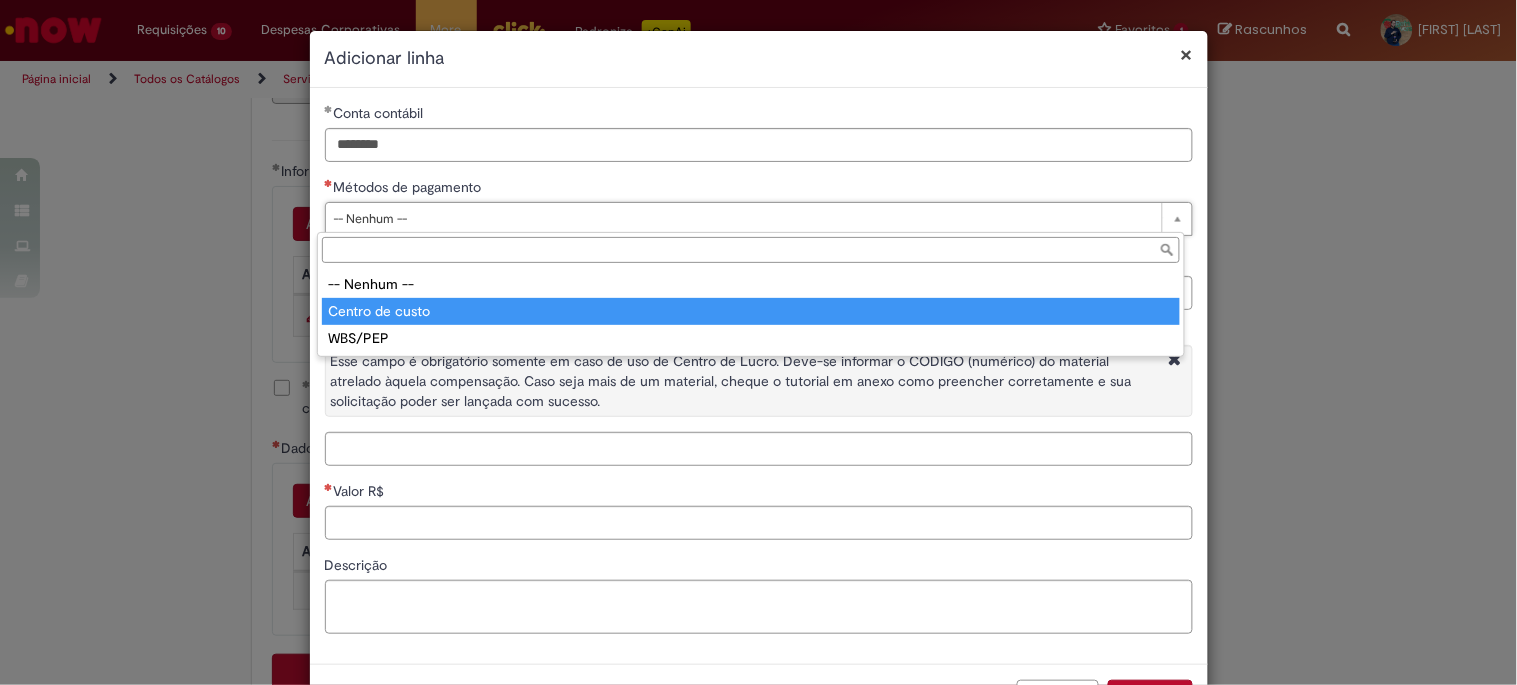 type on "**********" 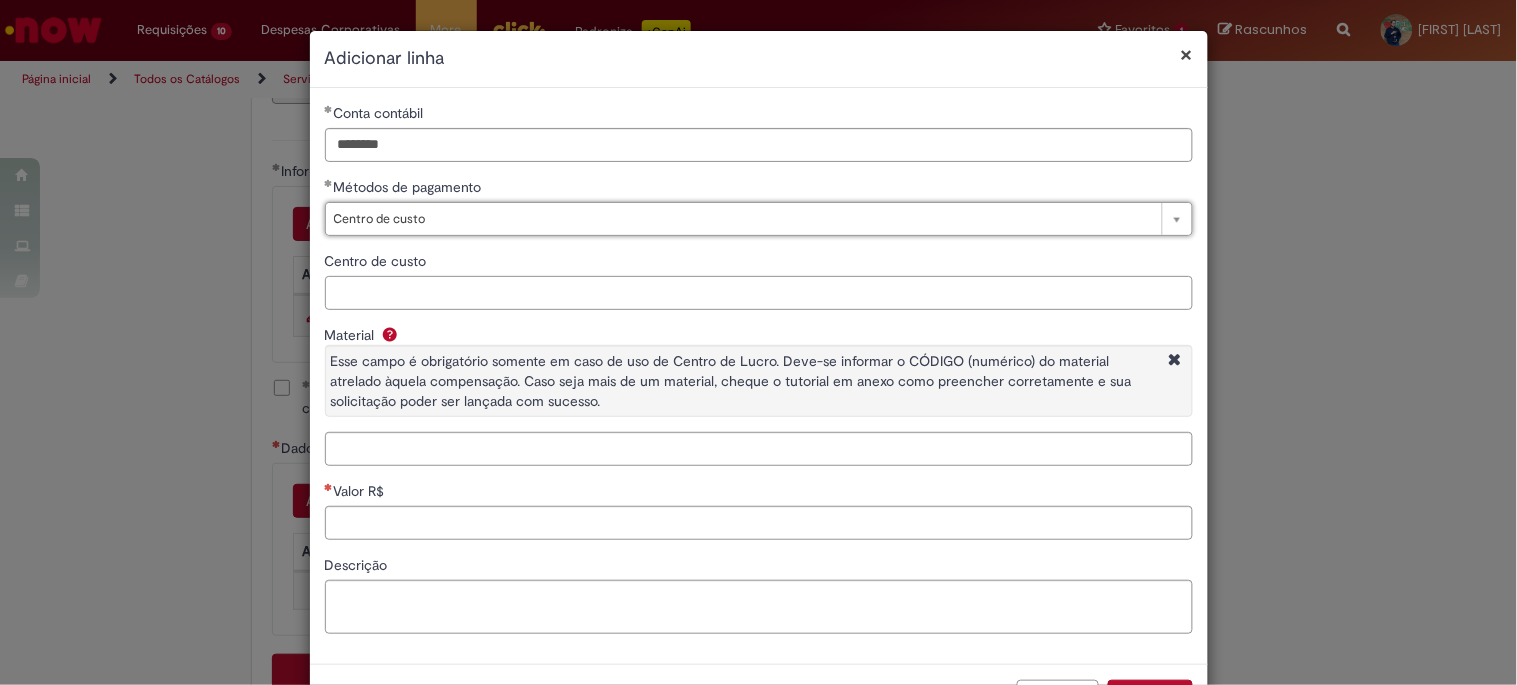 click on "Centro de custo" at bounding box center [759, 293] 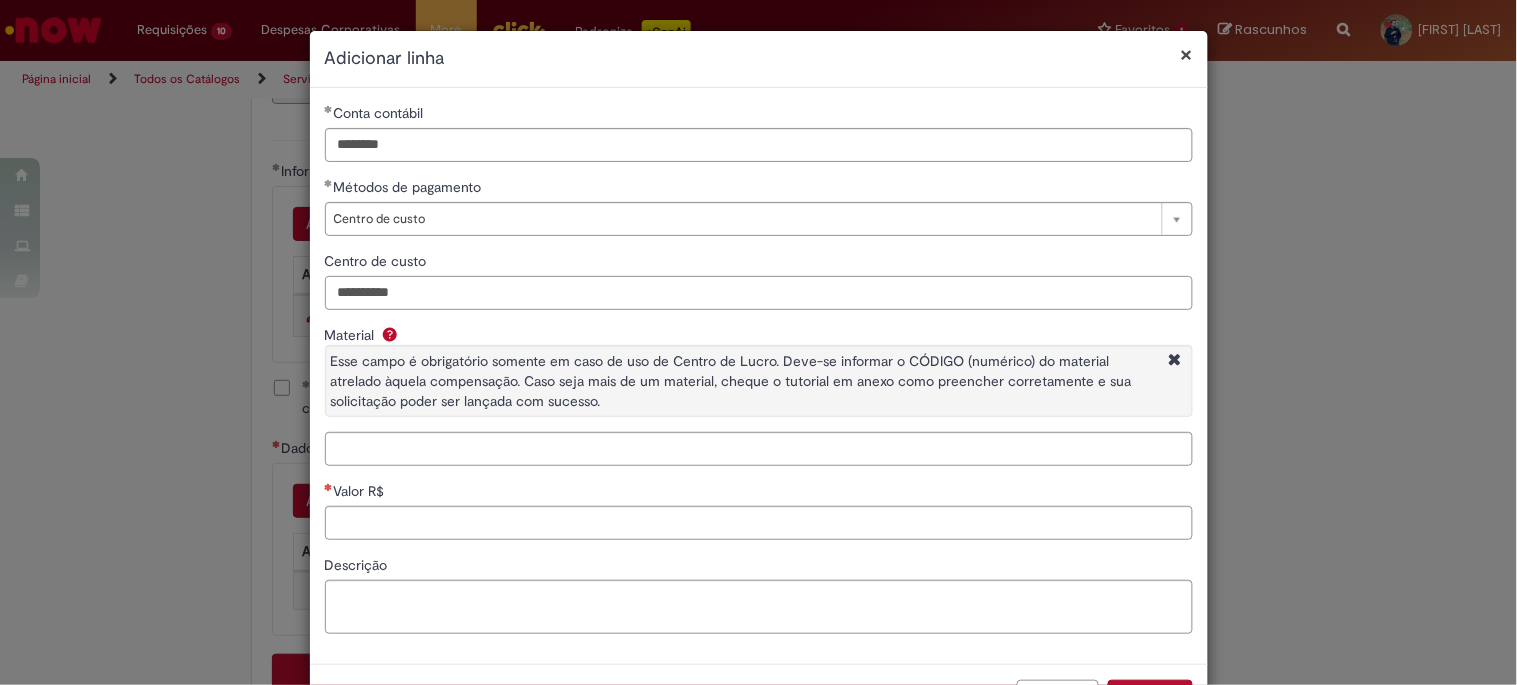type on "**********" 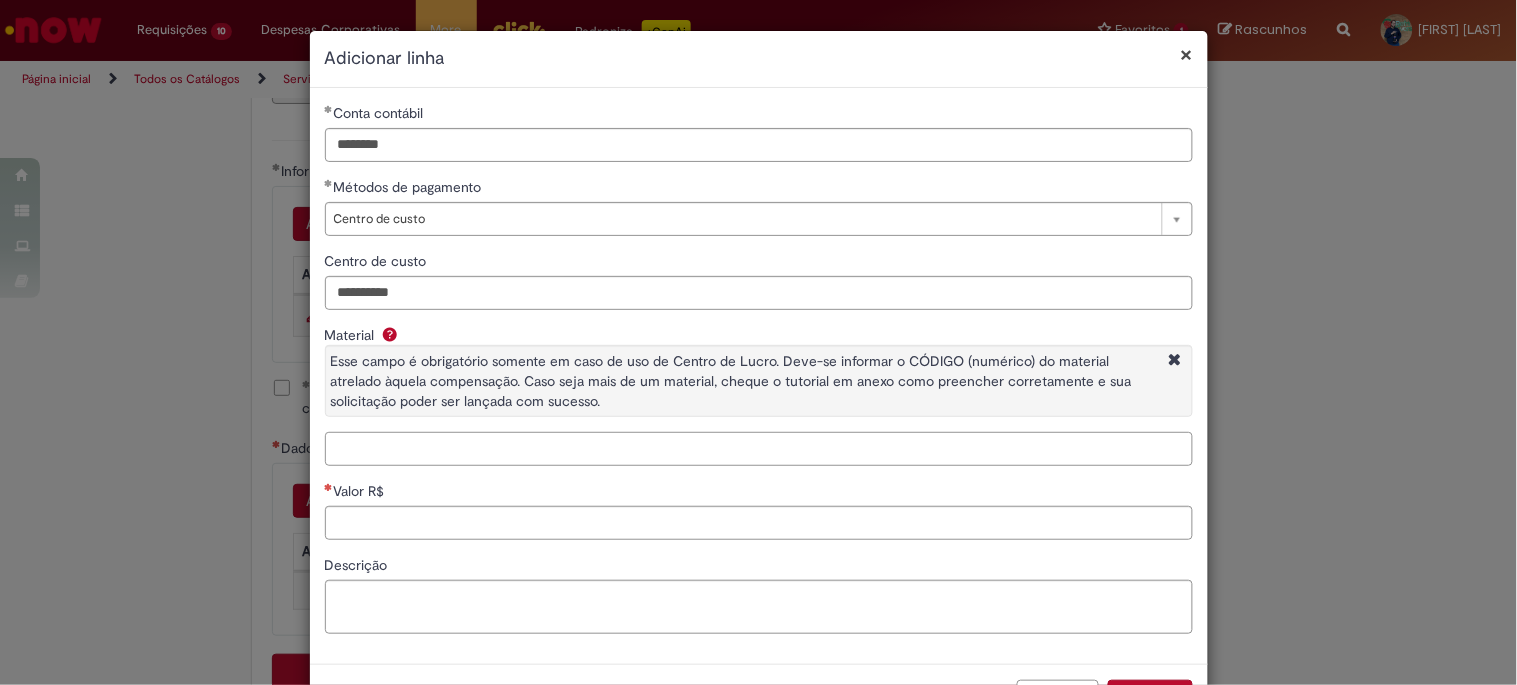 click on "Material Esse campo é obrigatório somente em caso de uso de Centro de Lucro. Deve-se informar o CÓDIGO (numérico) do material atrelado àquela compensação. Caso seja mais de um material, cheque o tutorial em anexo como preencher corretamente e sua solicitação poder ser lançada com sucesso." at bounding box center [759, 449] 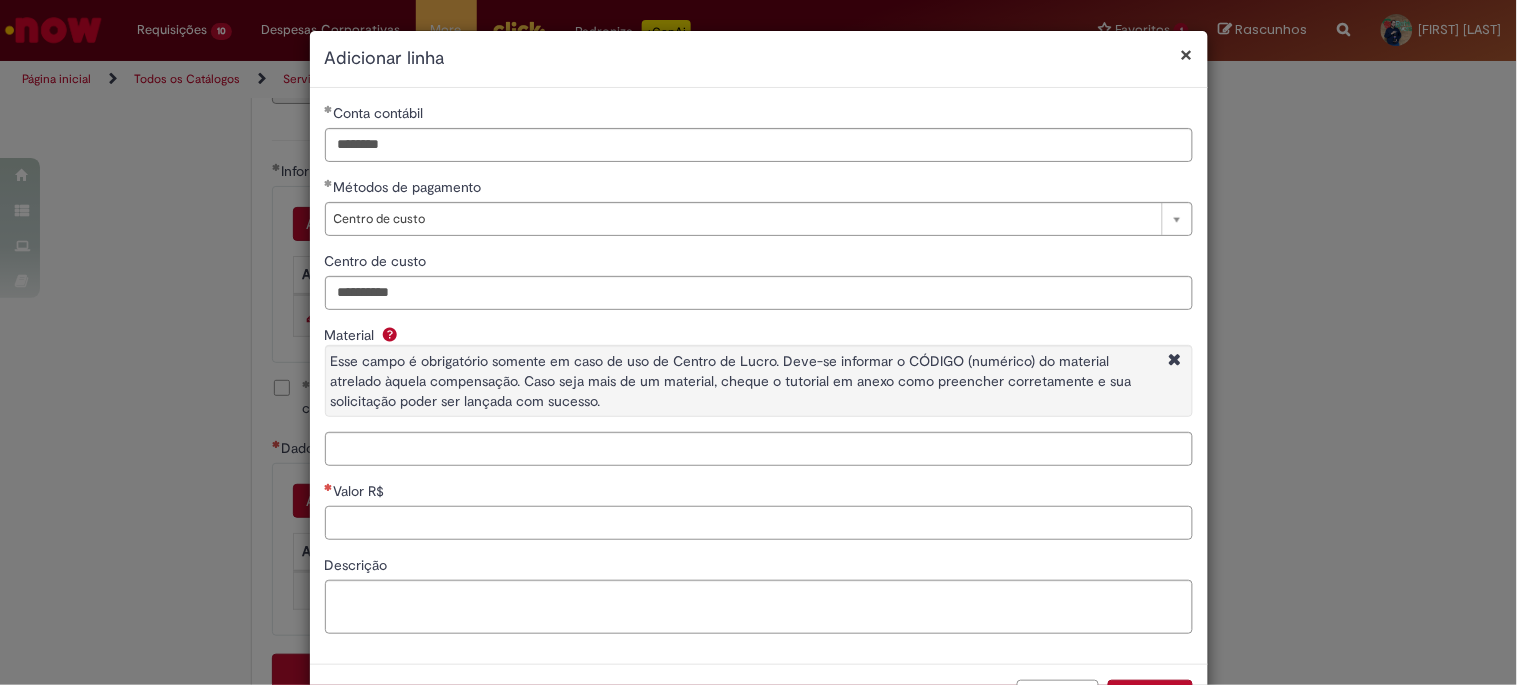 click on "Valor R$" at bounding box center [759, 523] 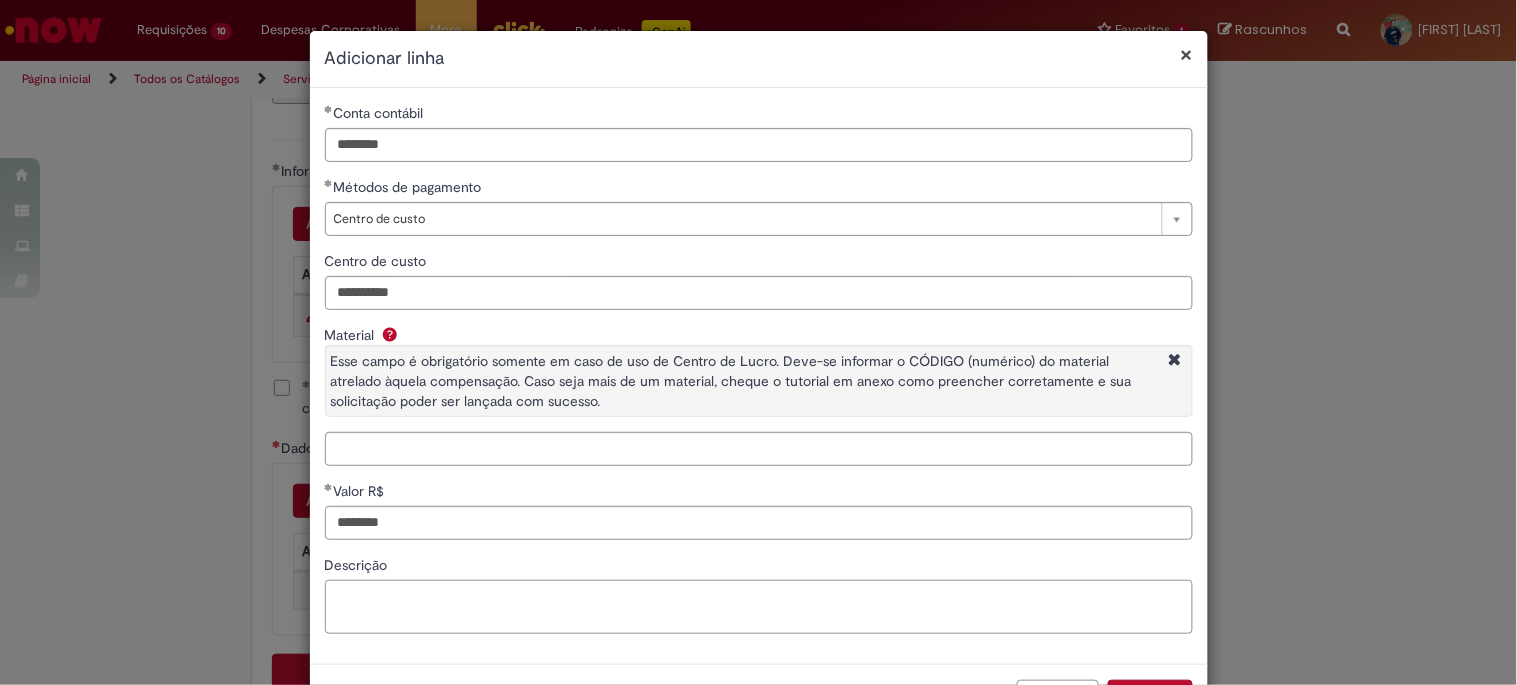 type on "*********" 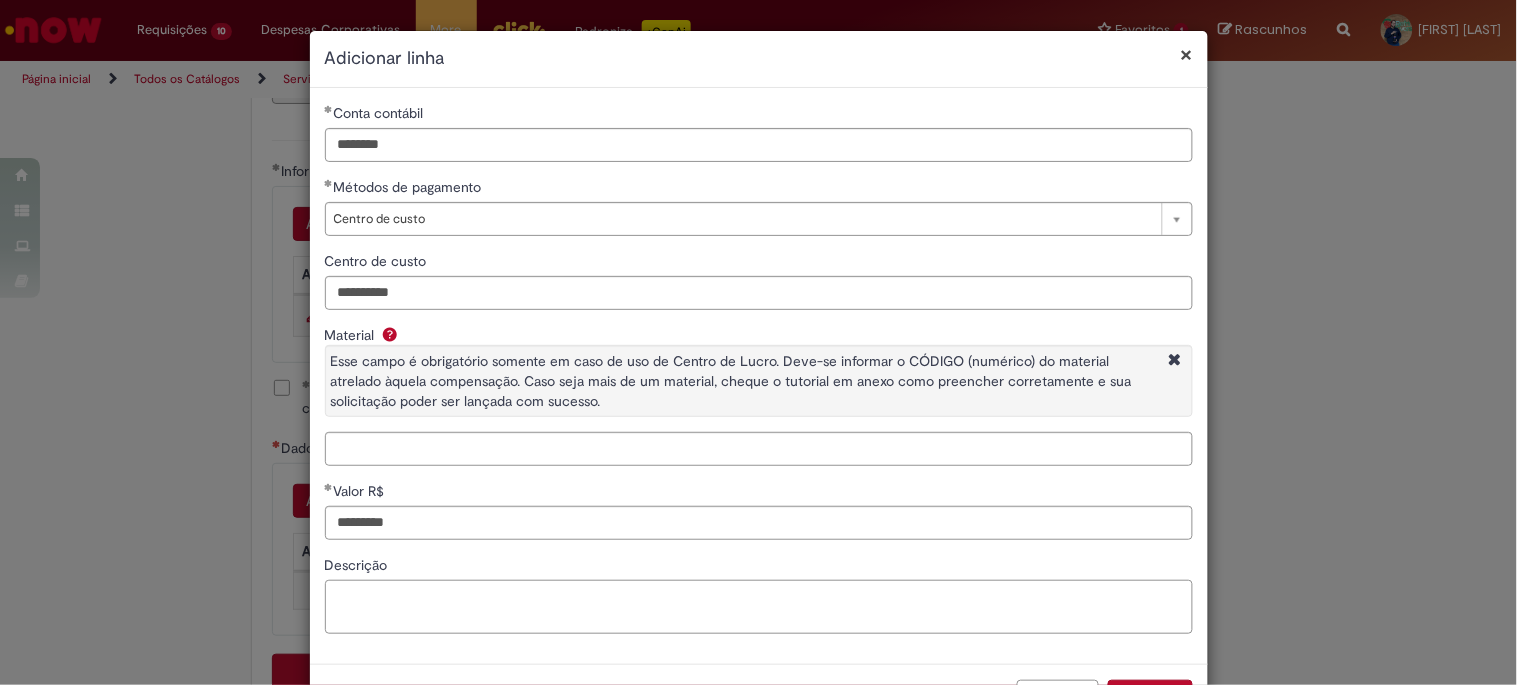 click on "Descrição" at bounding box center (759, 607) 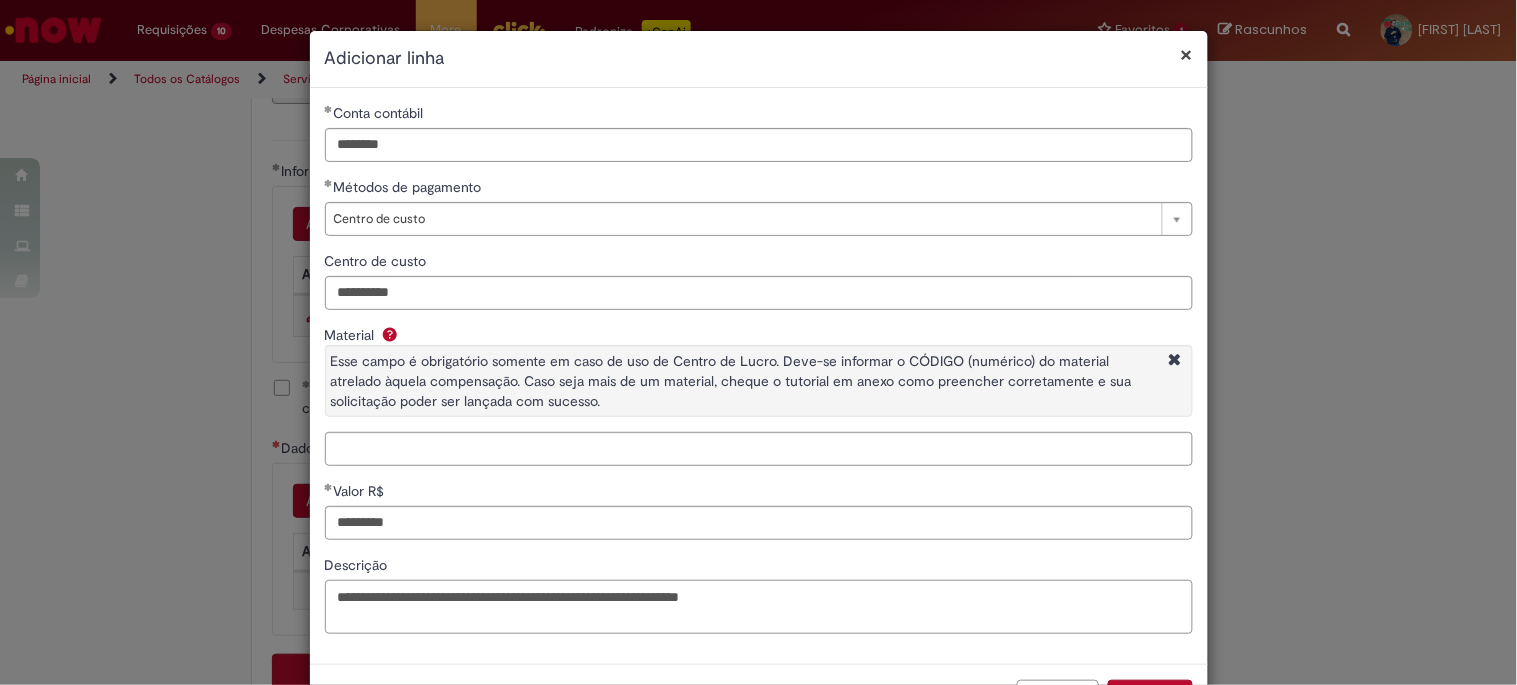 type on "**********" 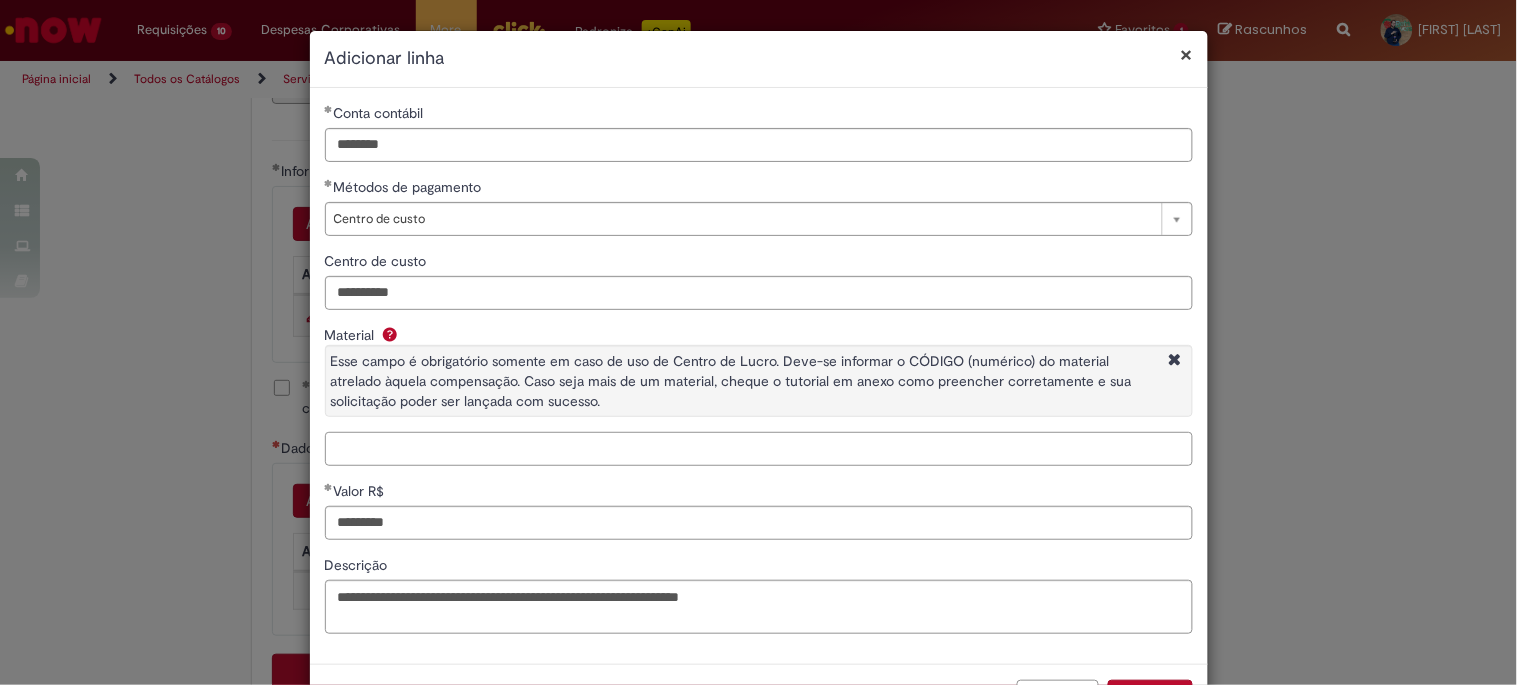 click on "Material Esse campo é obrigatório somente em caso de uso de Centro de Lucro. Deve-se informar o CÓDIGO (numérico) do material atrelado àquela compensação. Caso seja mais de um material, cheque o tutorial em anexo como preencher corretamente e sua solicitação poder ser lançada com sucesso." at bounding box center [759, 449] 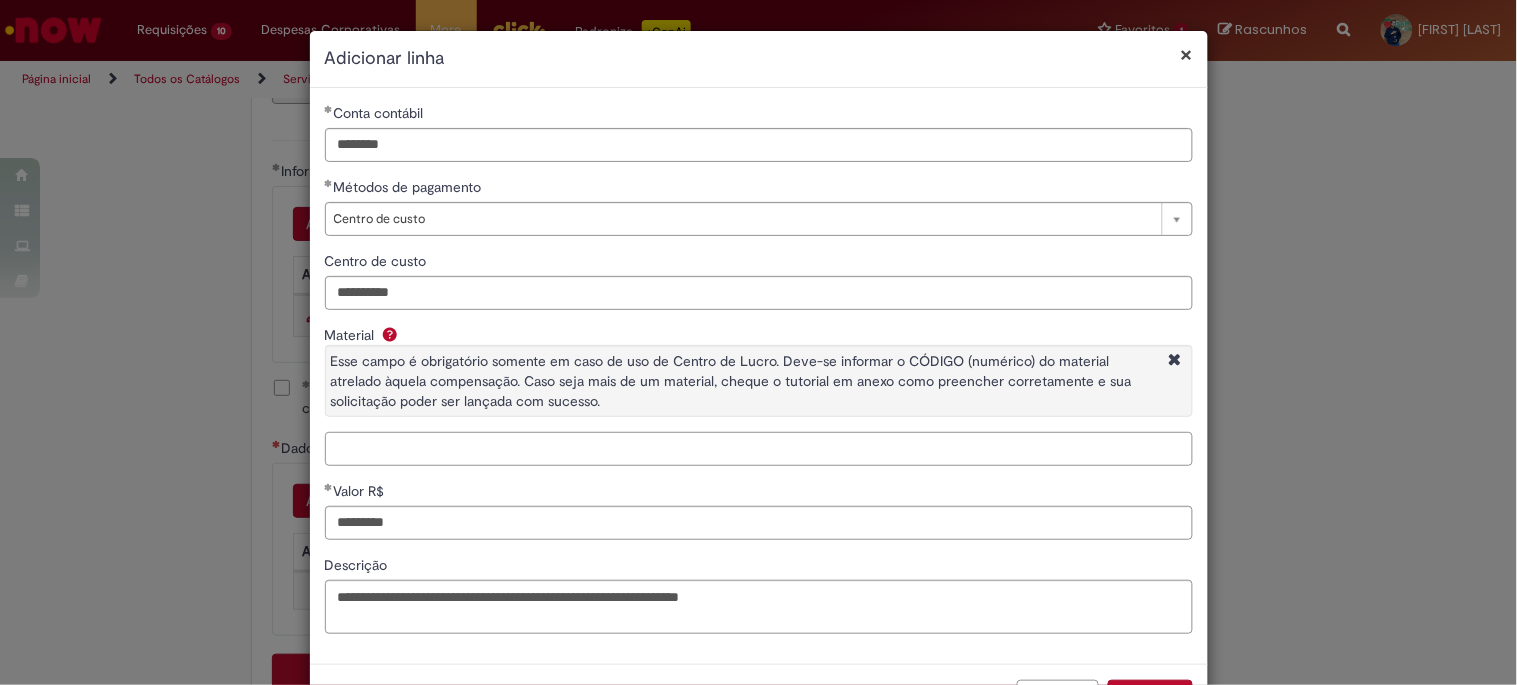 paste on "********" 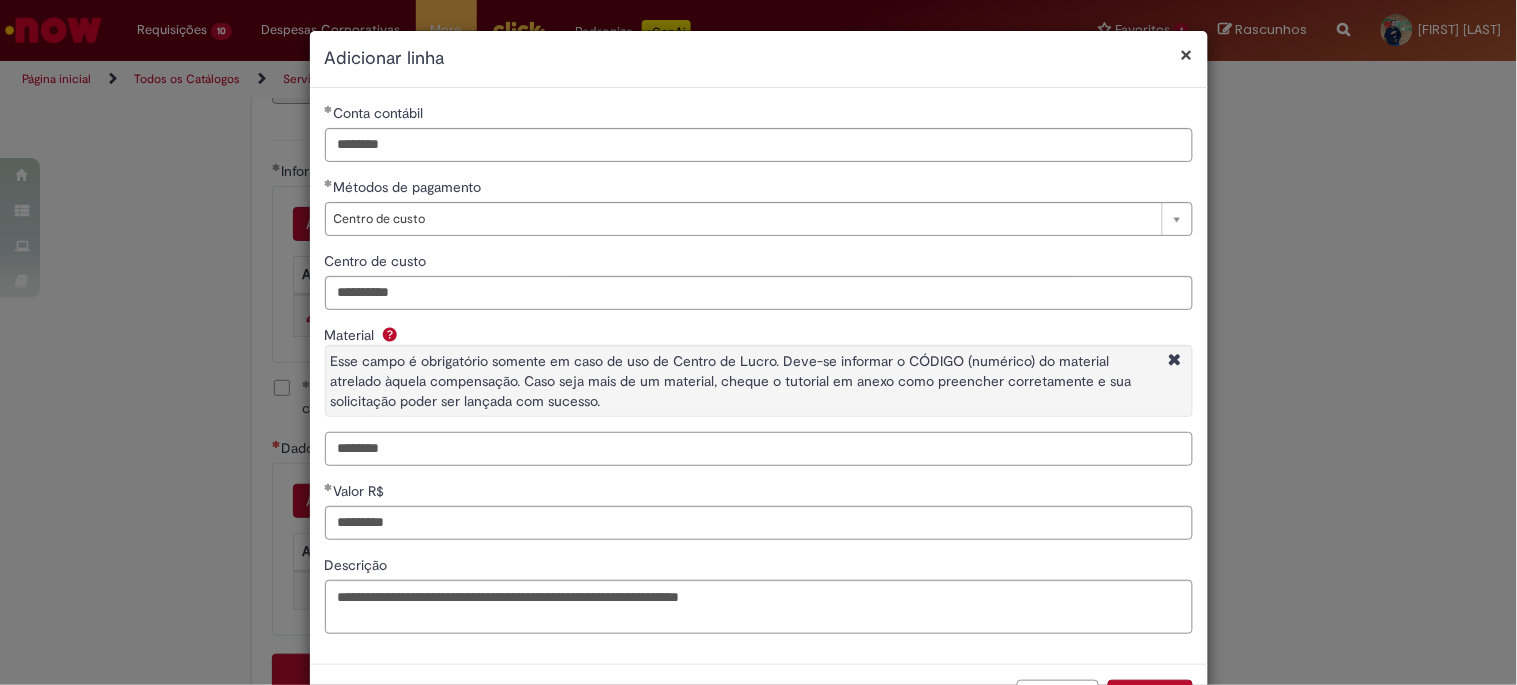scroll, scrollTop: 76, scrollLeft: 0, axis: vertical 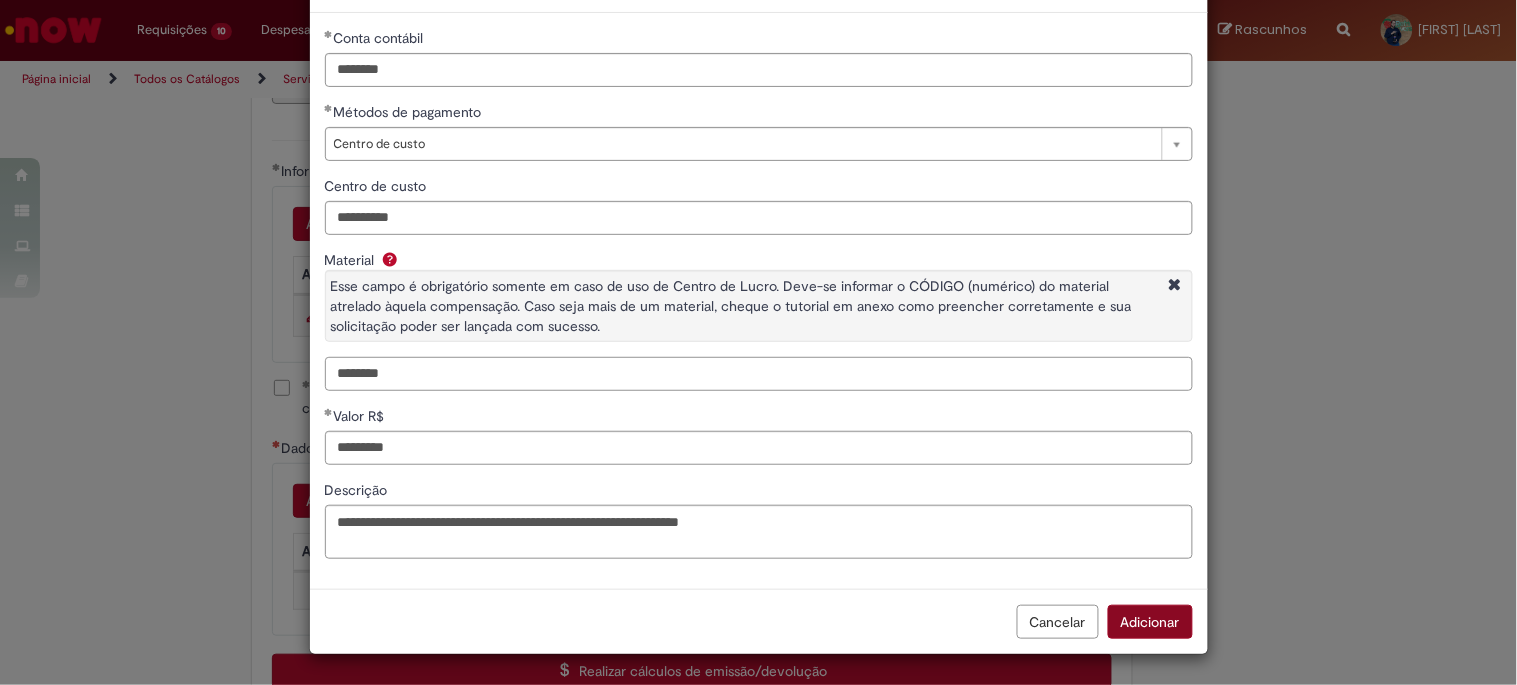 type on "********" 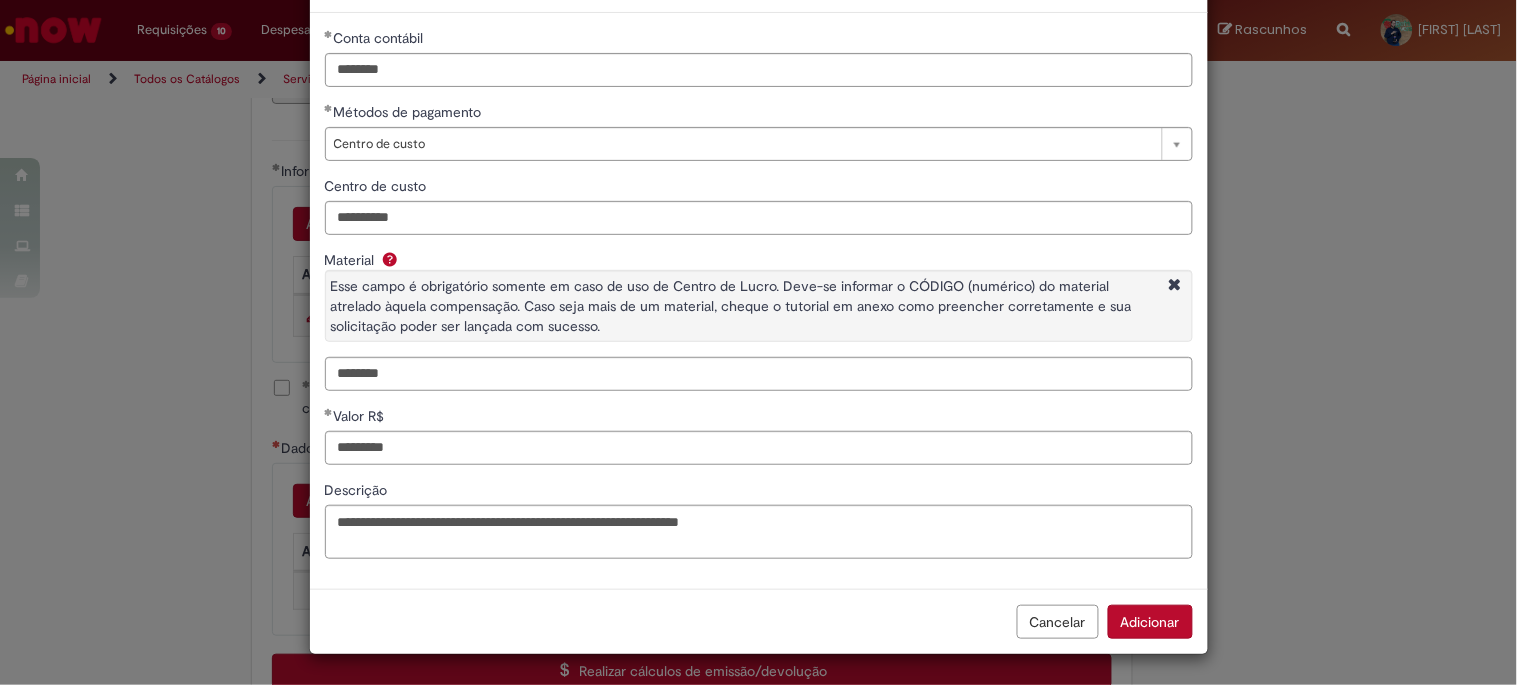 click on "Adicionar" at bounding box center [1150, 622] 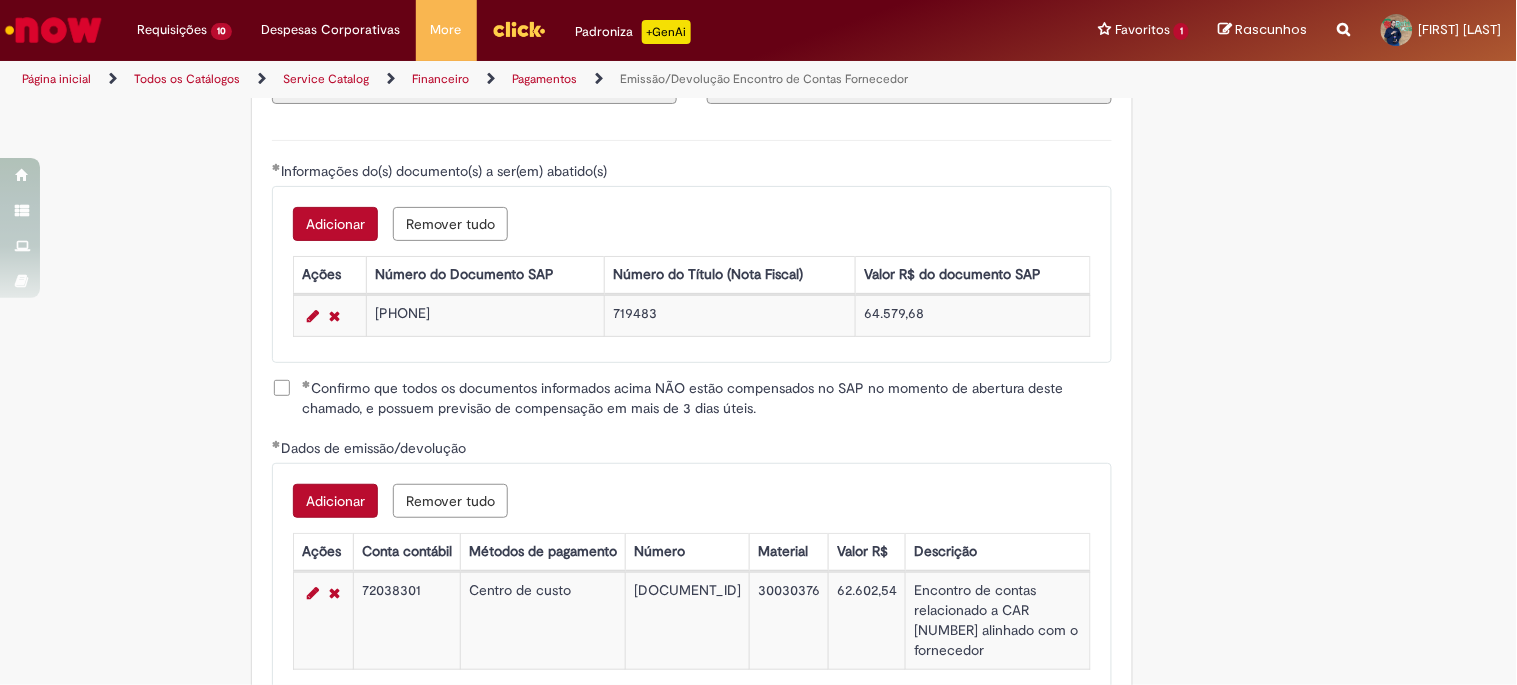 scroll, scrollTop: 2666, scrollLeft: 0, axis: vertical 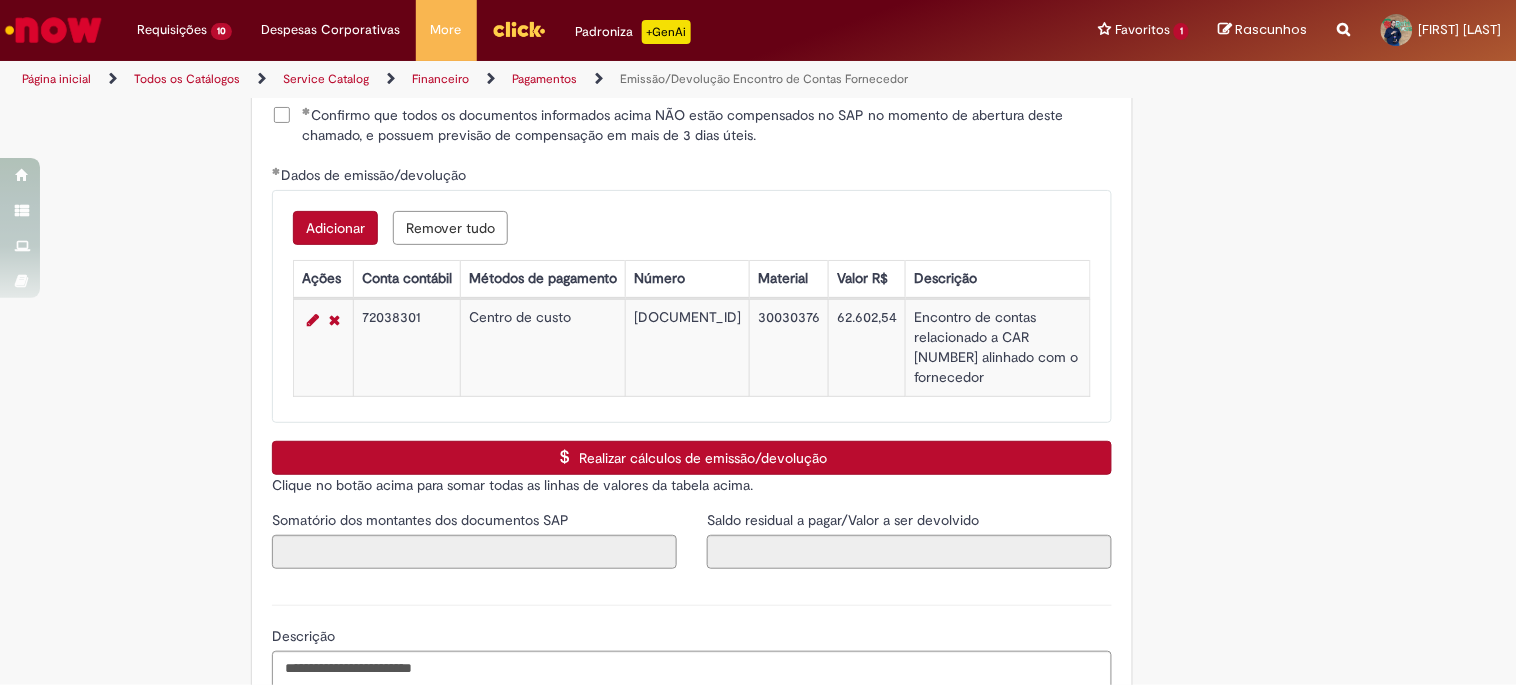 click on "Realizar cálculos de emissão/devolução" at bounding box center [692, 458] 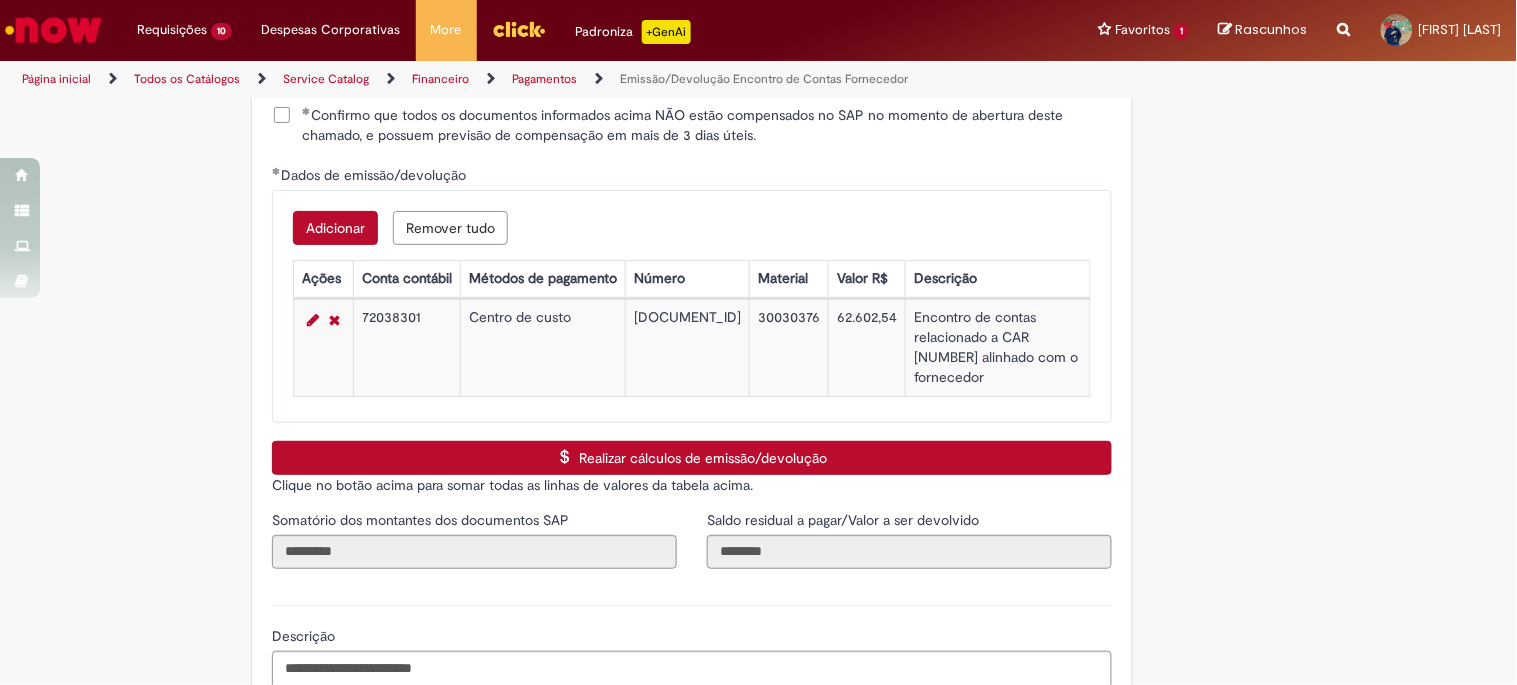 scroll, scrollTop: 3051, scrollLeft: 0, axis: vertical 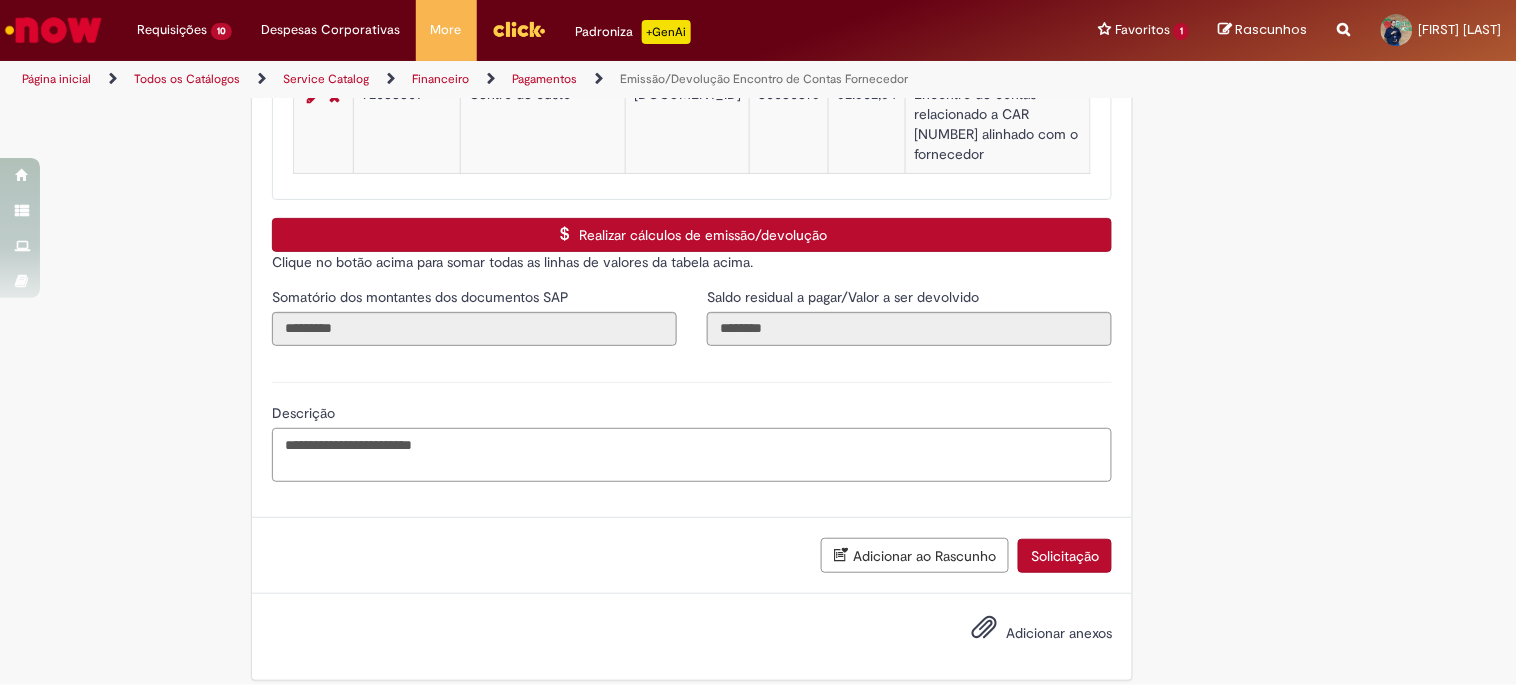 click on "**********" at bounding box center (692, 455) 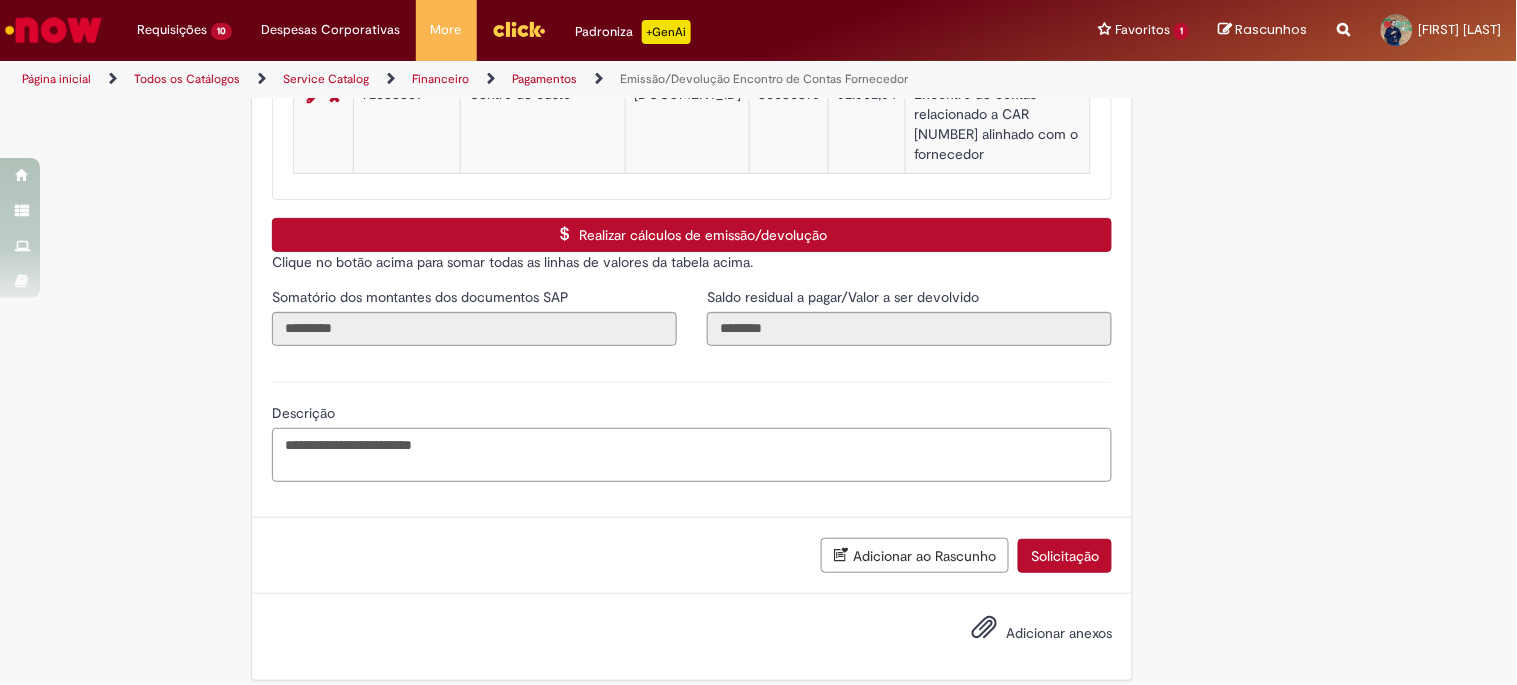 scroll, scrollTop: 2828, scrollLeft: 0, axis: vertical 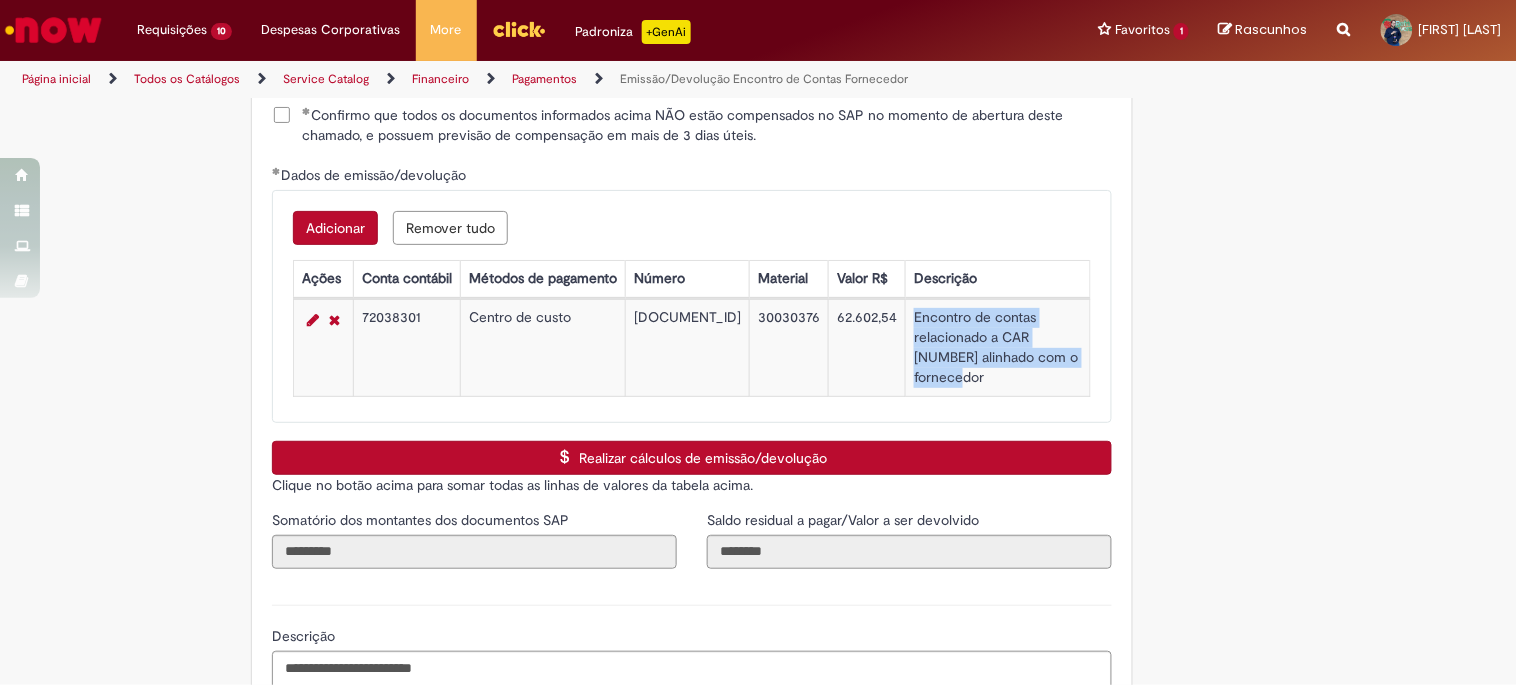 drag, startPoint x: 891, startPoint y: 314, endPoint x: 1070, endPoint y: 357, distance: 184.09236 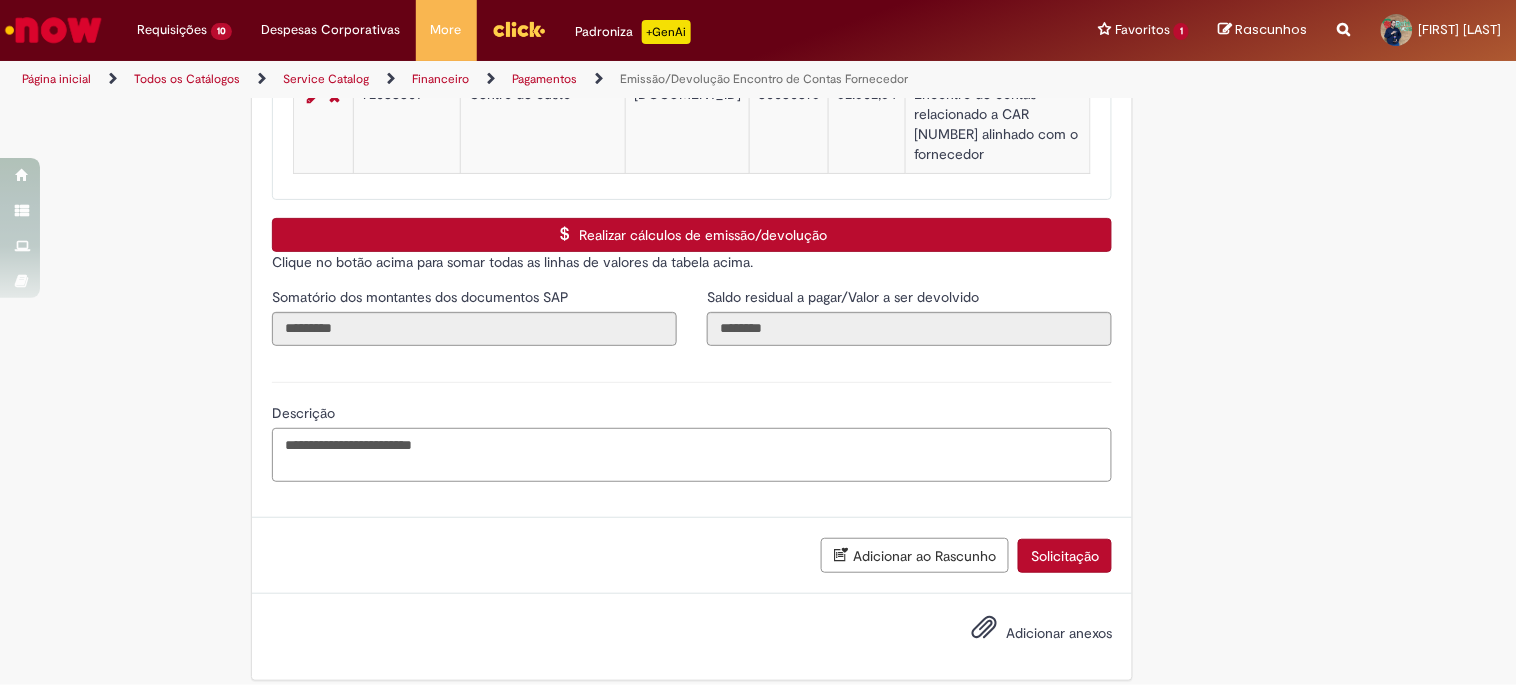 drag, startPoint x: 477, startPoint y: 422, endPoint x: 235, endPoint y: 408, distance: 242.40462 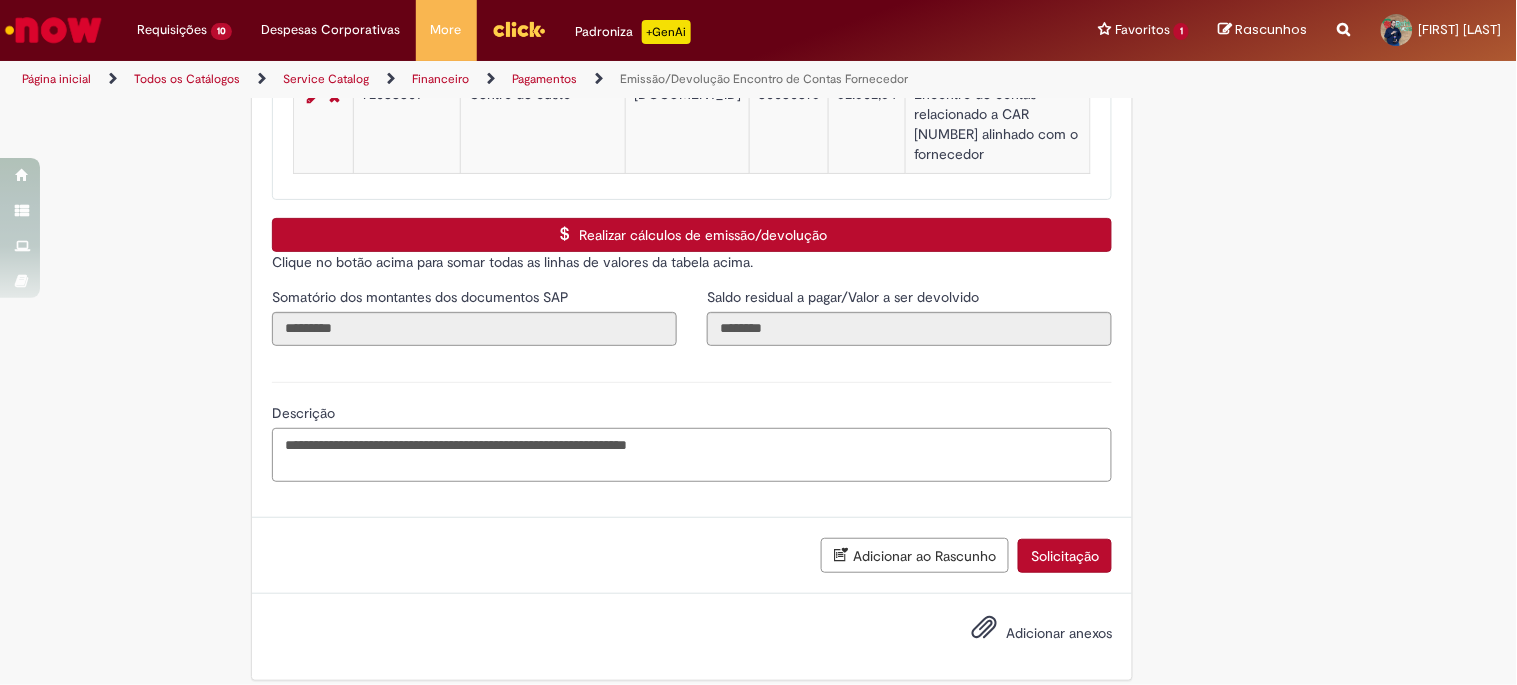 click on "**********" at bounding box center (692, 455) 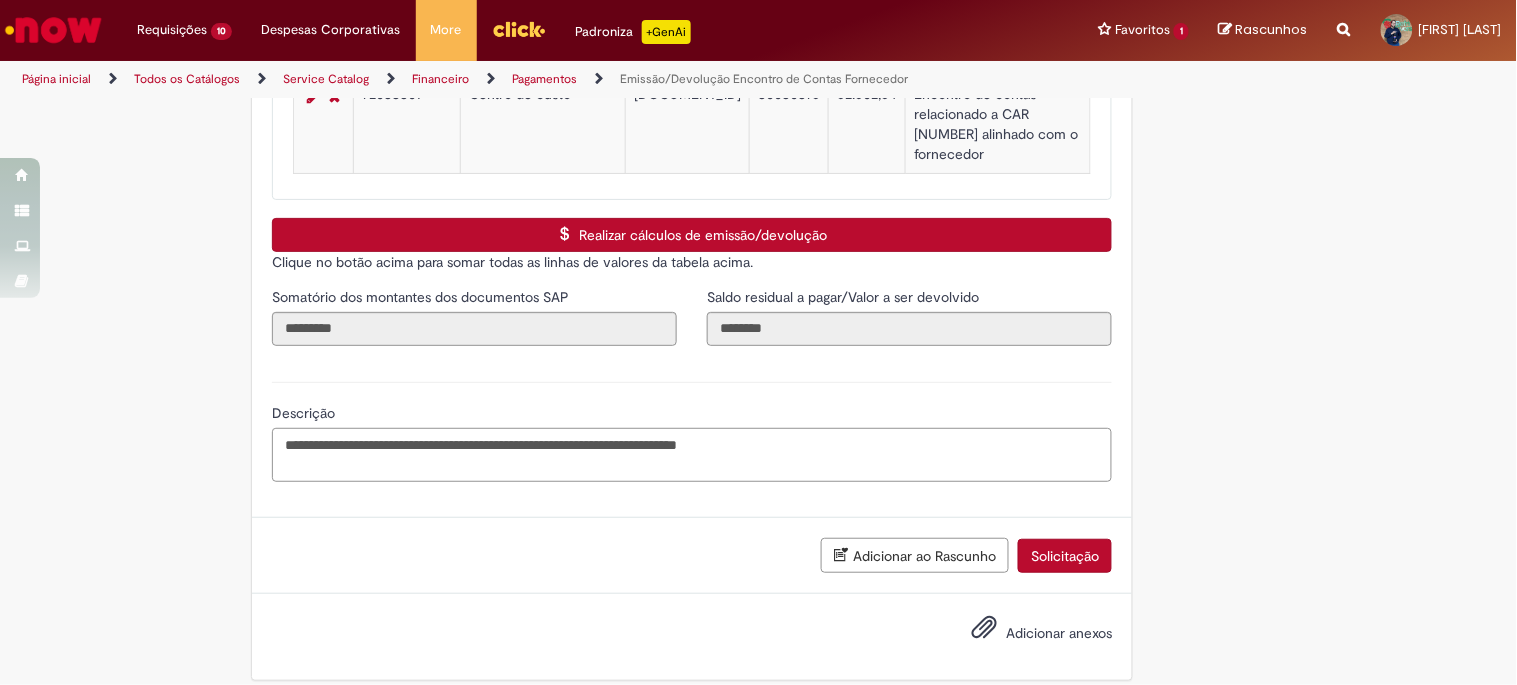 type on "**********" 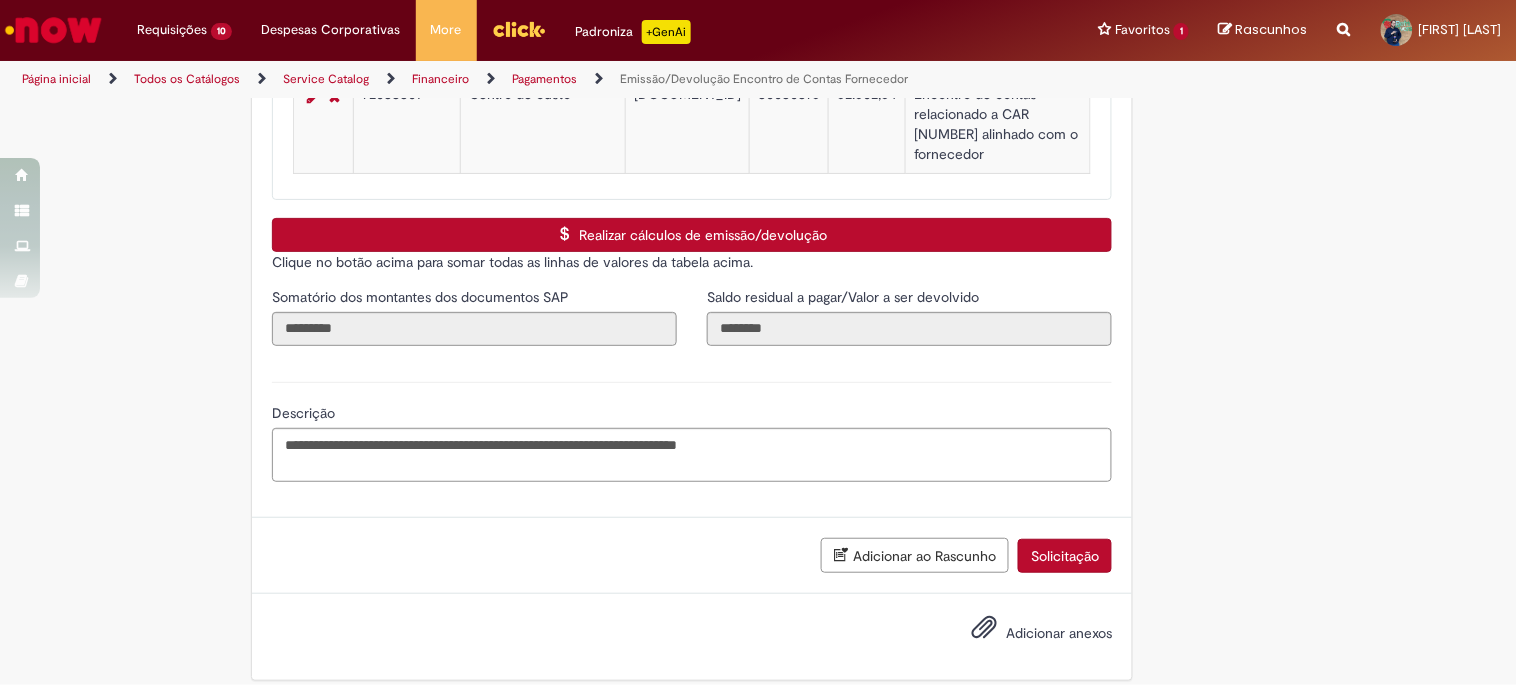 click on "Adicionar ao Rascunho" at bounding box center (915, 555) 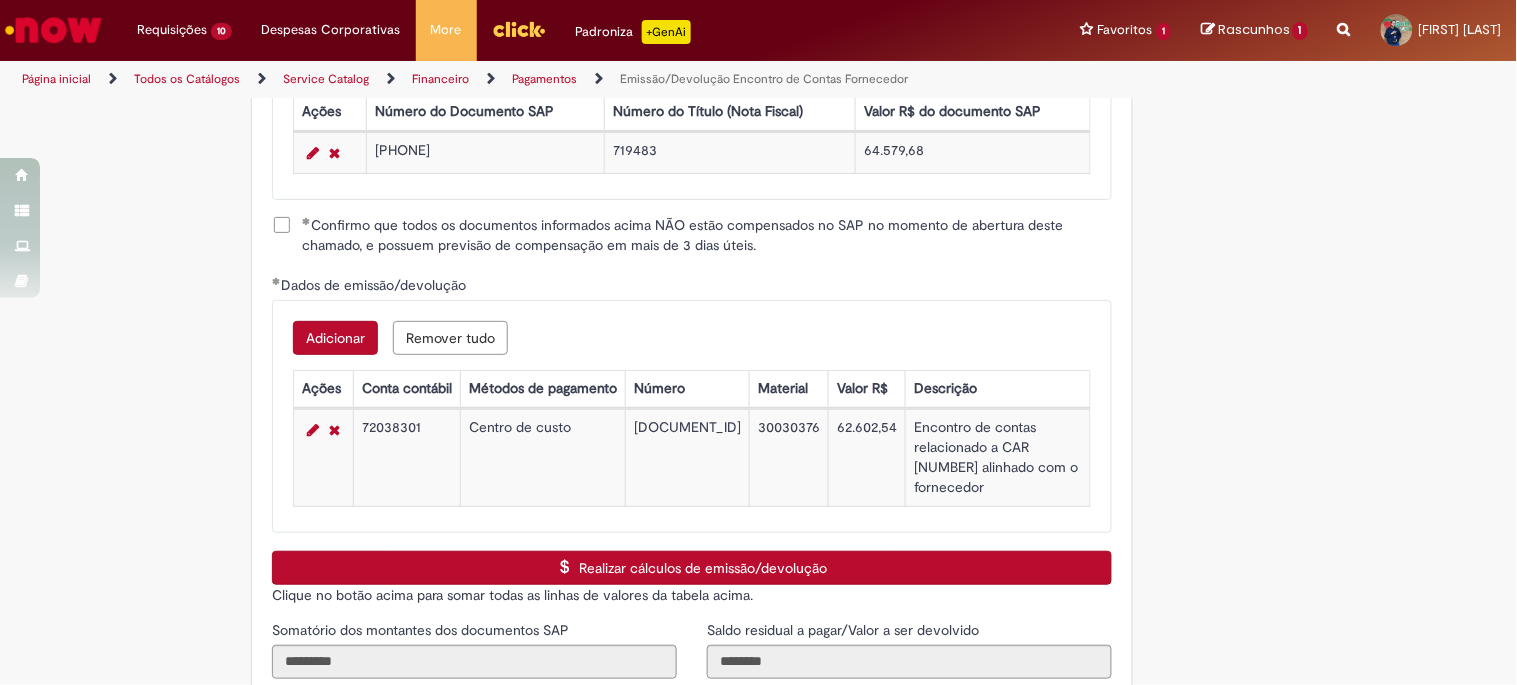 scroll, scrollTop: 3123, scrollLeft: 0, axis: vertical 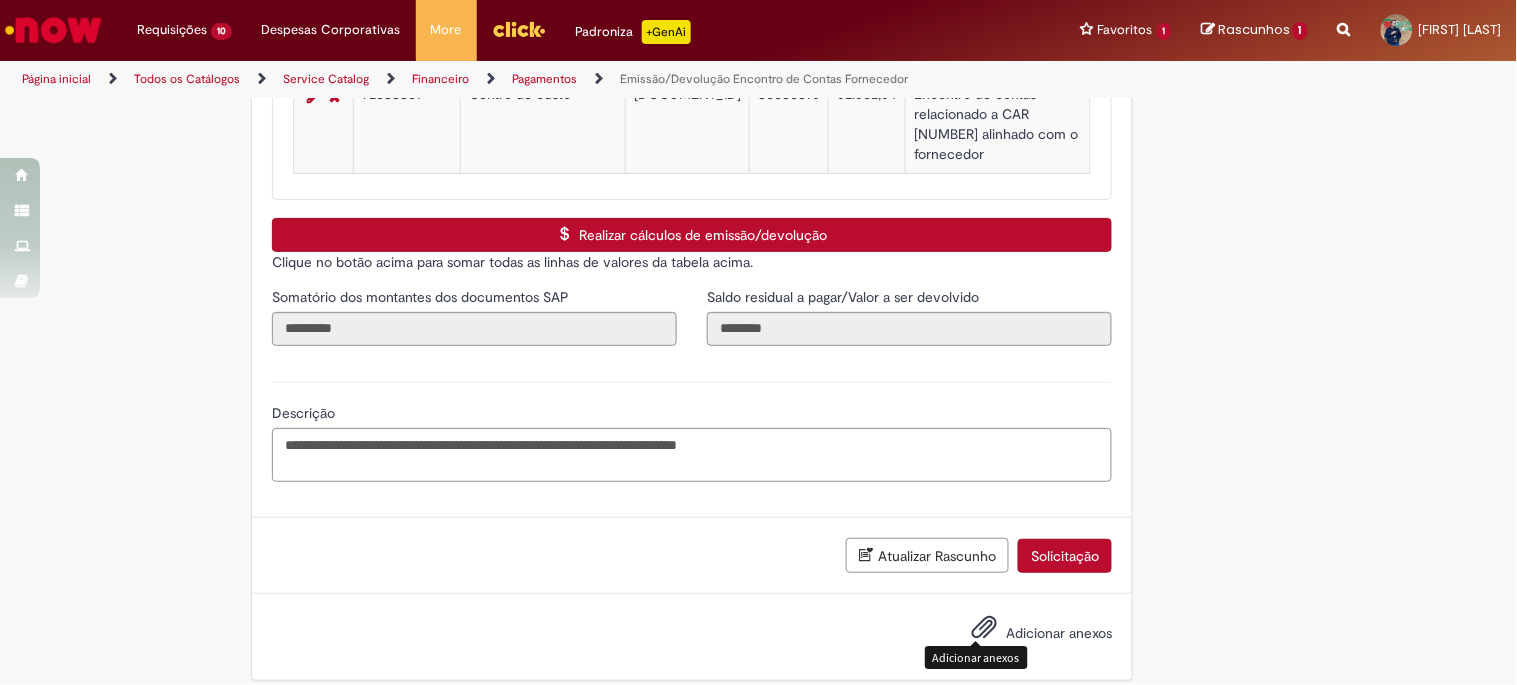 click at bounding box center (984, 628) 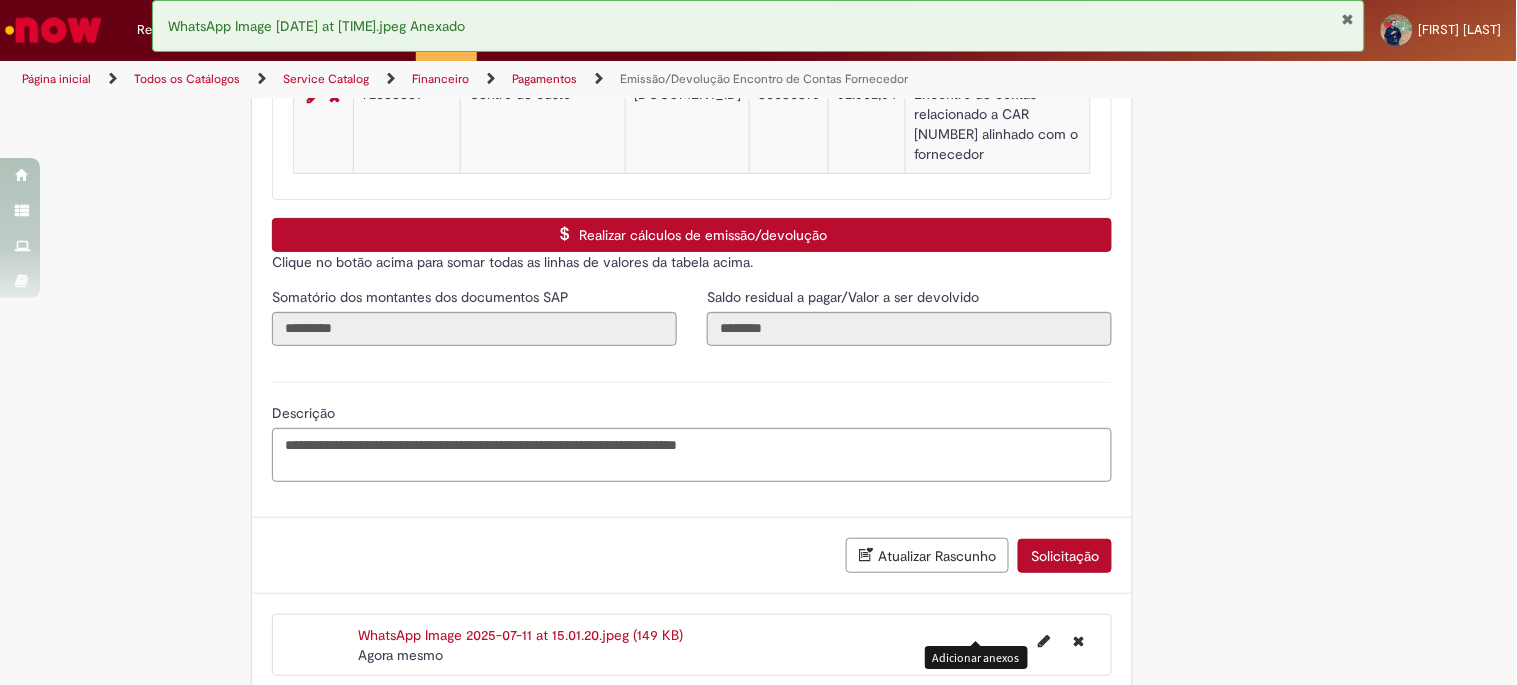 scroll, scrollTop: 3195, scrollLeft: 0, axis: vertical 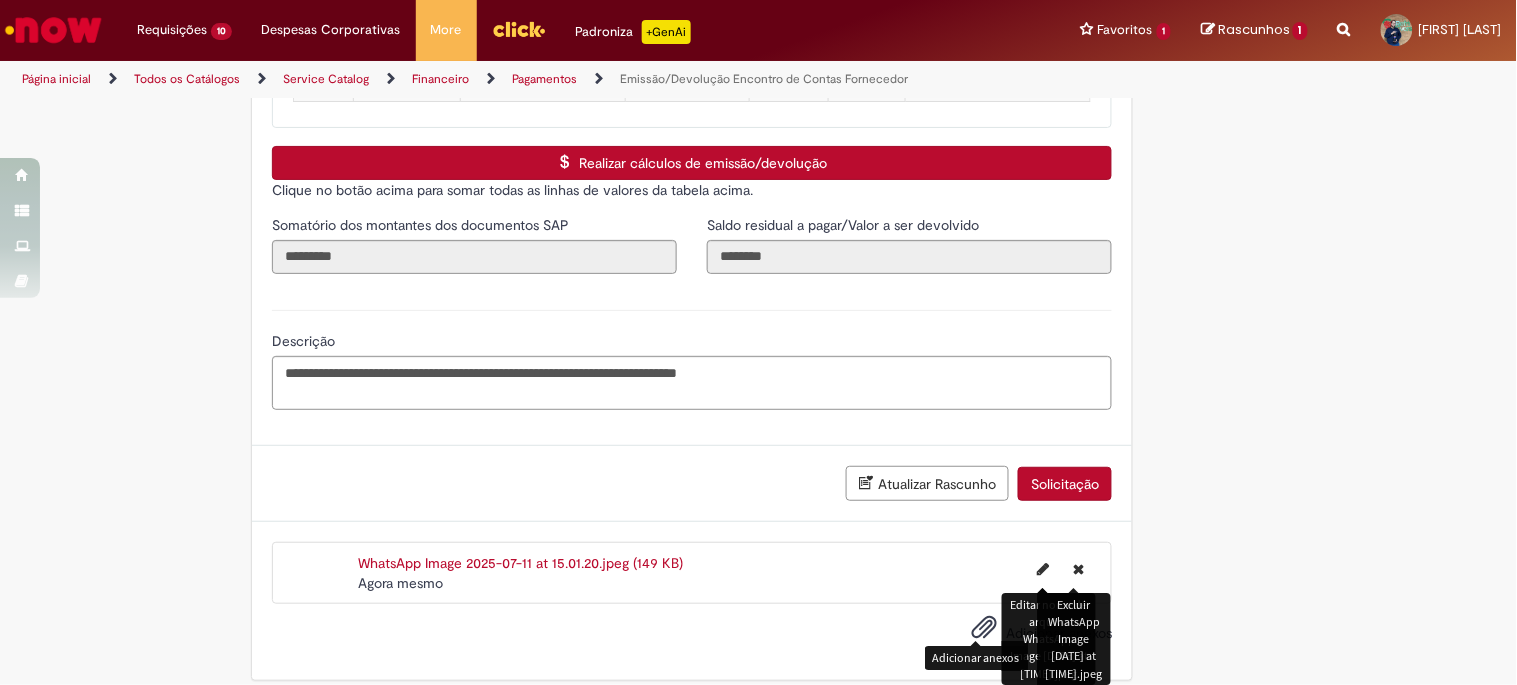click at bounding box center (1078, 569) 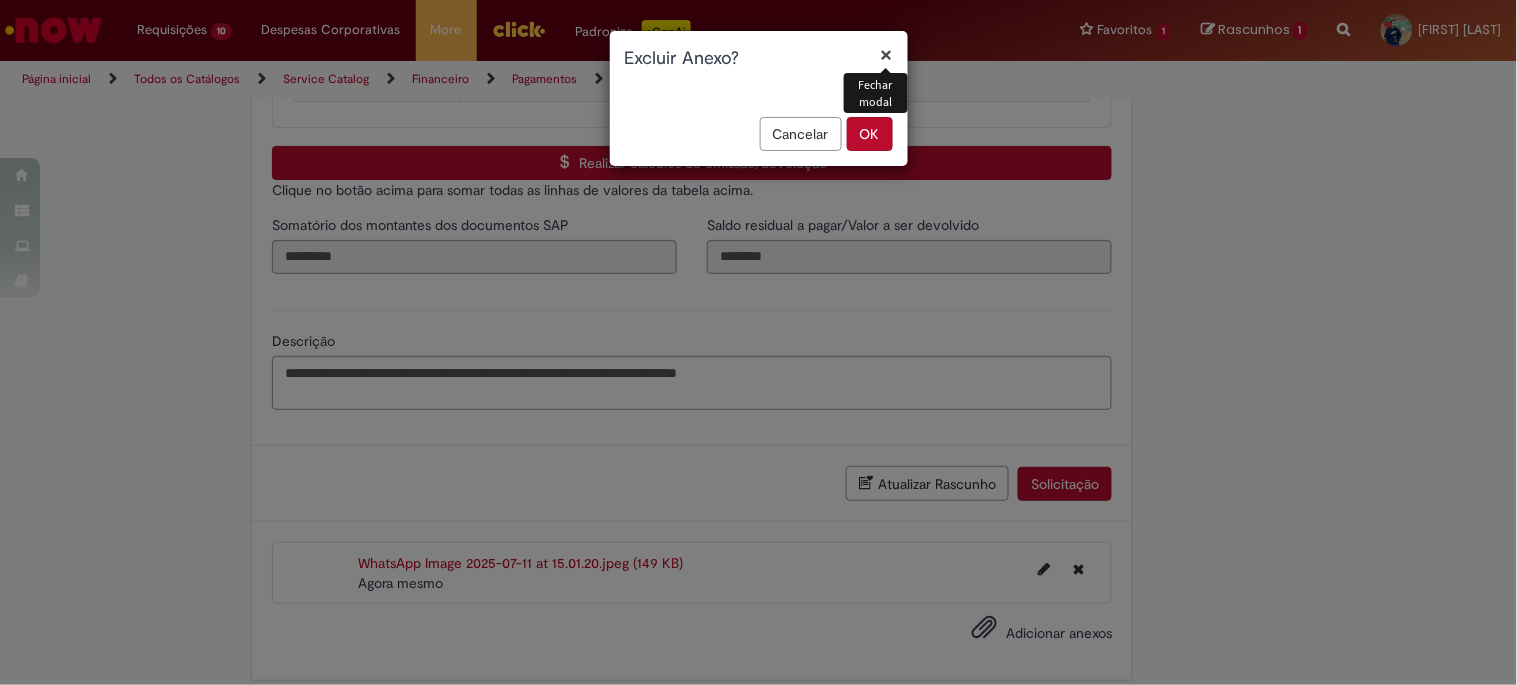 click on "OK" at bounding box center [870, 134] 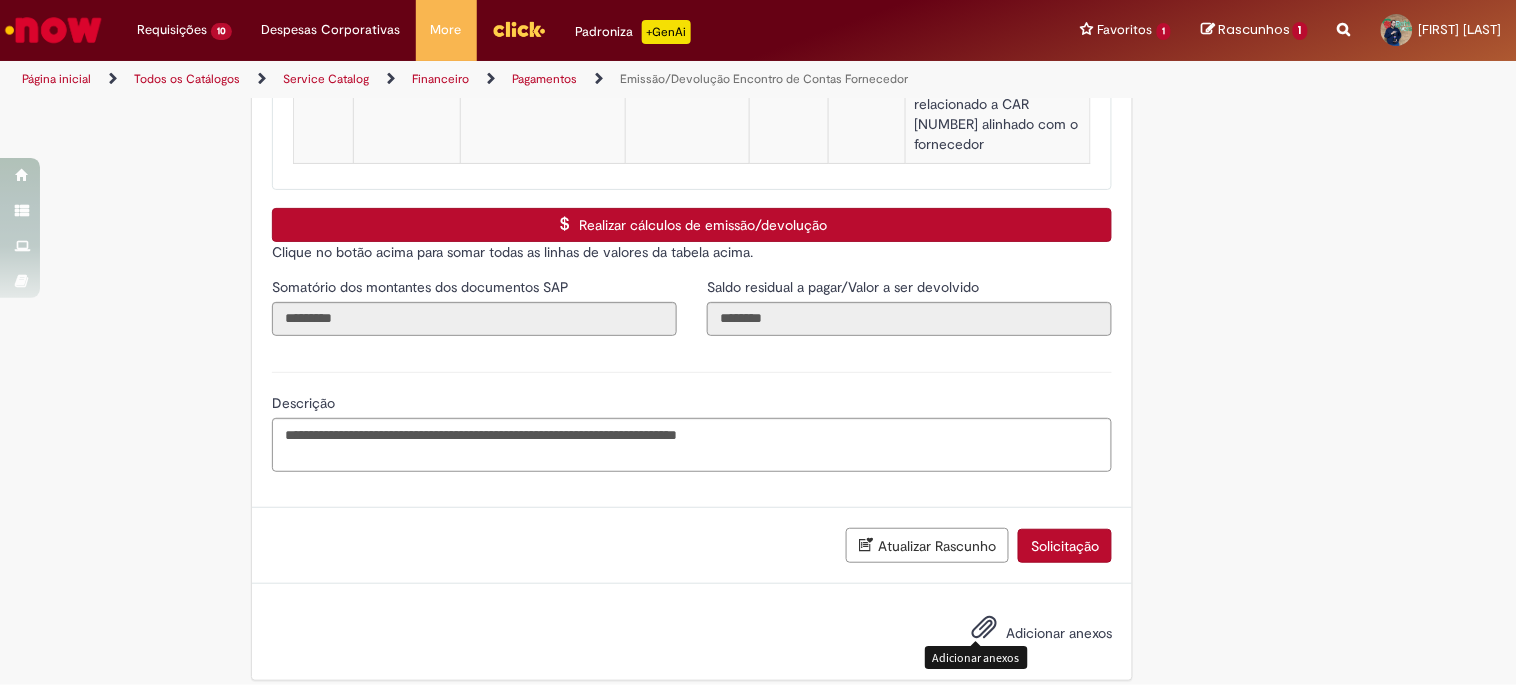 scroll, scrollTop: 3123, scrollLeft: 0, axis: vertical 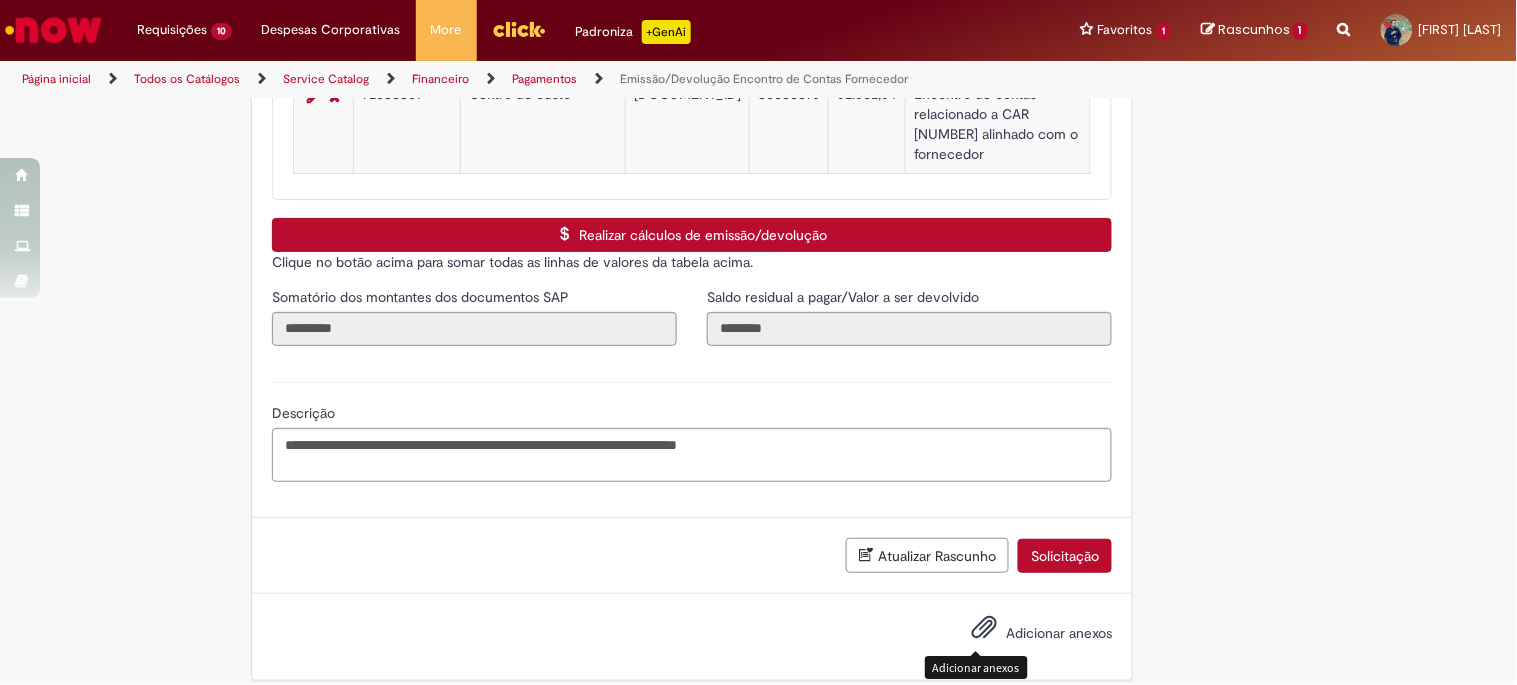 click at bounding box center (984, 628) 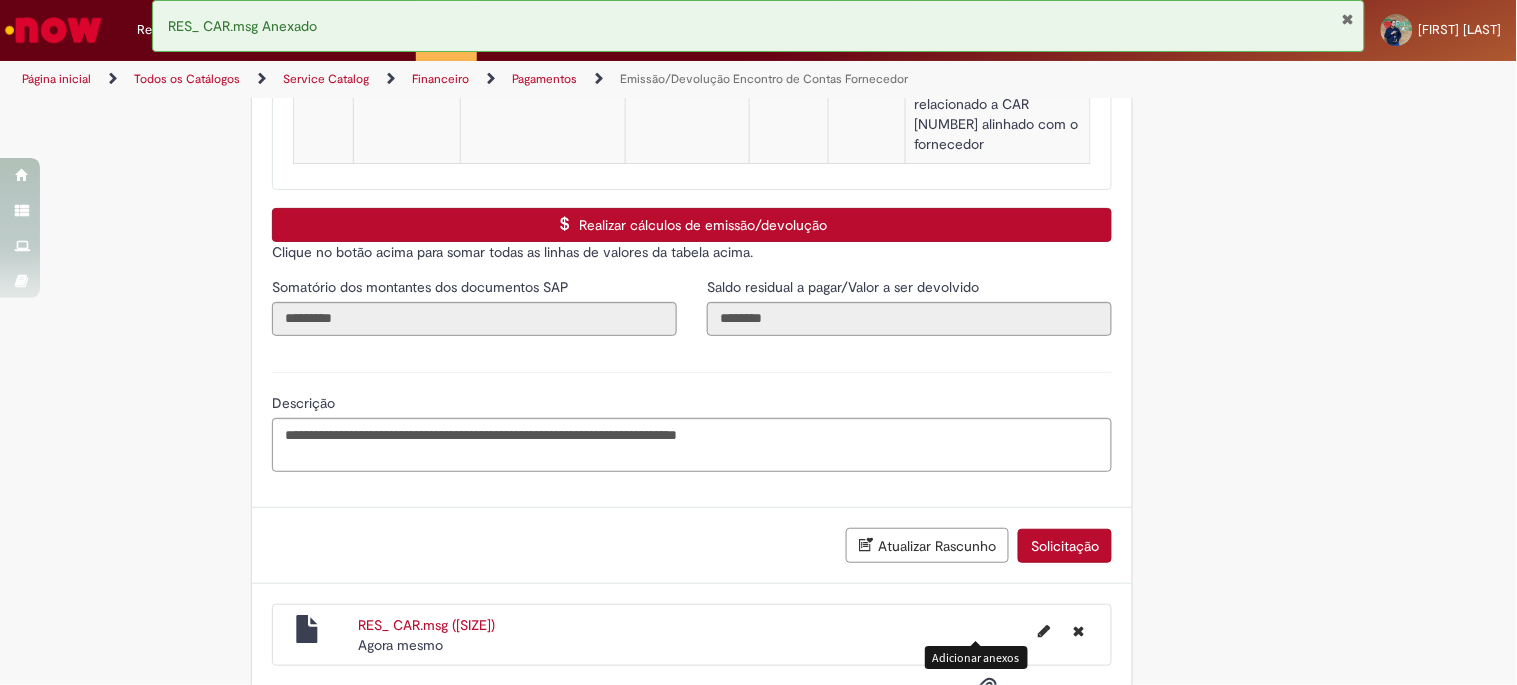 scroll, scrollTop: 3195, scrollLeft: 0, axis: vertical 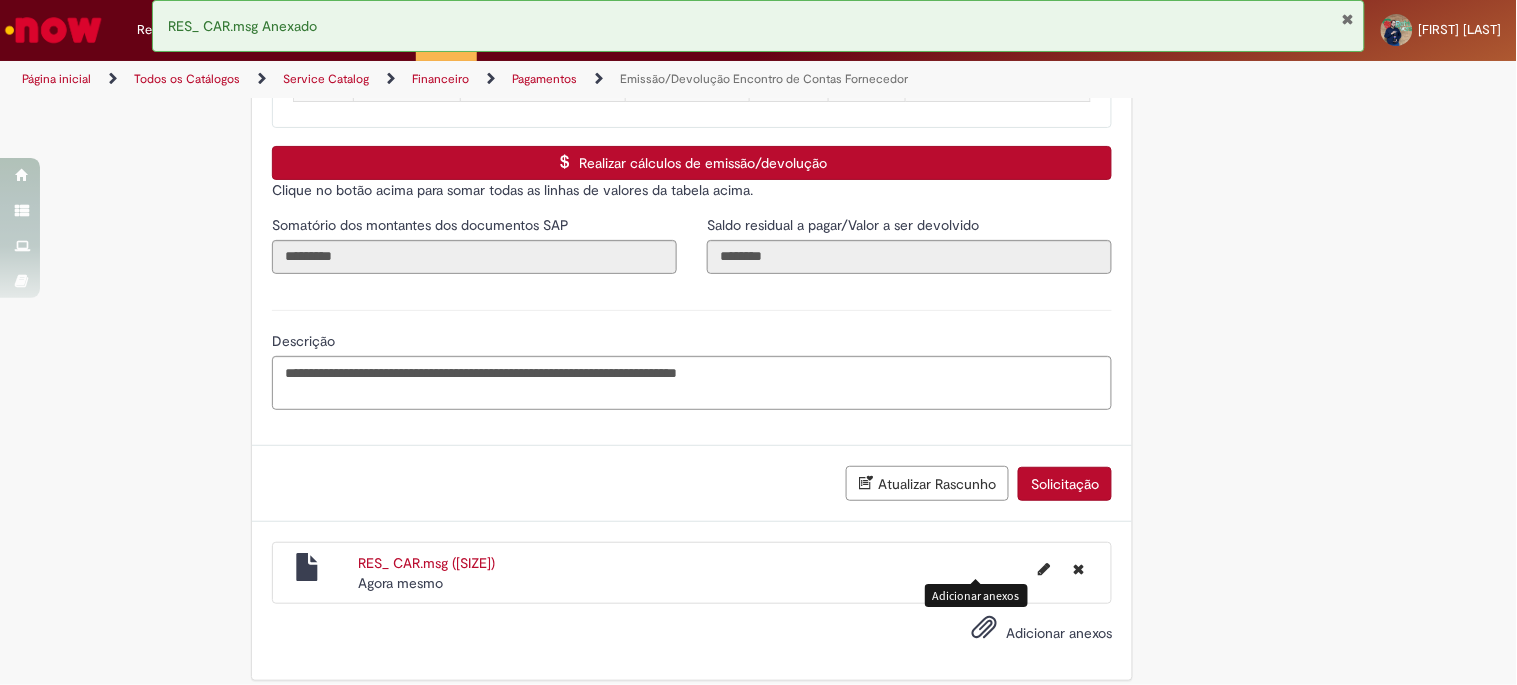 click on "Solicitação" at bounding box center (1065, 484) 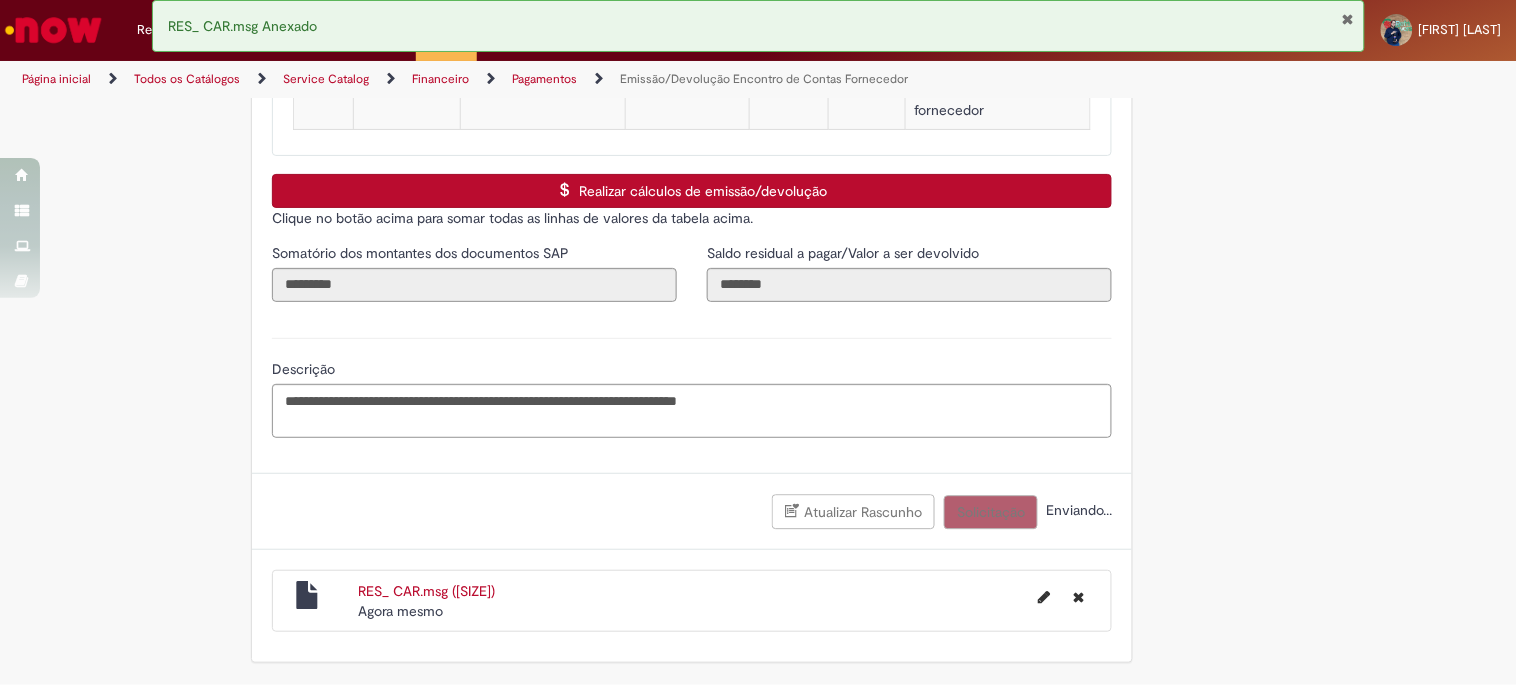 scroll, scrollTop: 3150, scrollLeft: 0, axis: vertical 